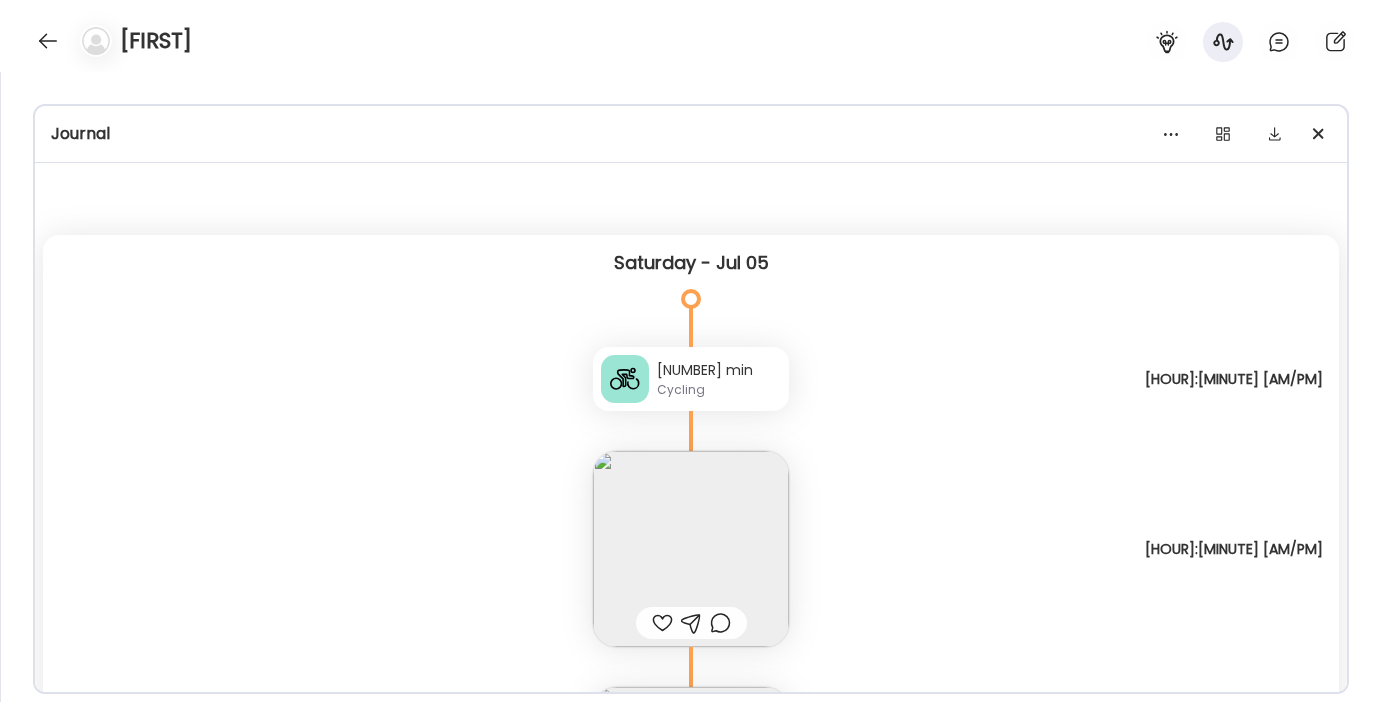 scroll, scrollTop: 0, scrollLeft: 0, axis: both 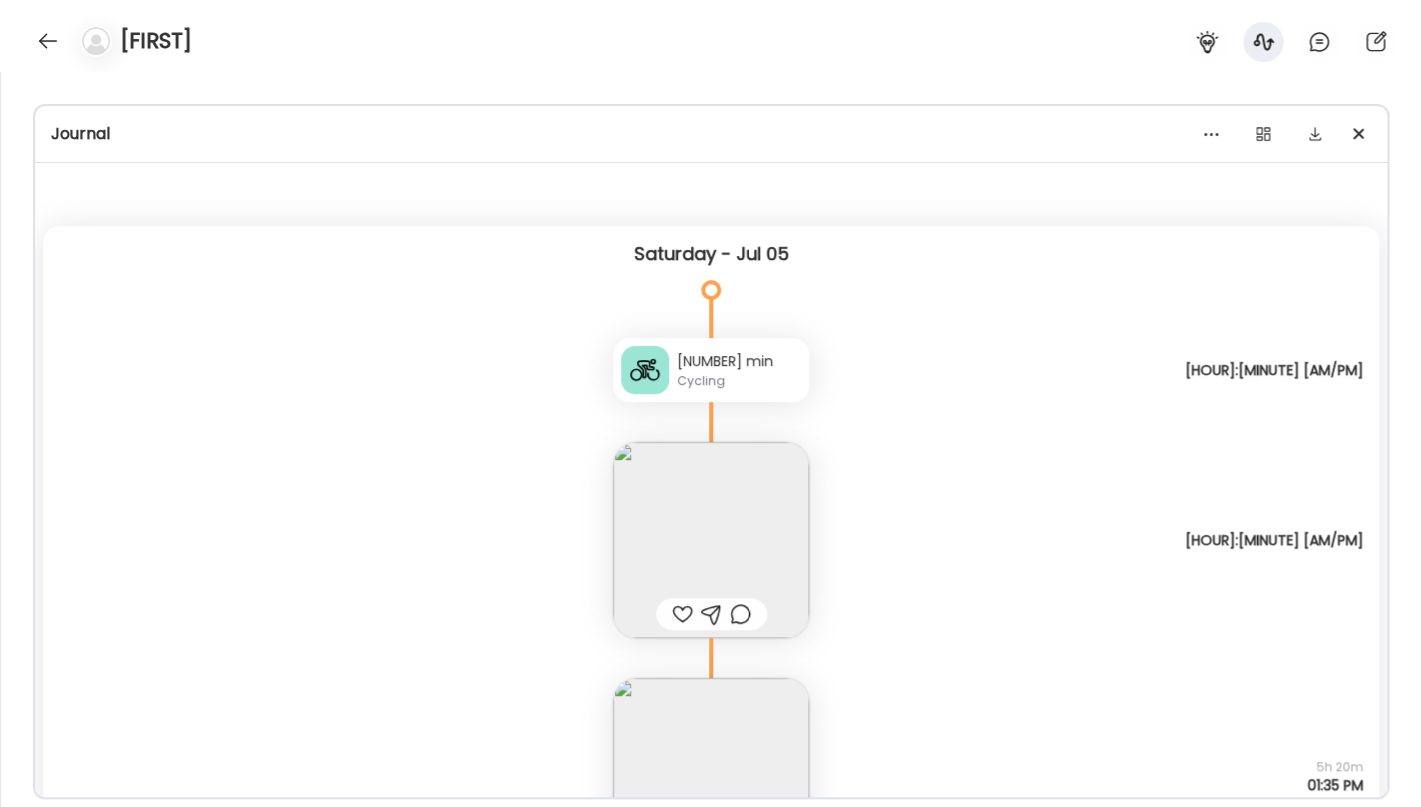 click on "Cycling" at bounding box center [739, 381] 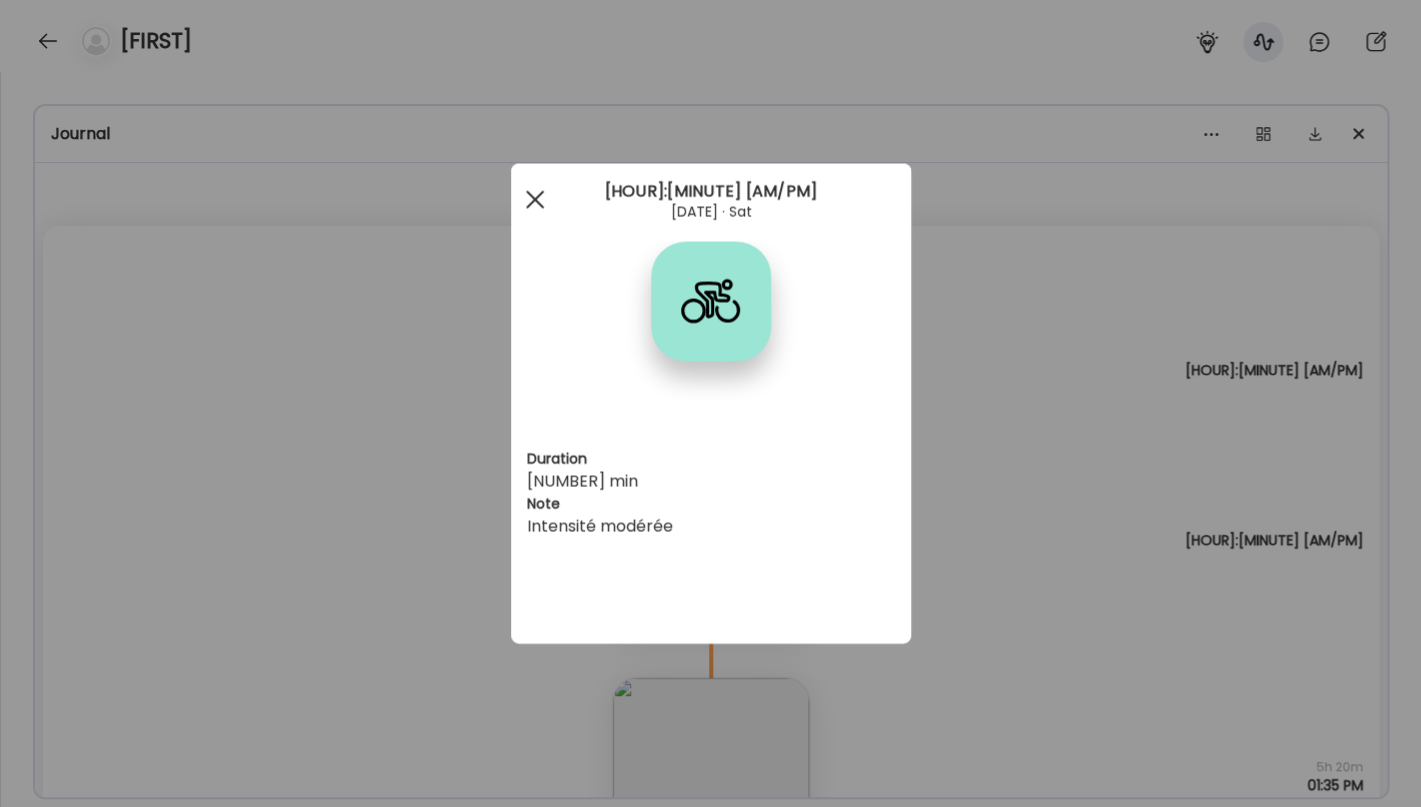 click at bounding box center [535, 200] 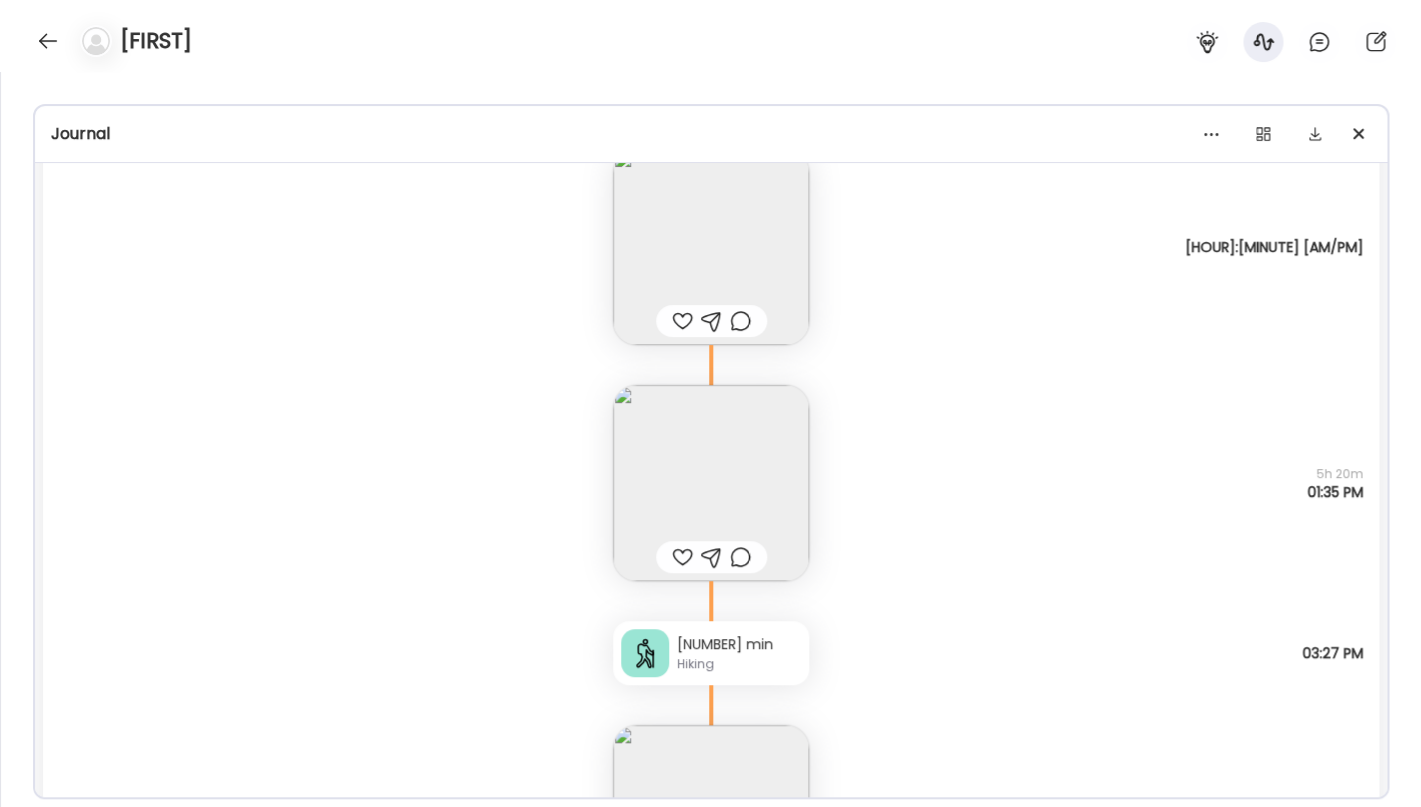 scroll, scrollTop: 208, scrollLeft: 0, axis: vertical 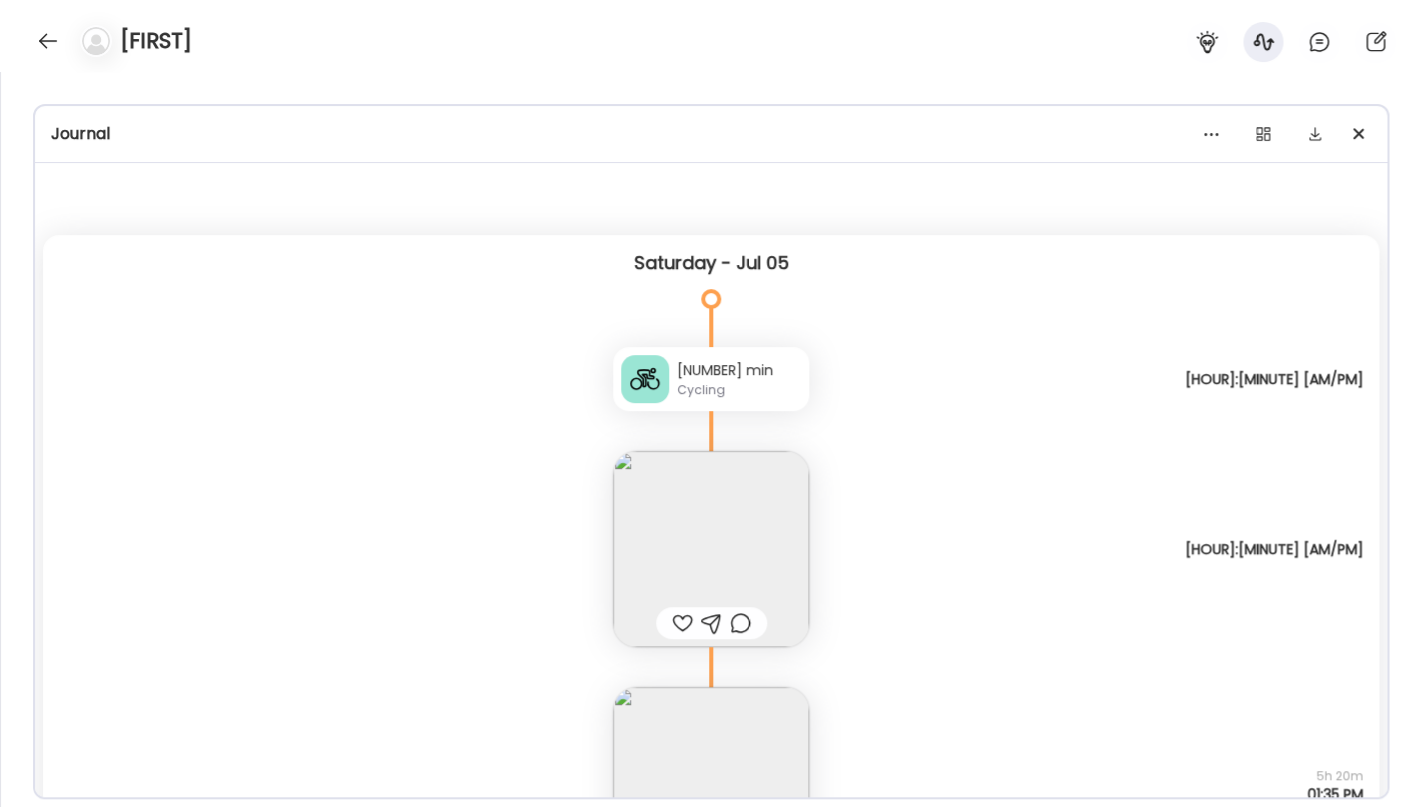 click on "Cycling" at bounding box center (739, 390) 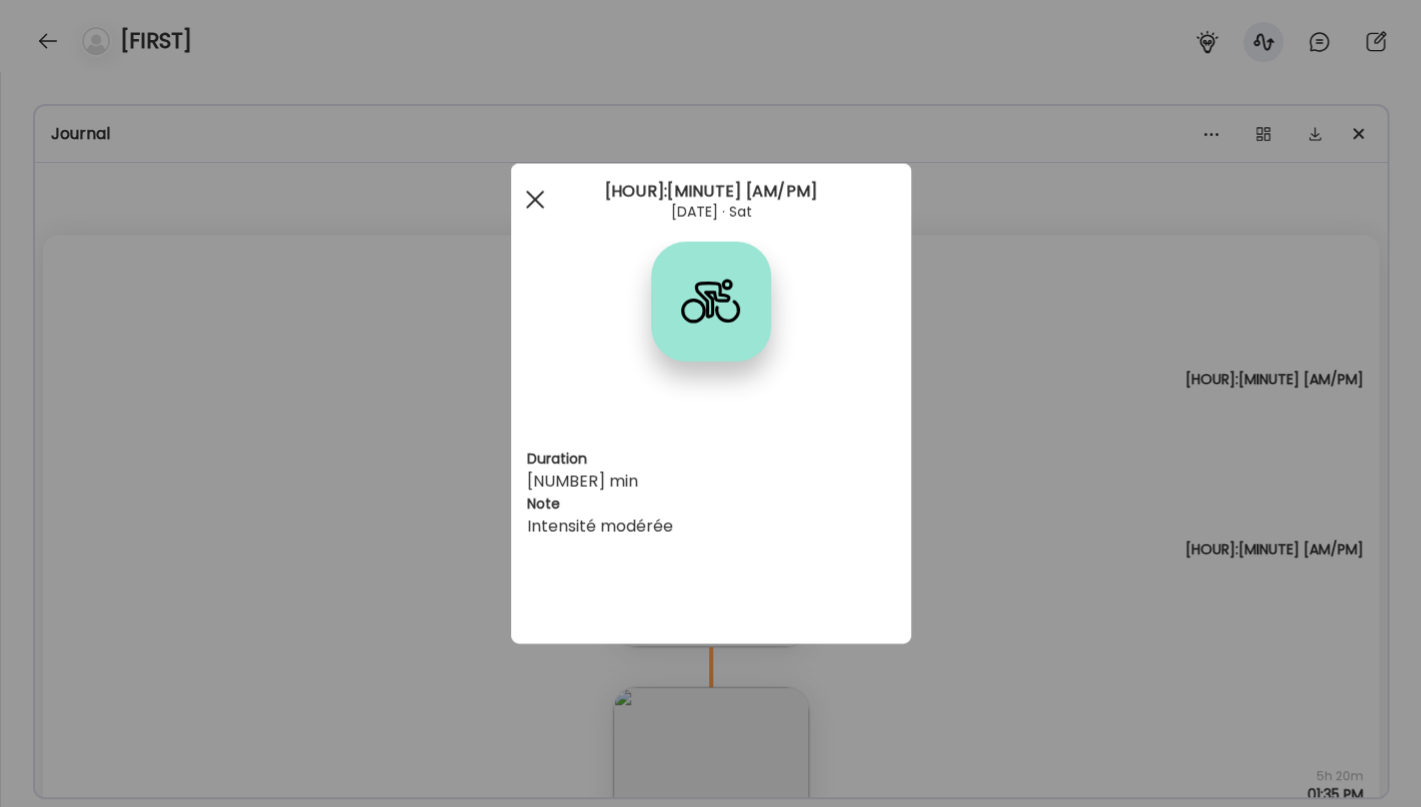 click at bounding box center [535, 200] 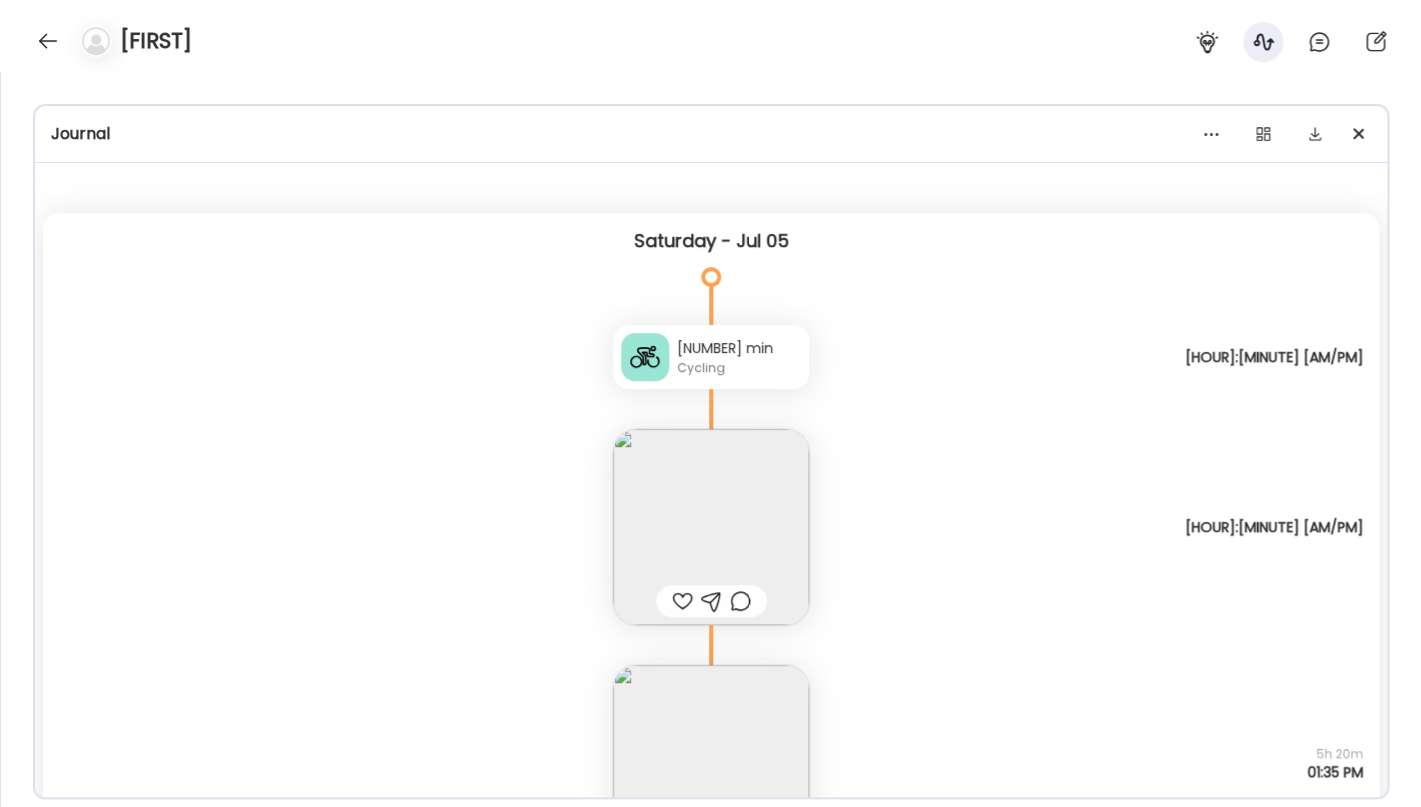 scroll, scrollTop: 31, scrollLeft: 0, axis: vertical 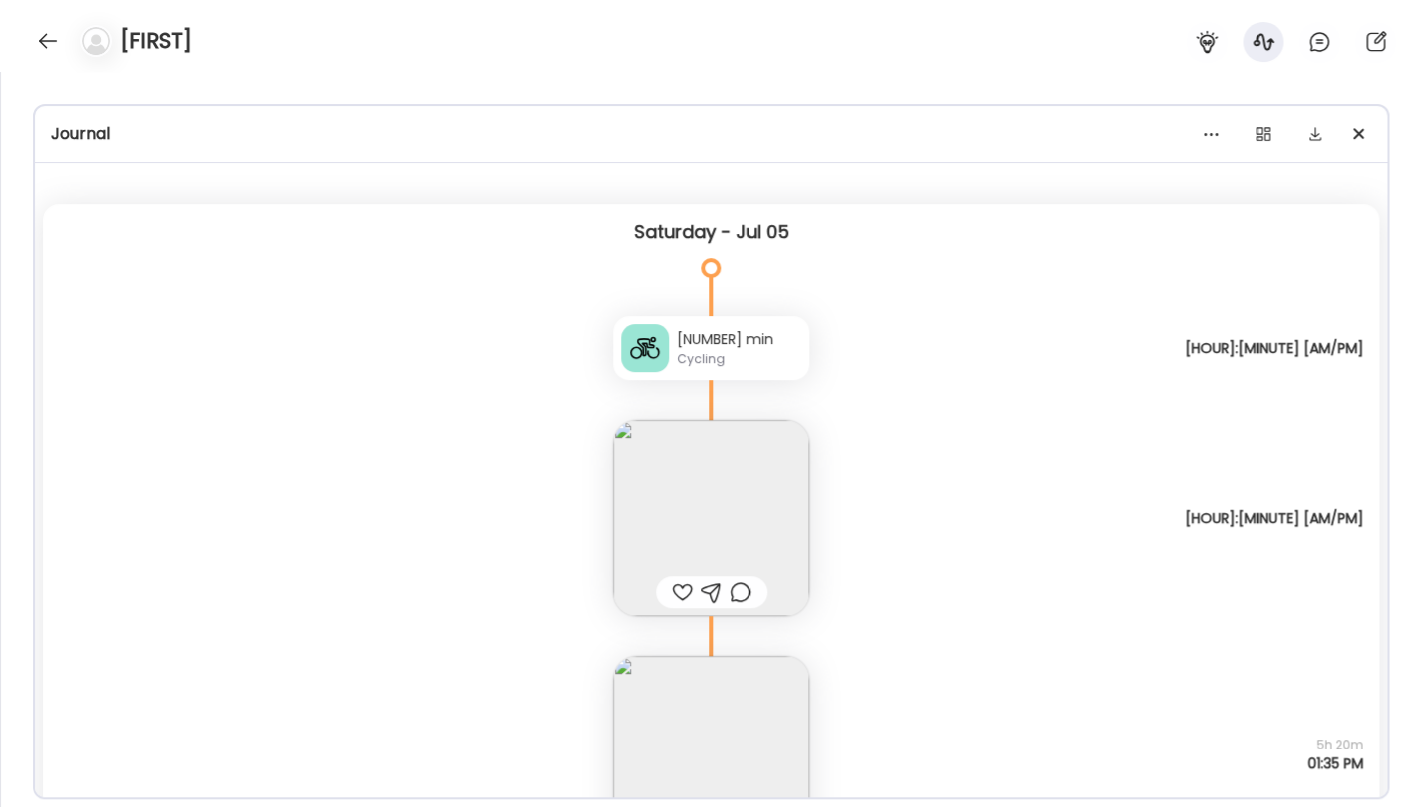click at bounding box center [711, 518] 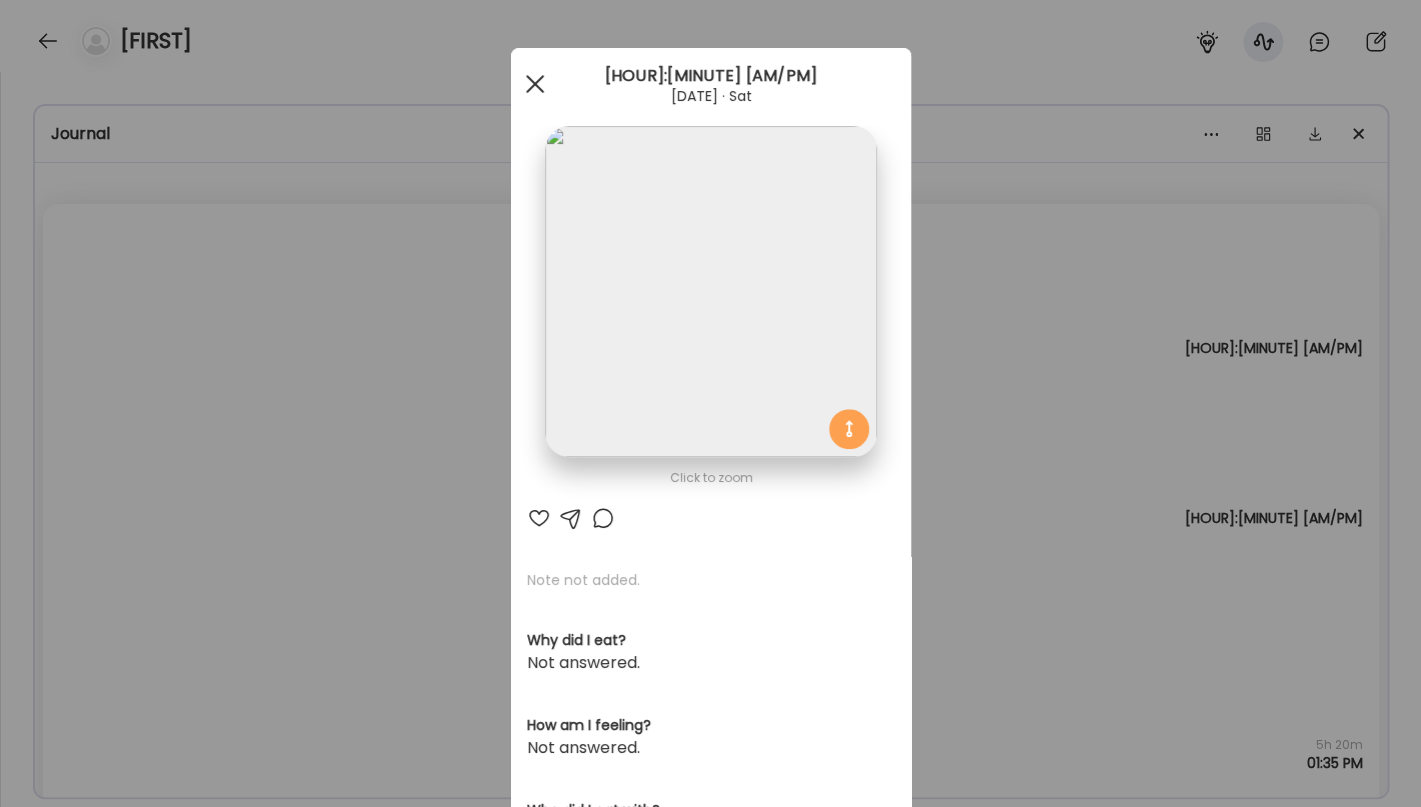 click at bounding box center (535, 84) 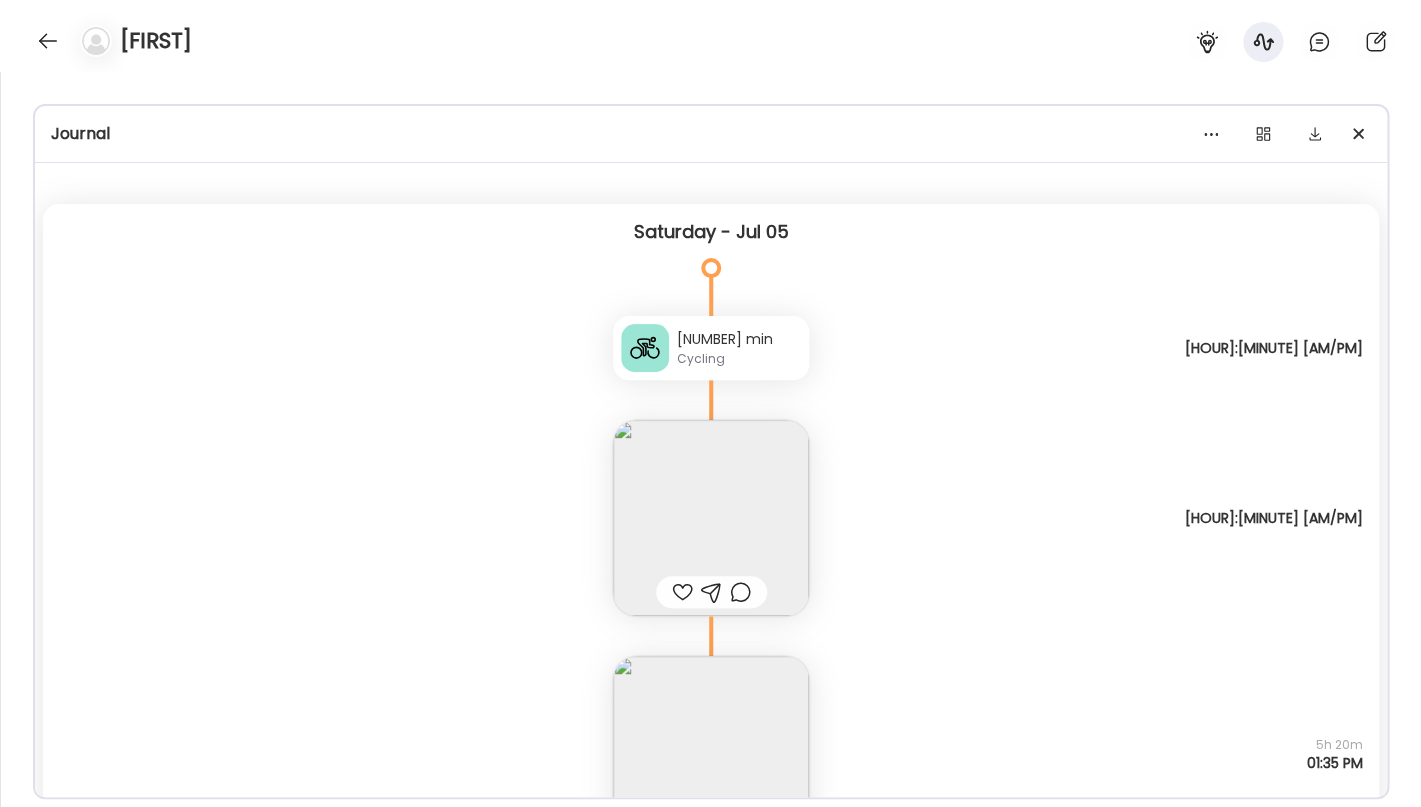 click at bounding box center [711, 518] 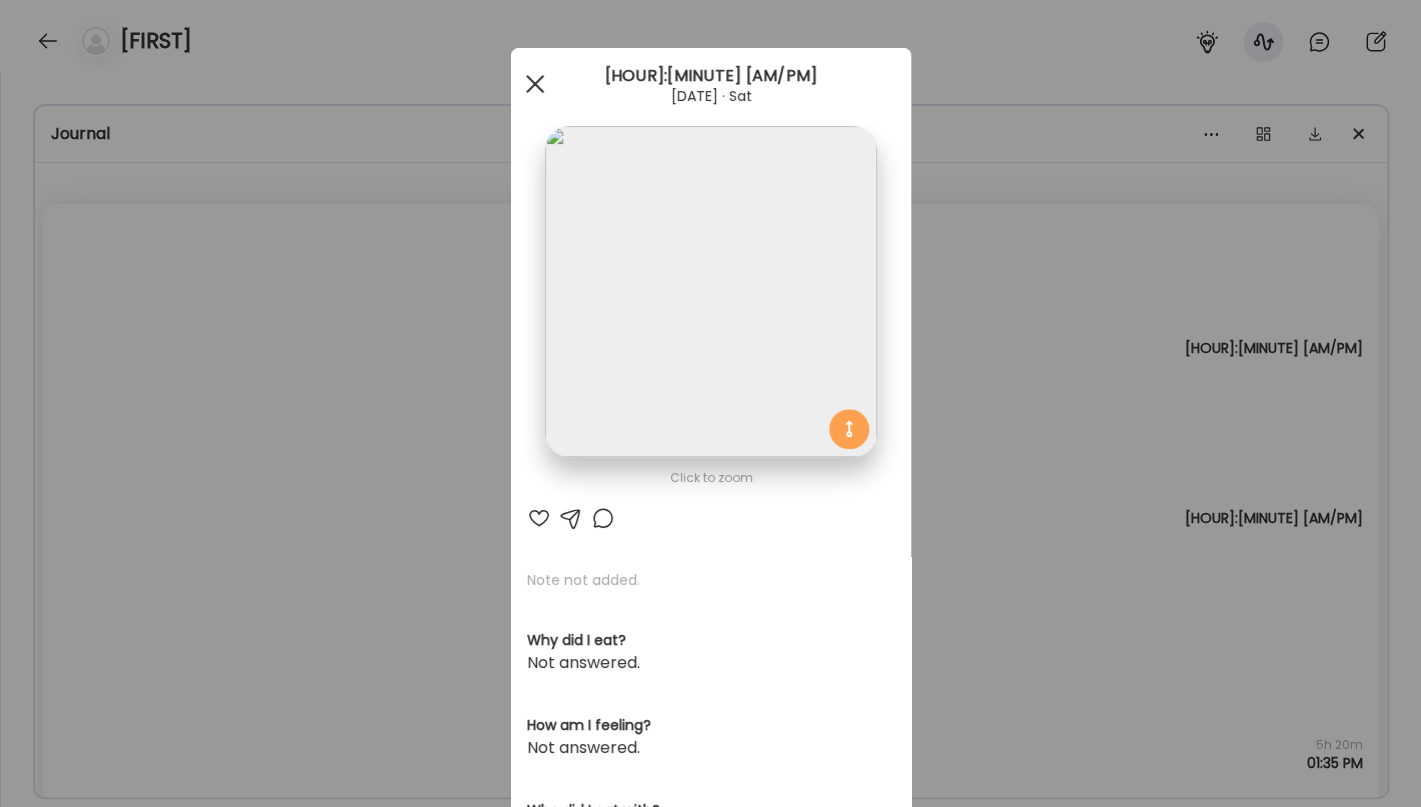 click at bounding box center (535, 84) 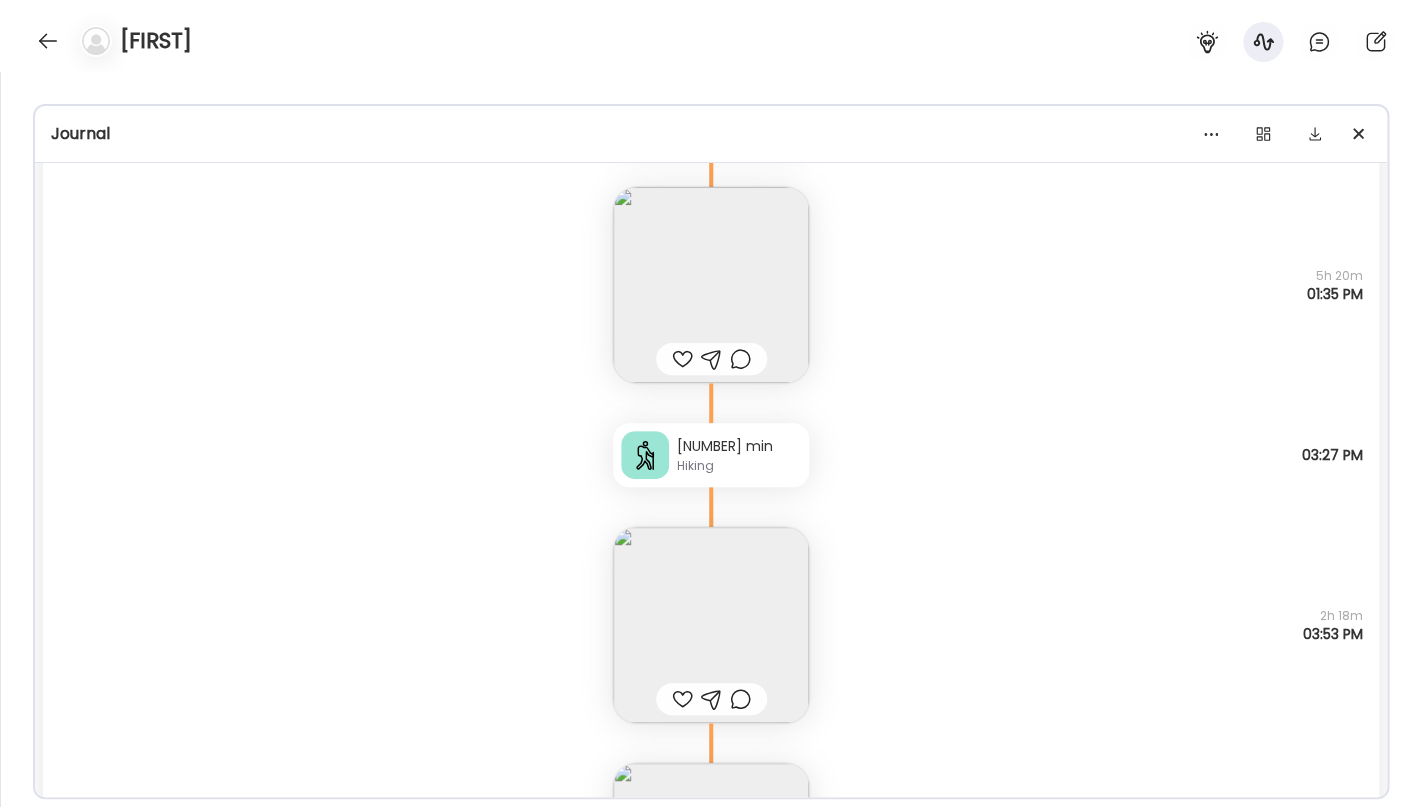 scroll, scrollTop: 520, scrollLeft: 0, axis: vertical 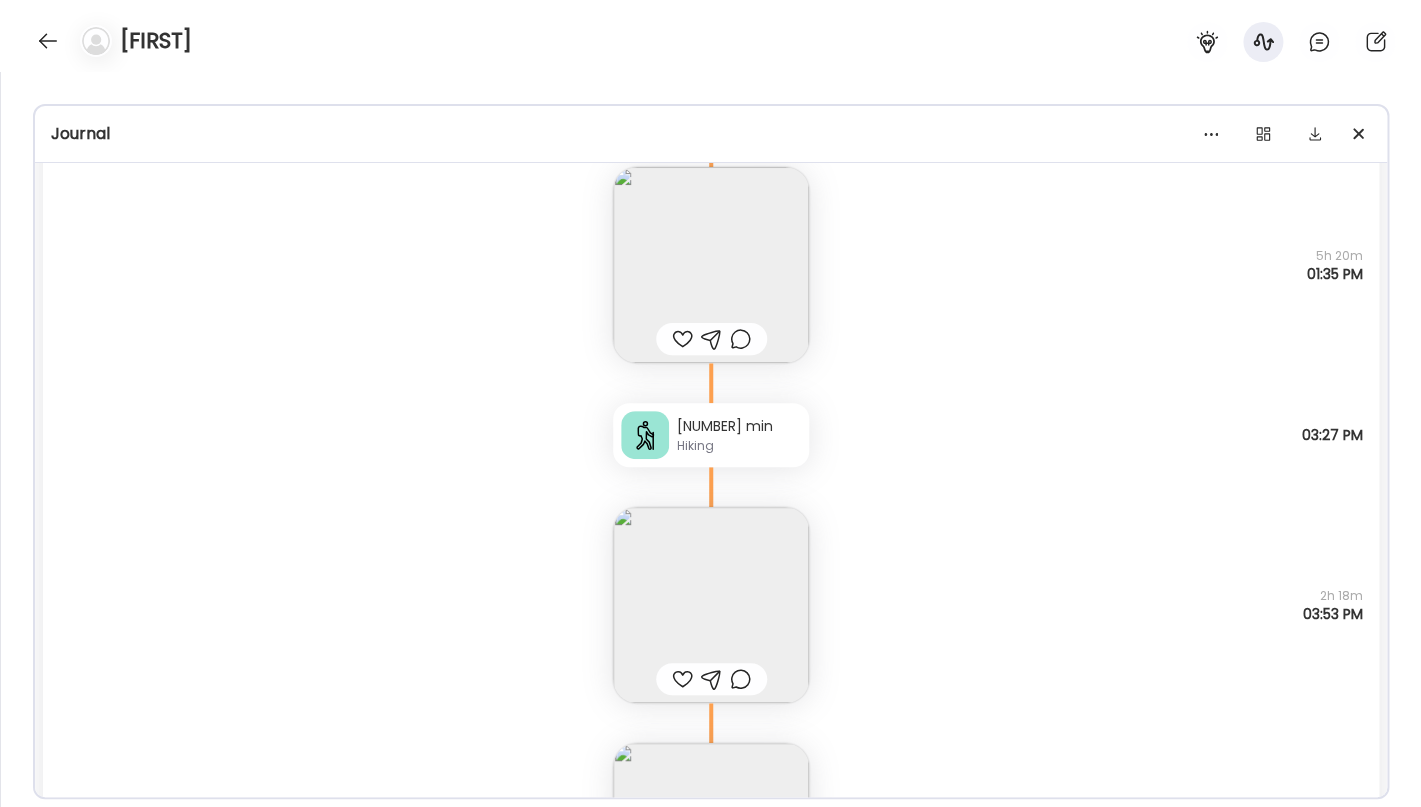 click at bounding box center [711, 605] 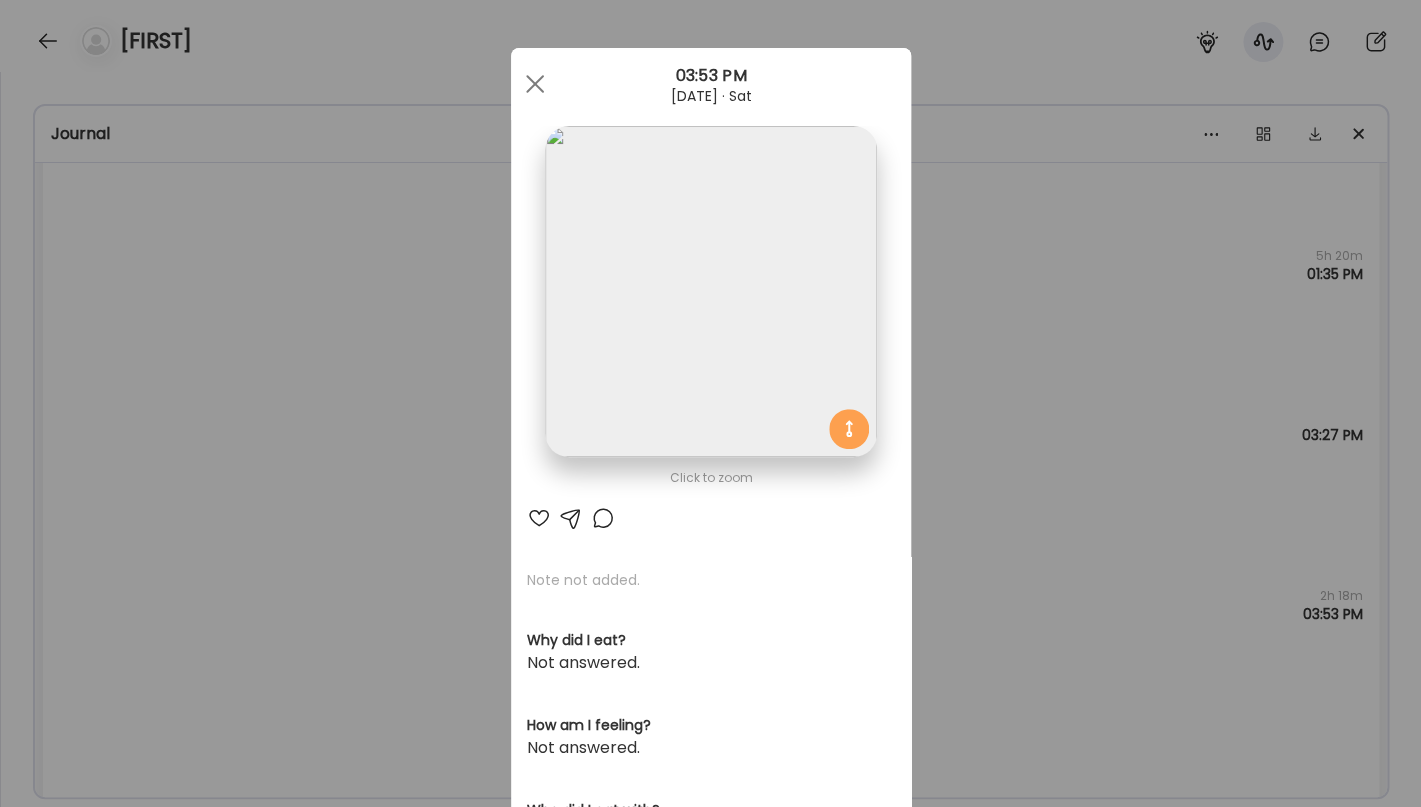 click at bounding box center [710, 291] 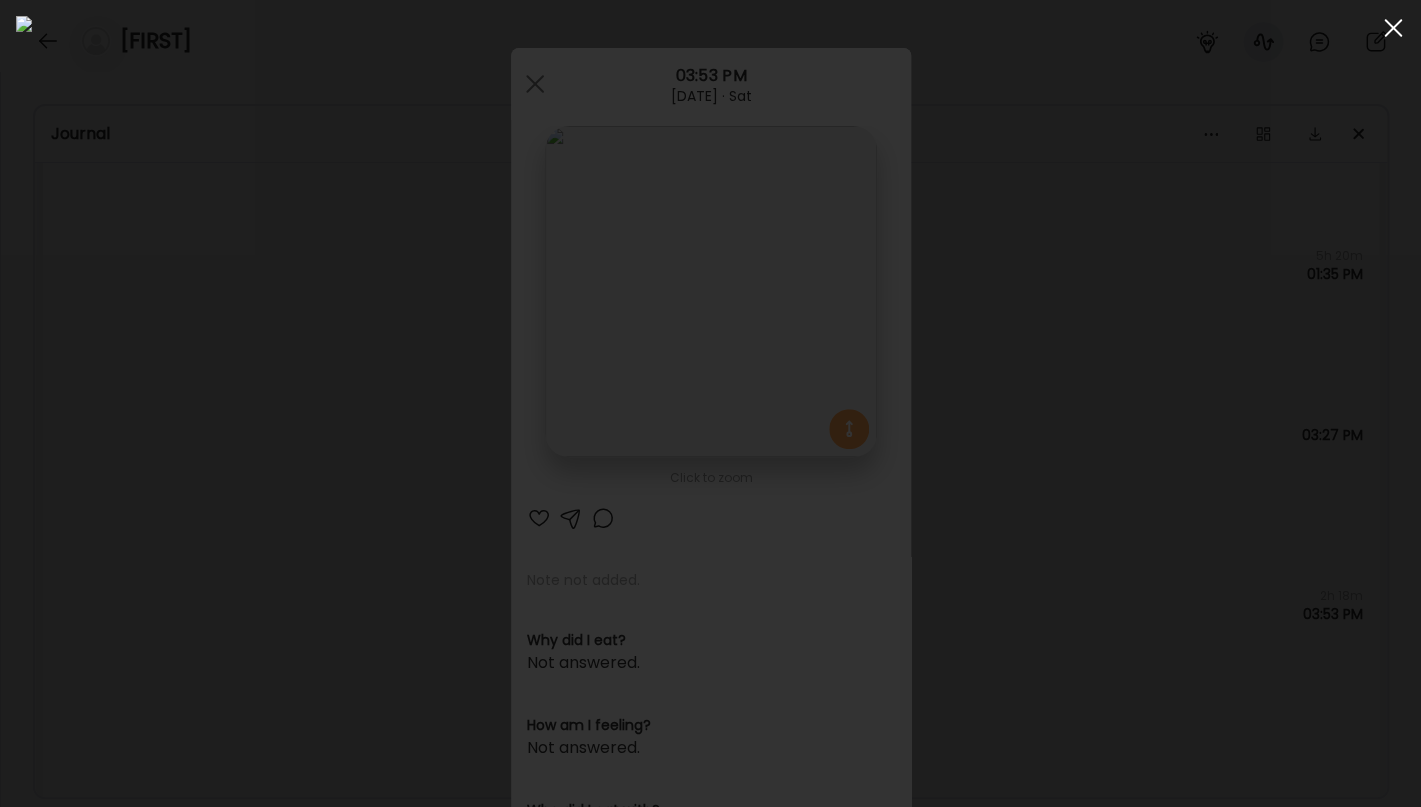 click at bounding box center [1393, 28] 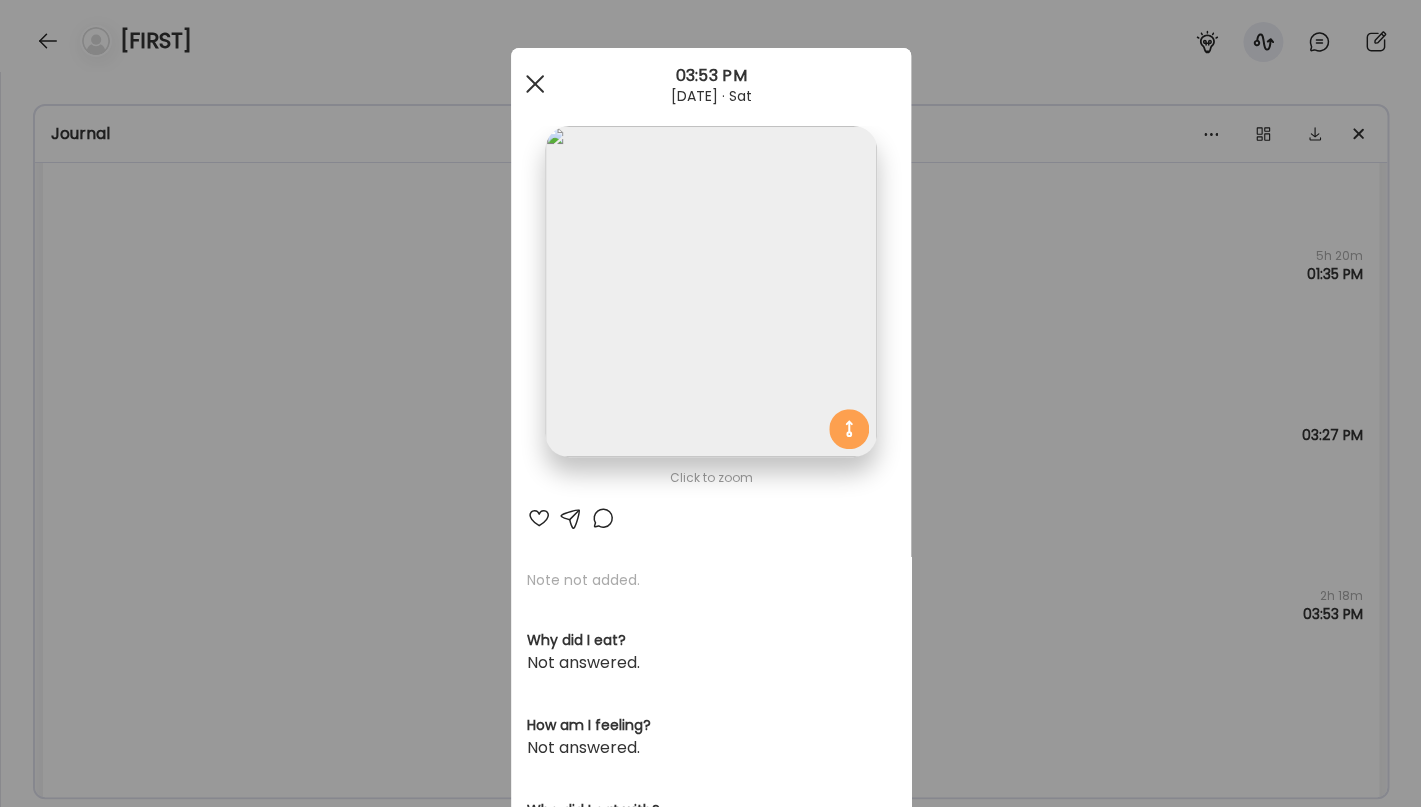 click at bounding box center (535, 84) 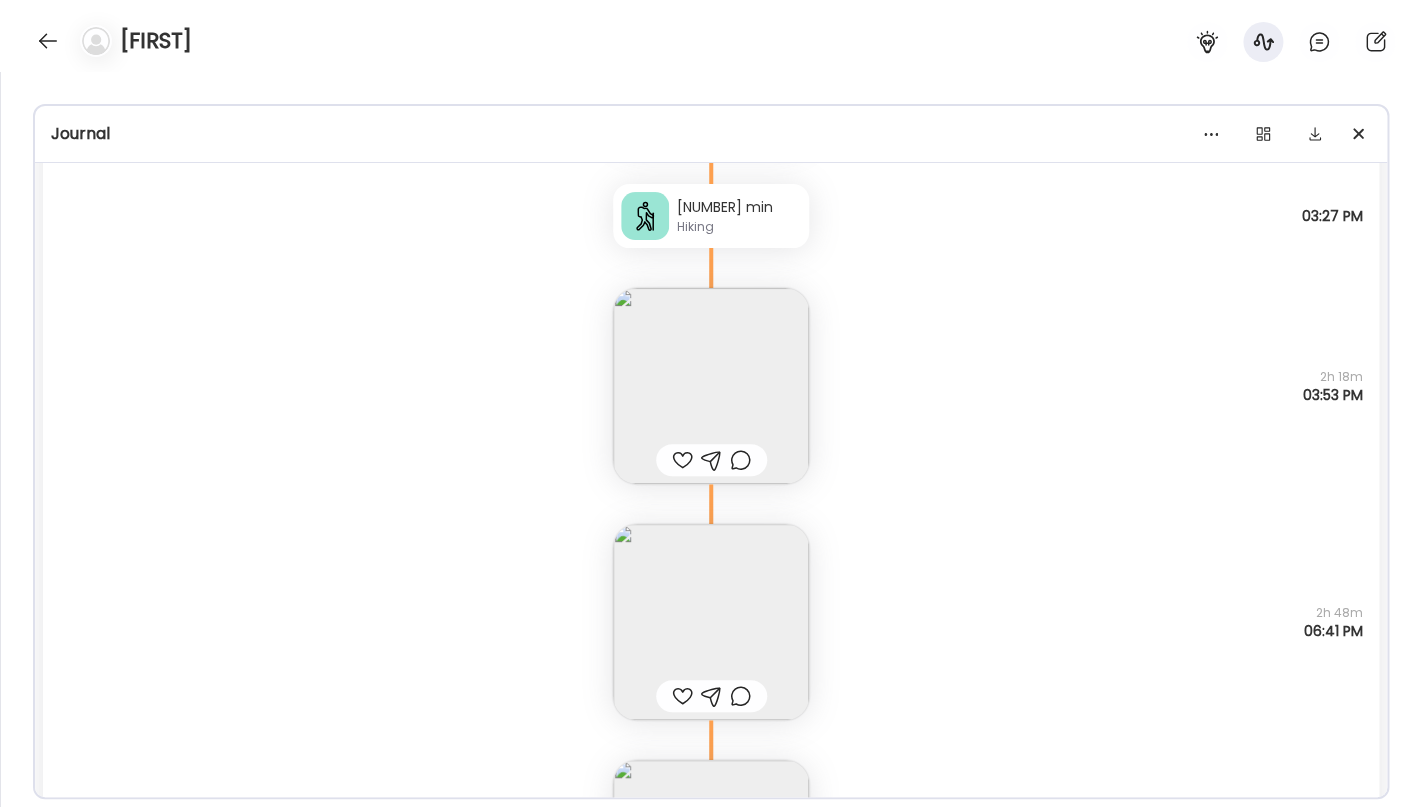 scroll, scrollTop: 737, scrollLeft: 0, axis: vertical 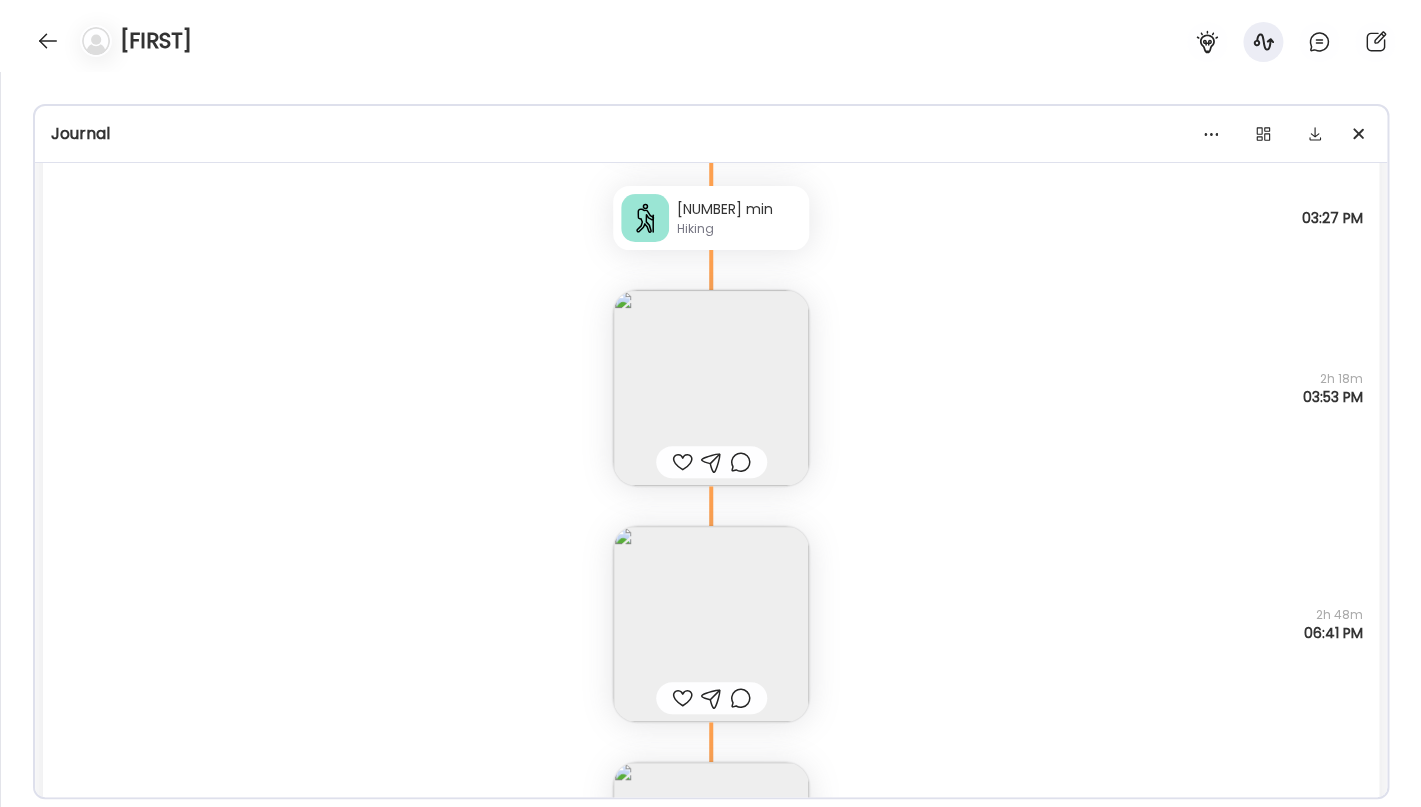 click at bounding box center [711, 624] 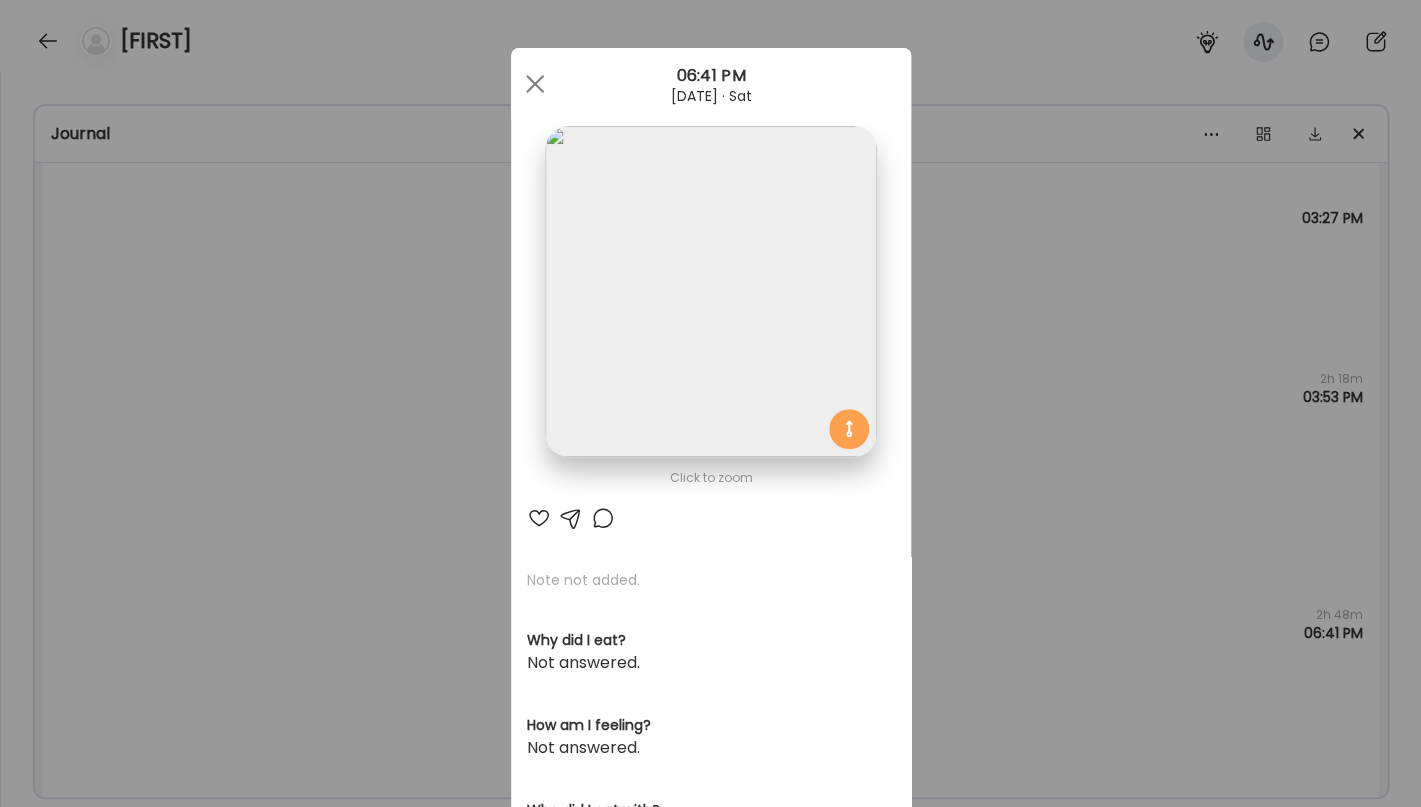 click at bounding box center [710, 291] 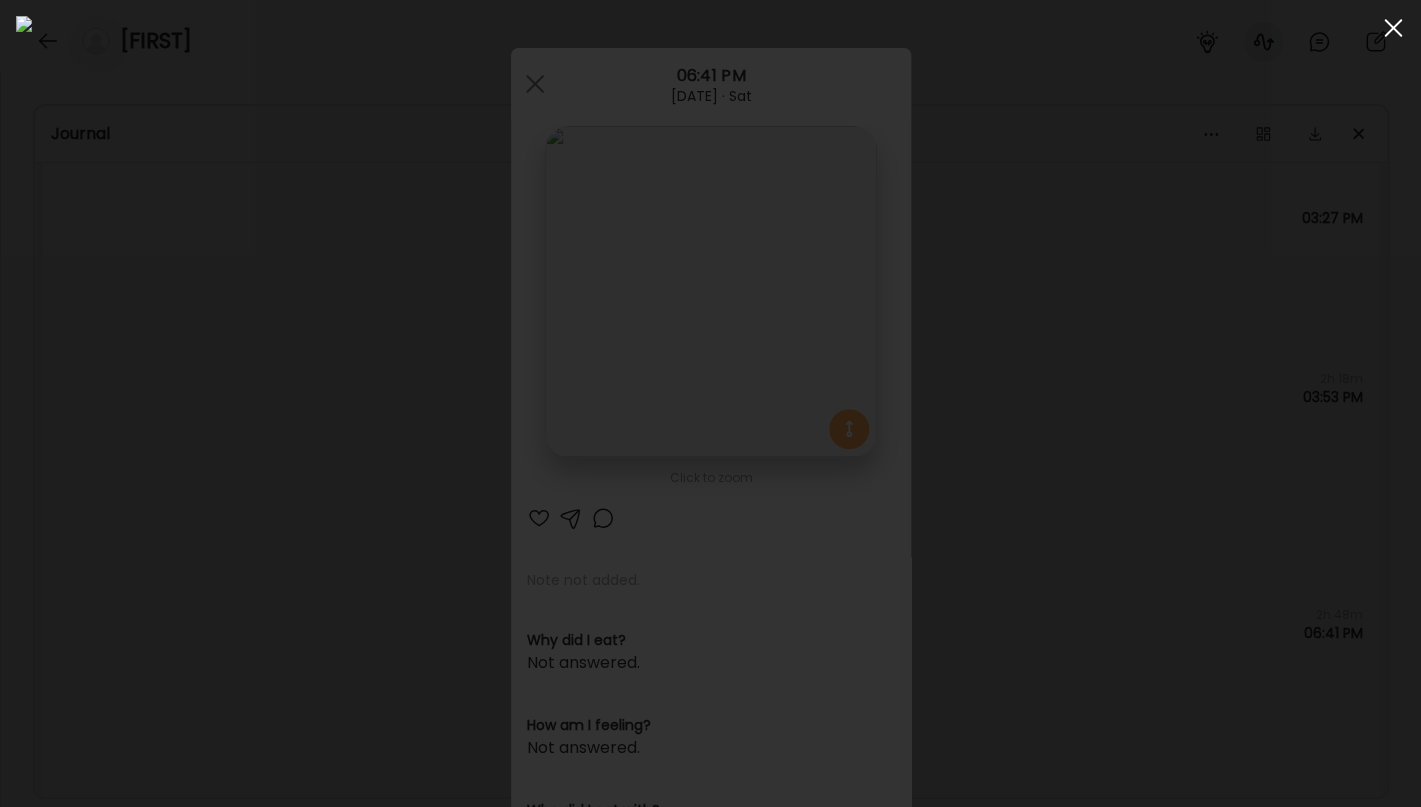 click at bounding box center [1393, 28] 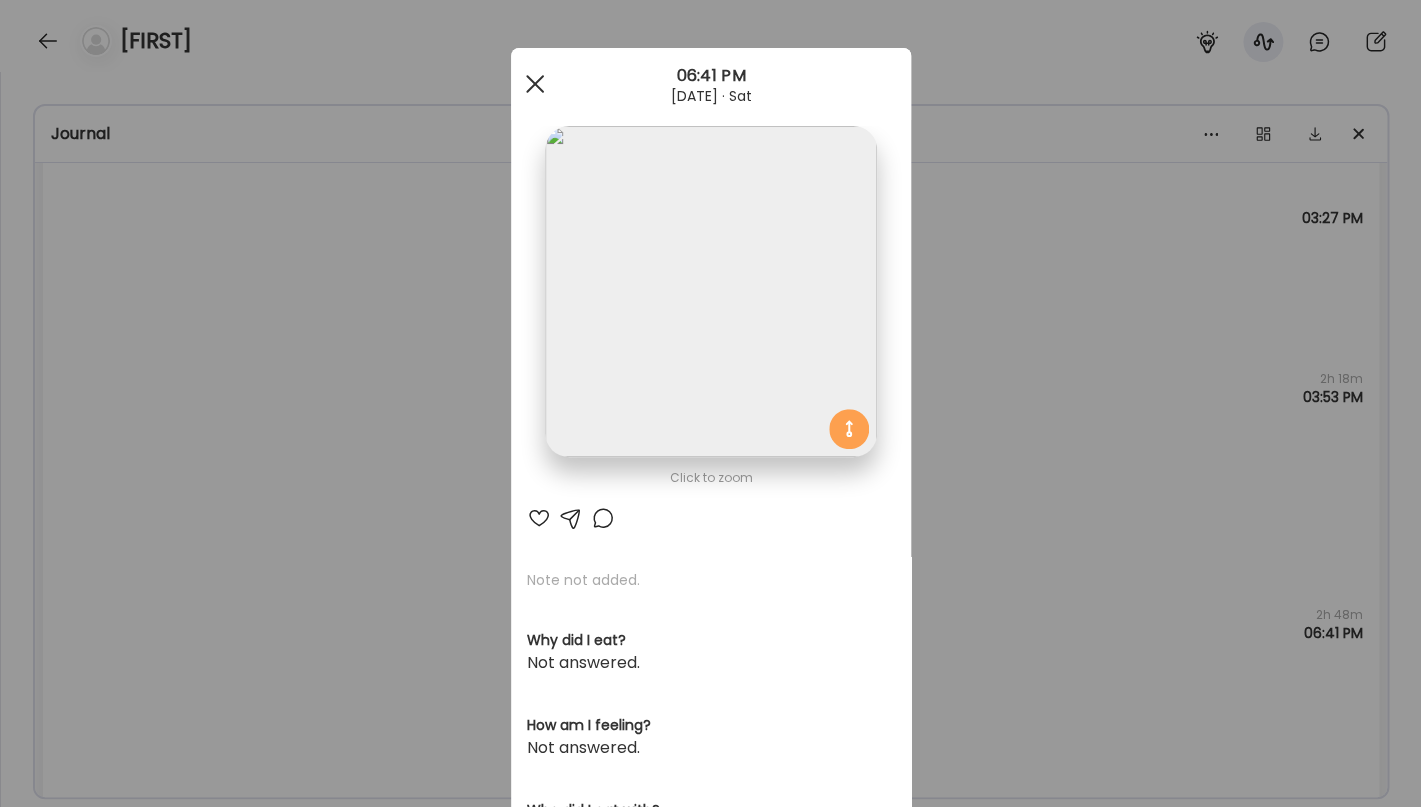 click at bounding box center [535, 84] 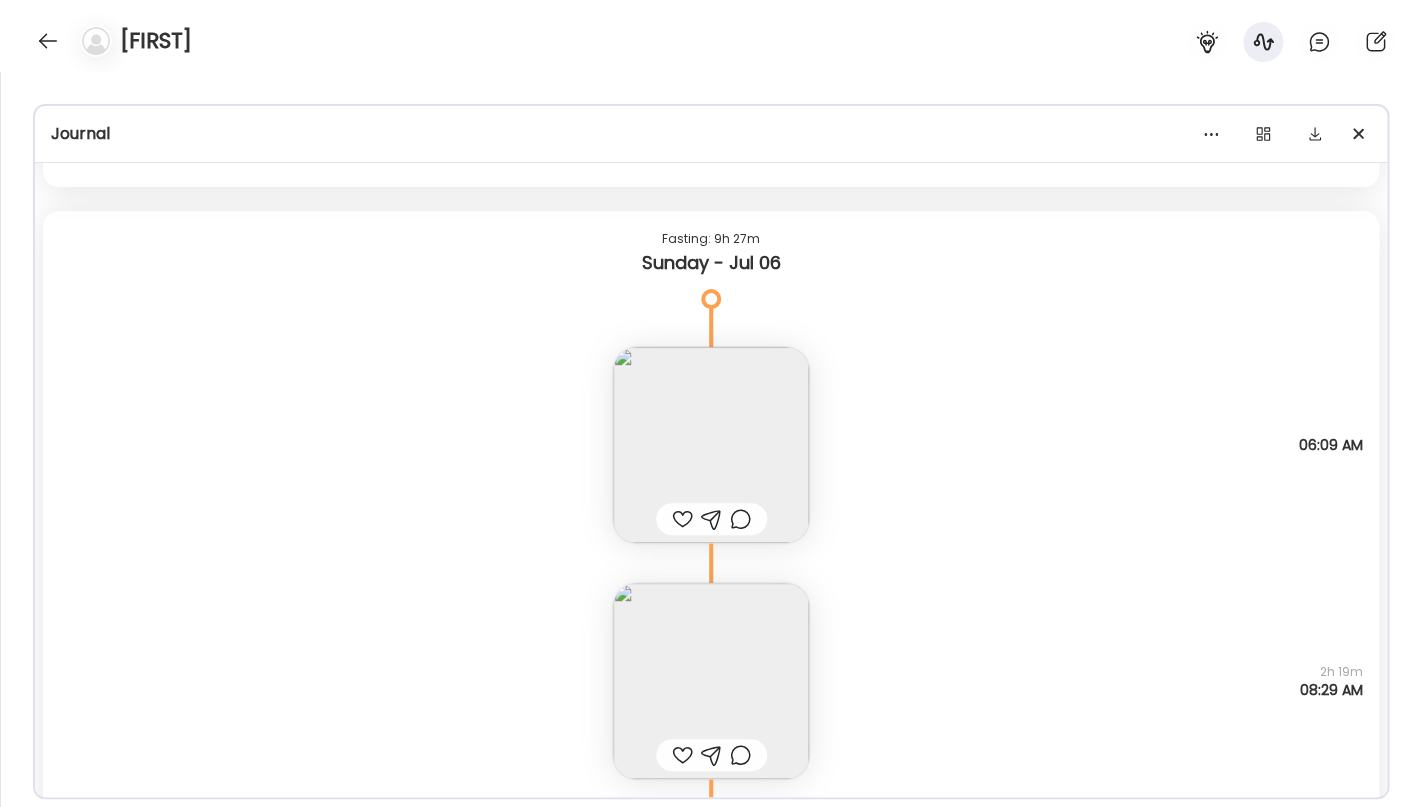 scroll, scrollTop: 1682, scrollLeft: 0, axis: vertical 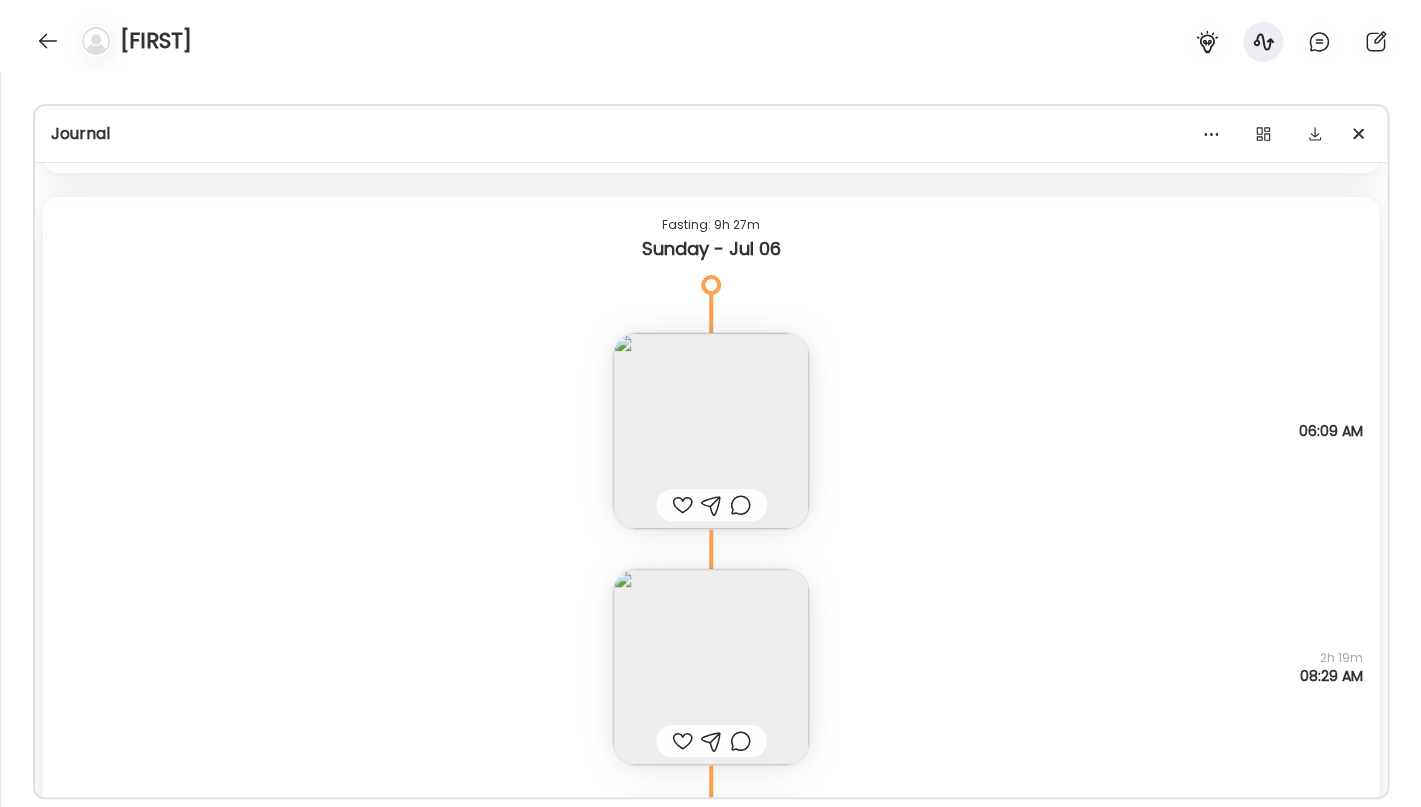 click at bounding box center [711, 431] 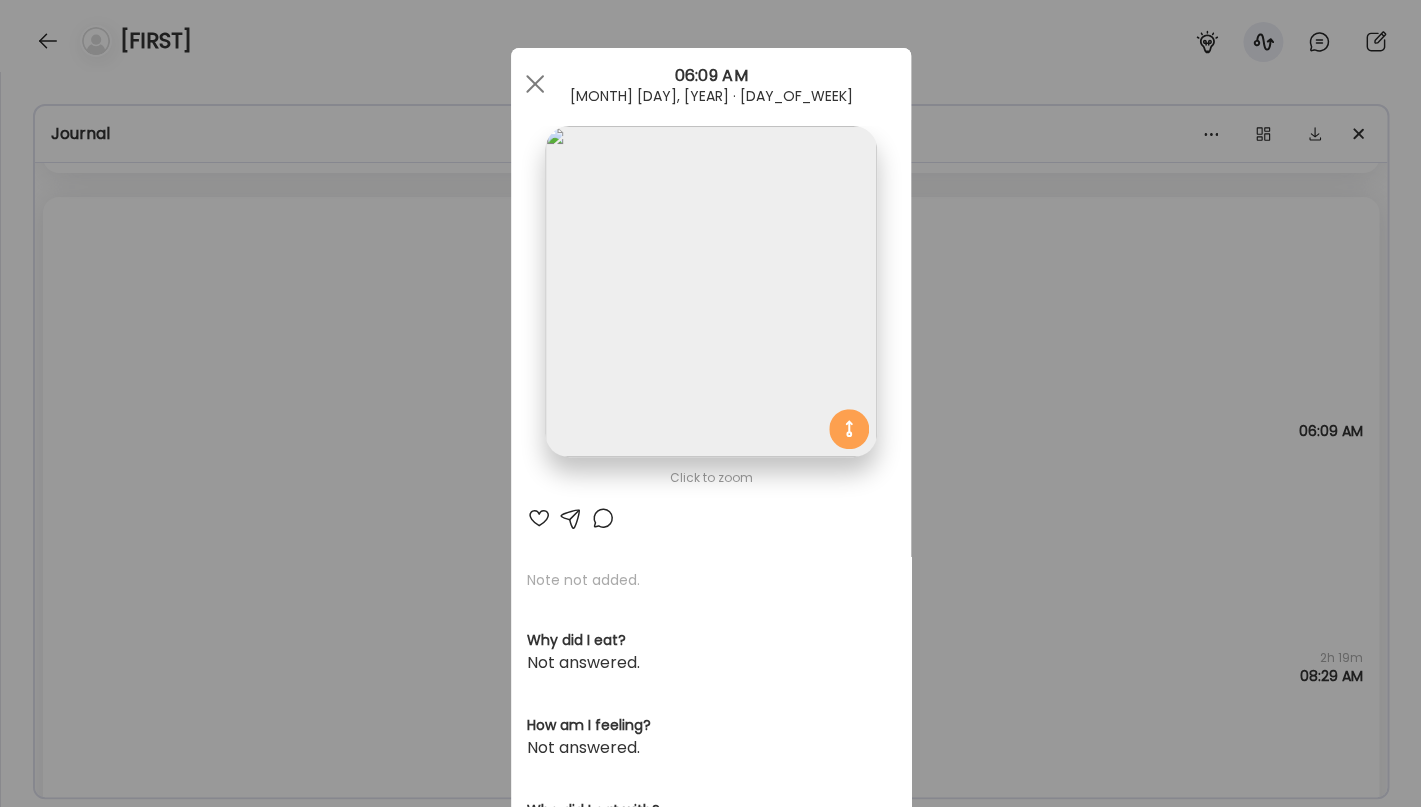 click at bounding box center [710, 291] 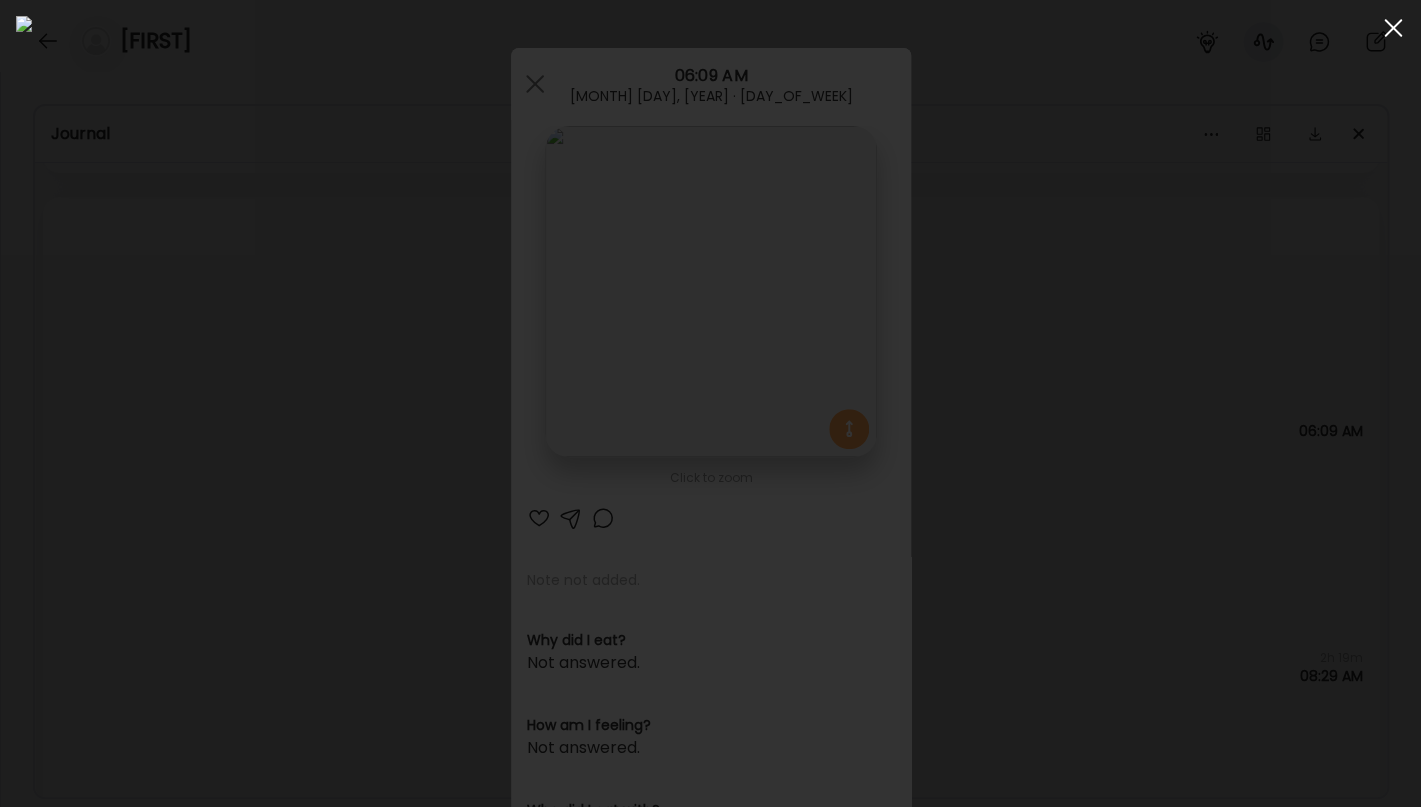 click at bounding box center [1393, 28] 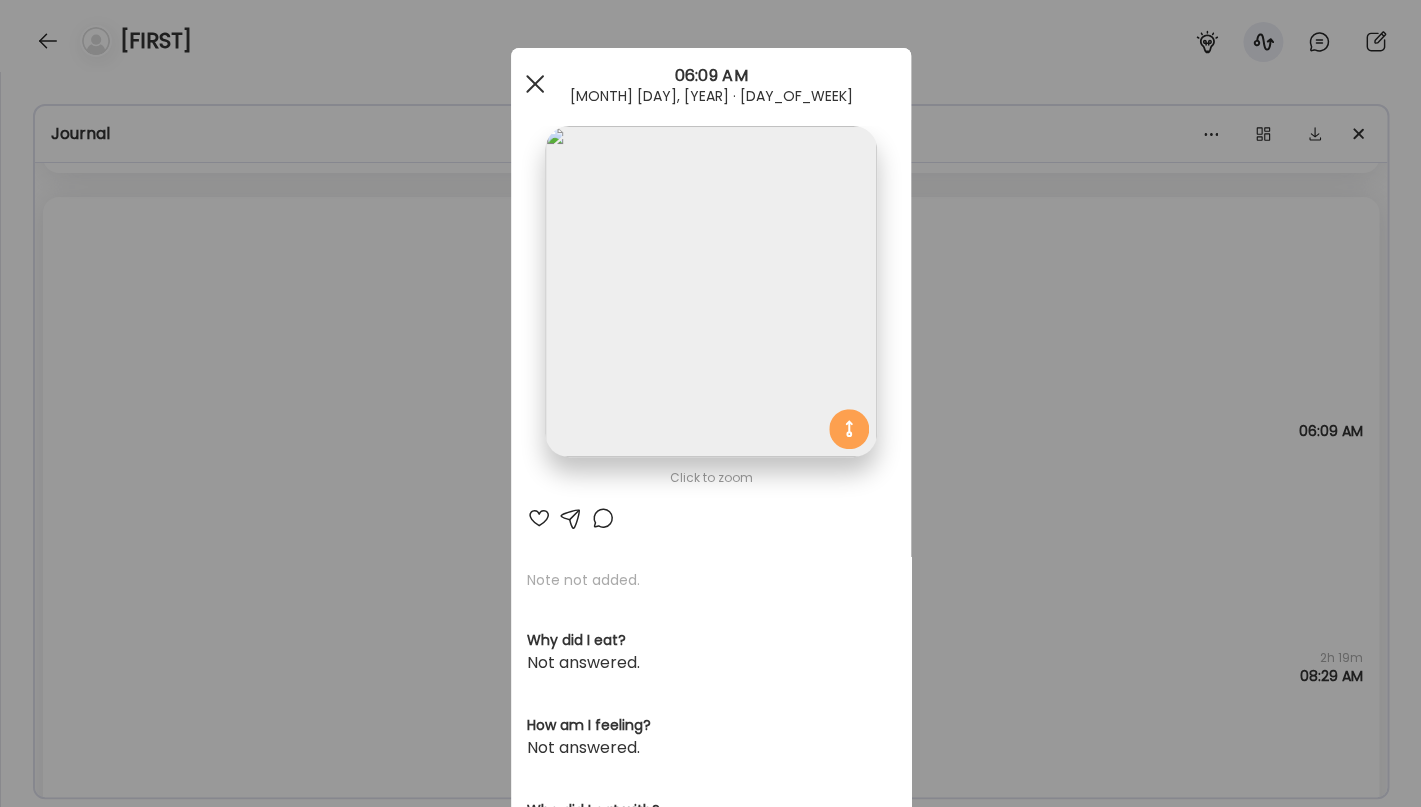 click at bounding box center [535, 84] 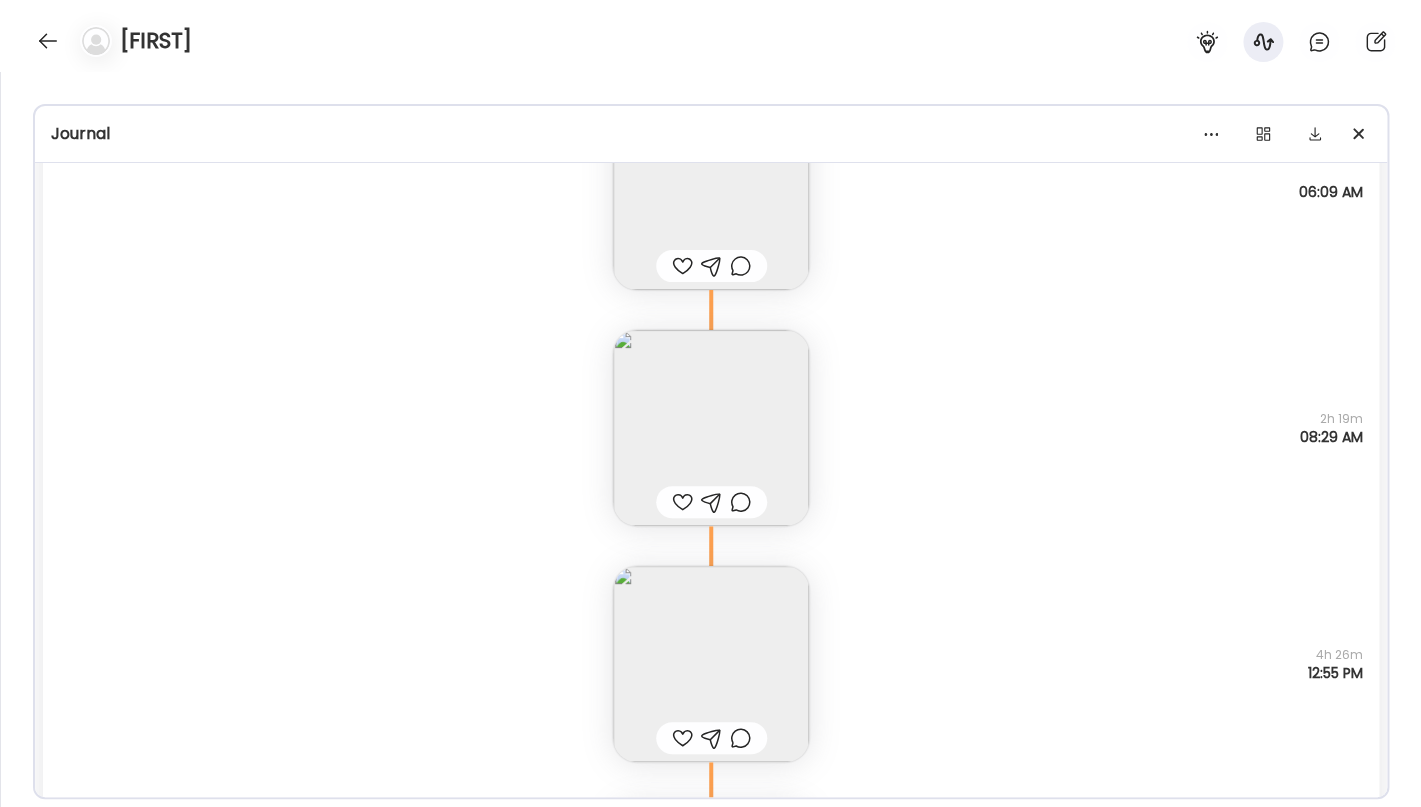 scroll, scrollTop: 1923, scrollLeft: 0, axis: vertical 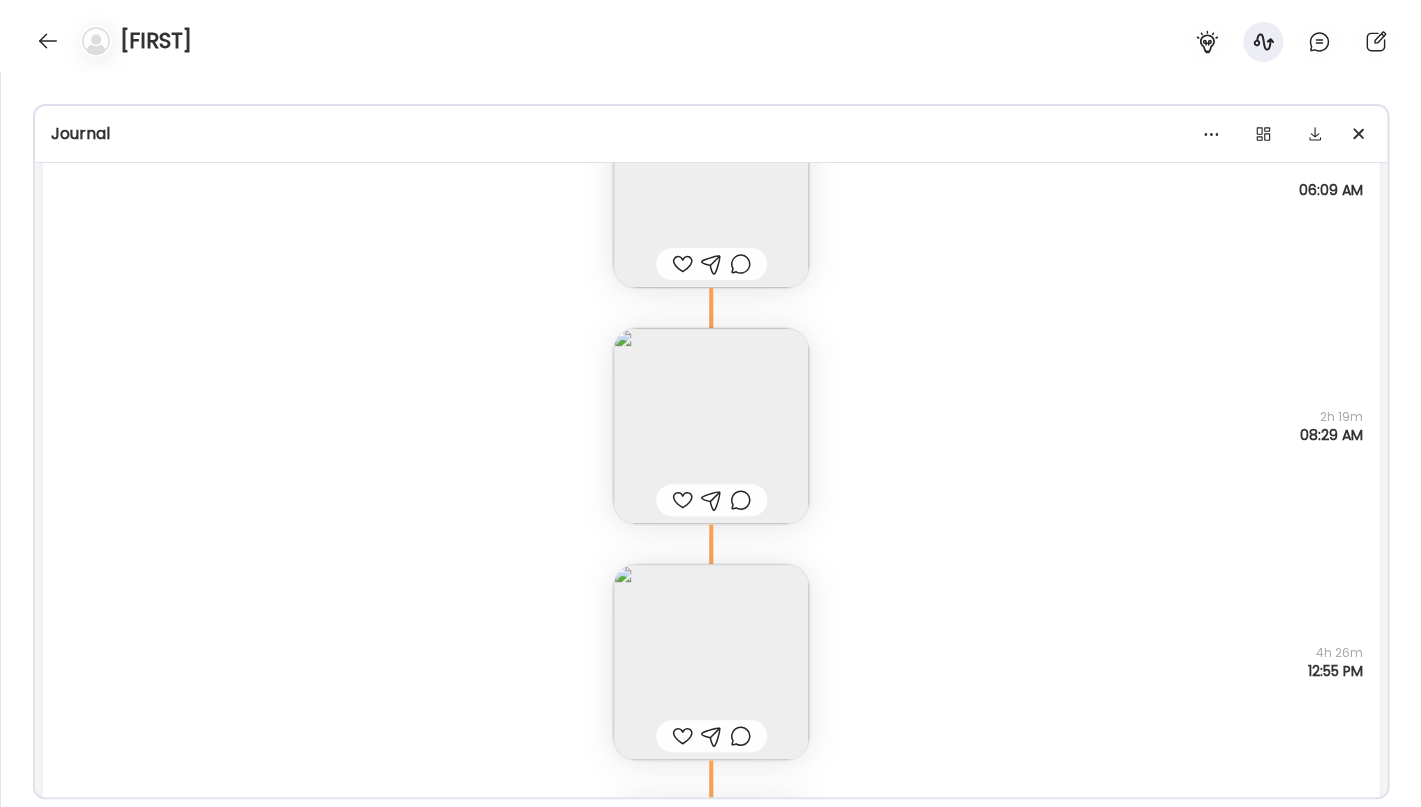 click at bounding box center [711, 662] 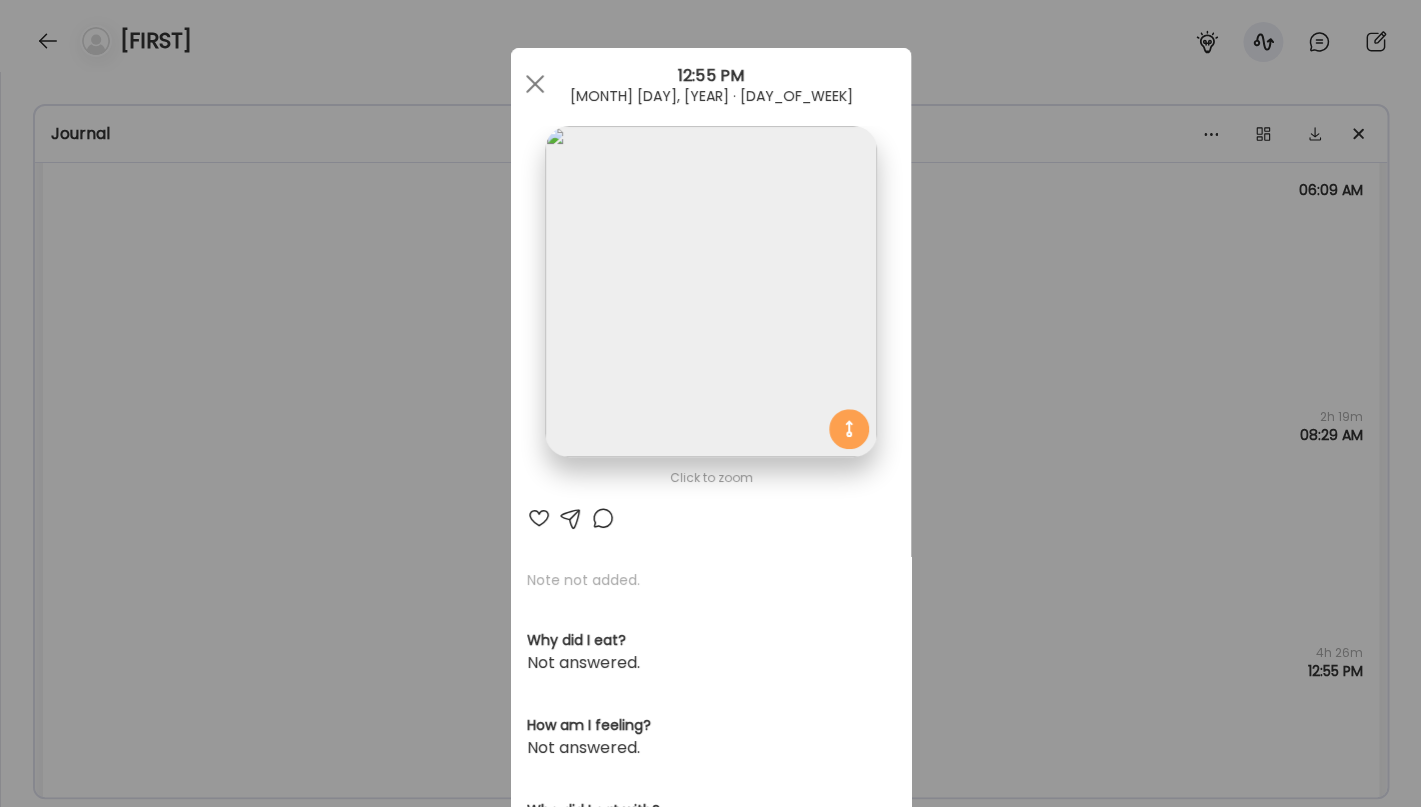 click at bounding box center [710, 291] 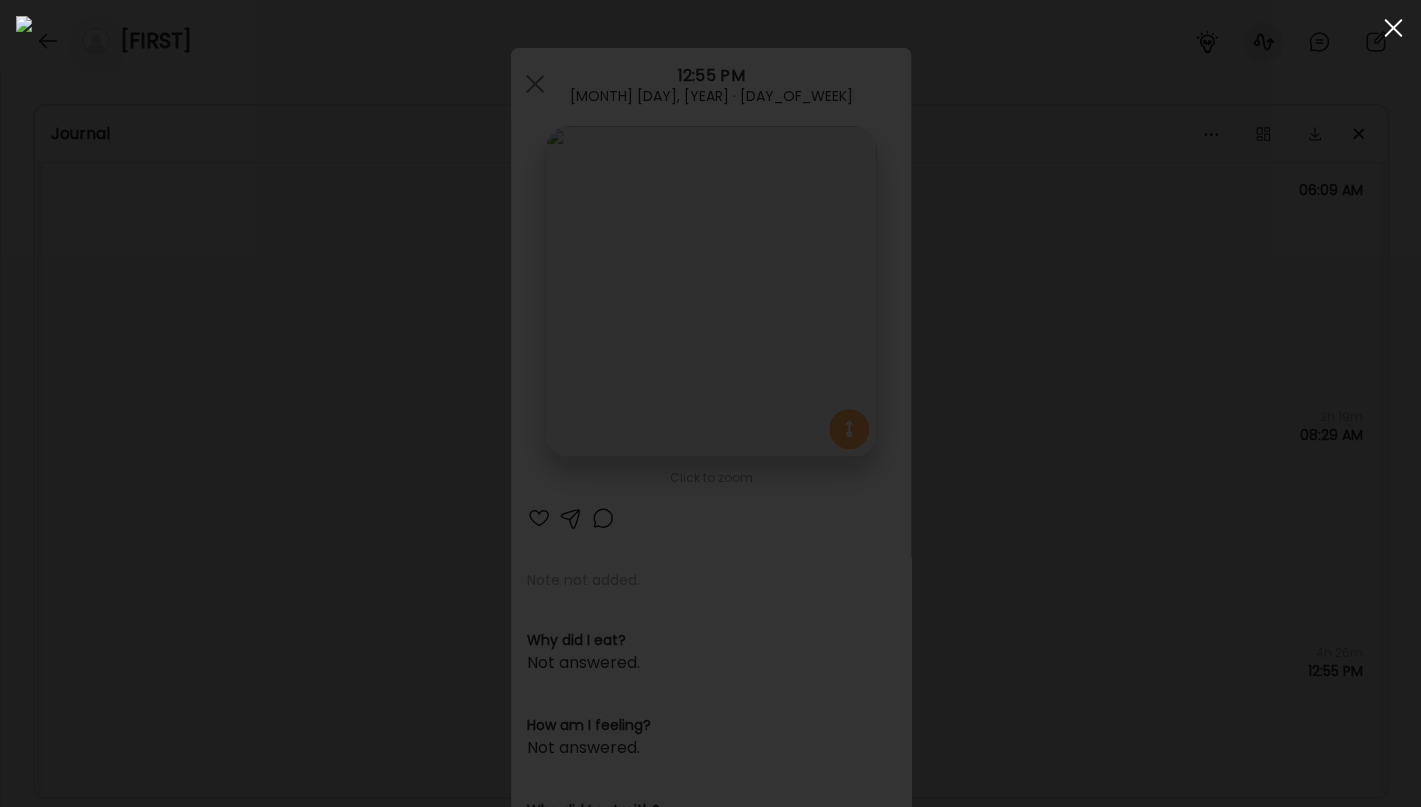 click at bounding box center (1393, 28) 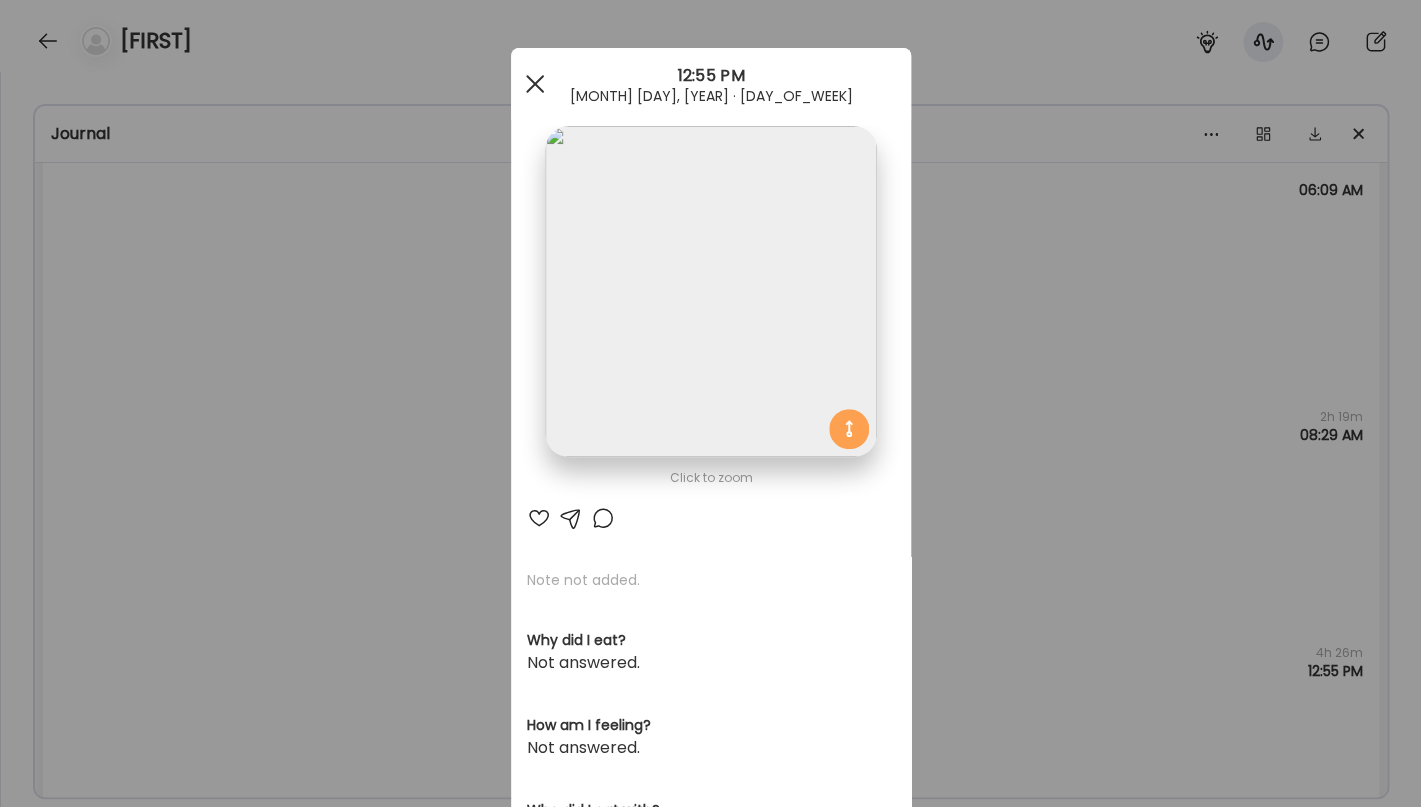 click at bounding box center (535, 84) 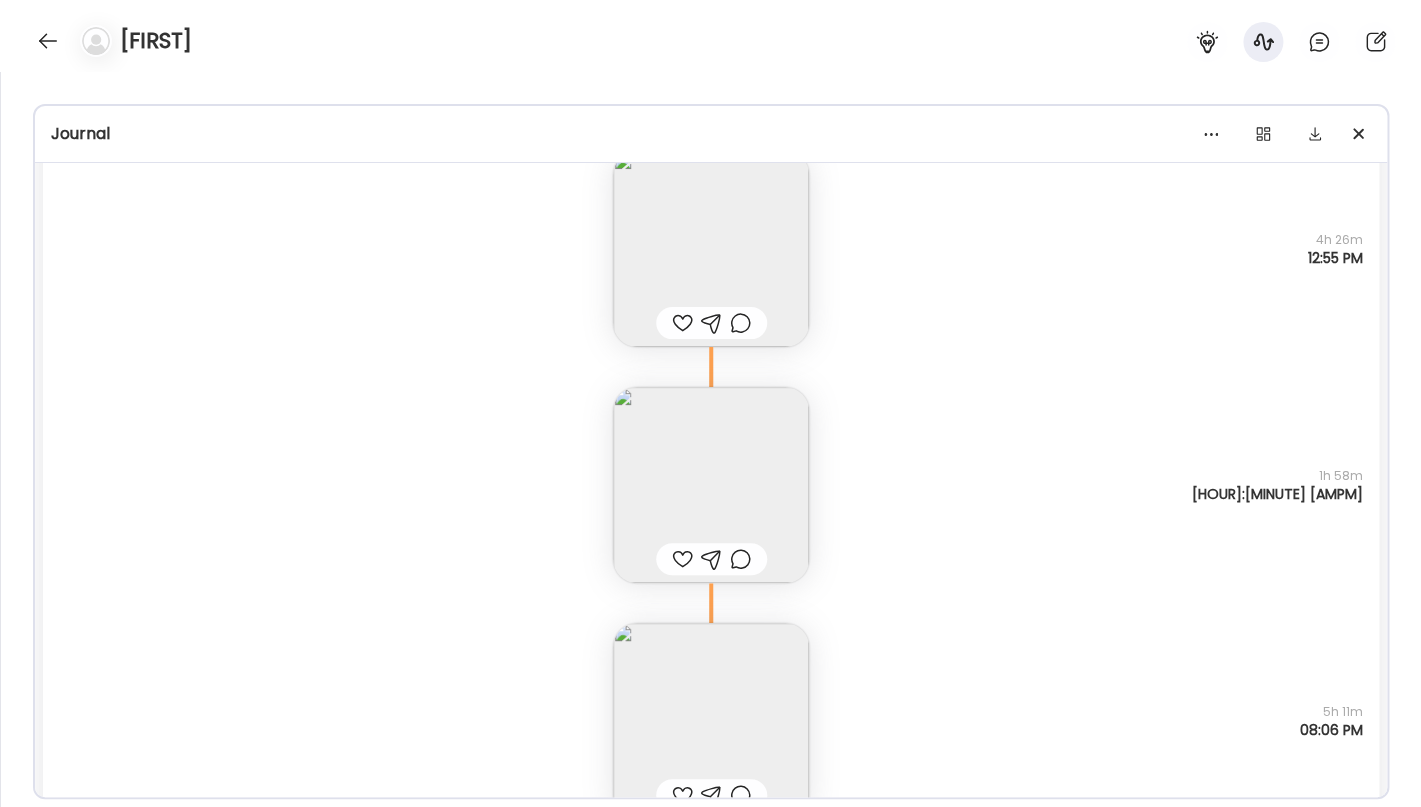 scroll, scrollTop: 2344, scrollLeft: 0, axis: vertical 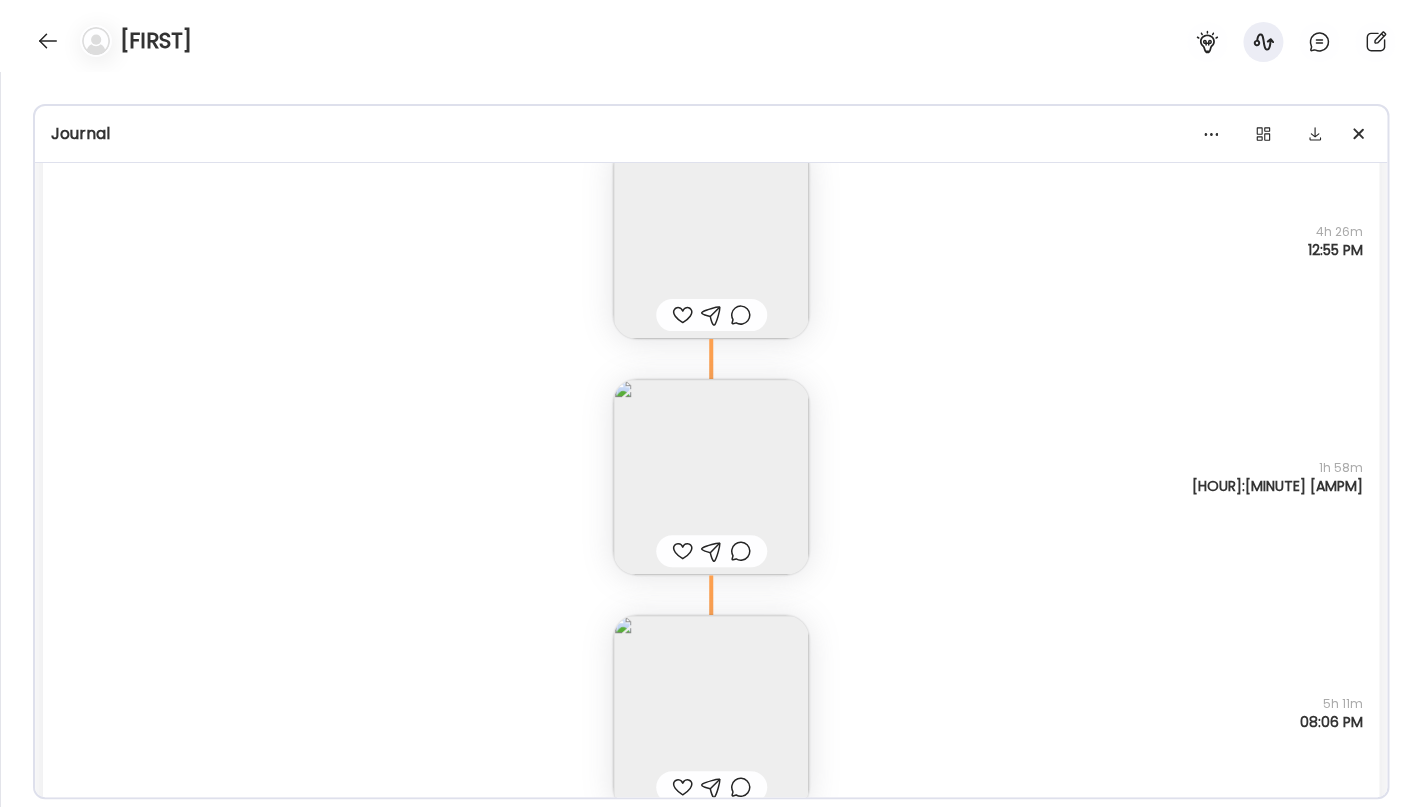 click at bounding box center [711, 477] 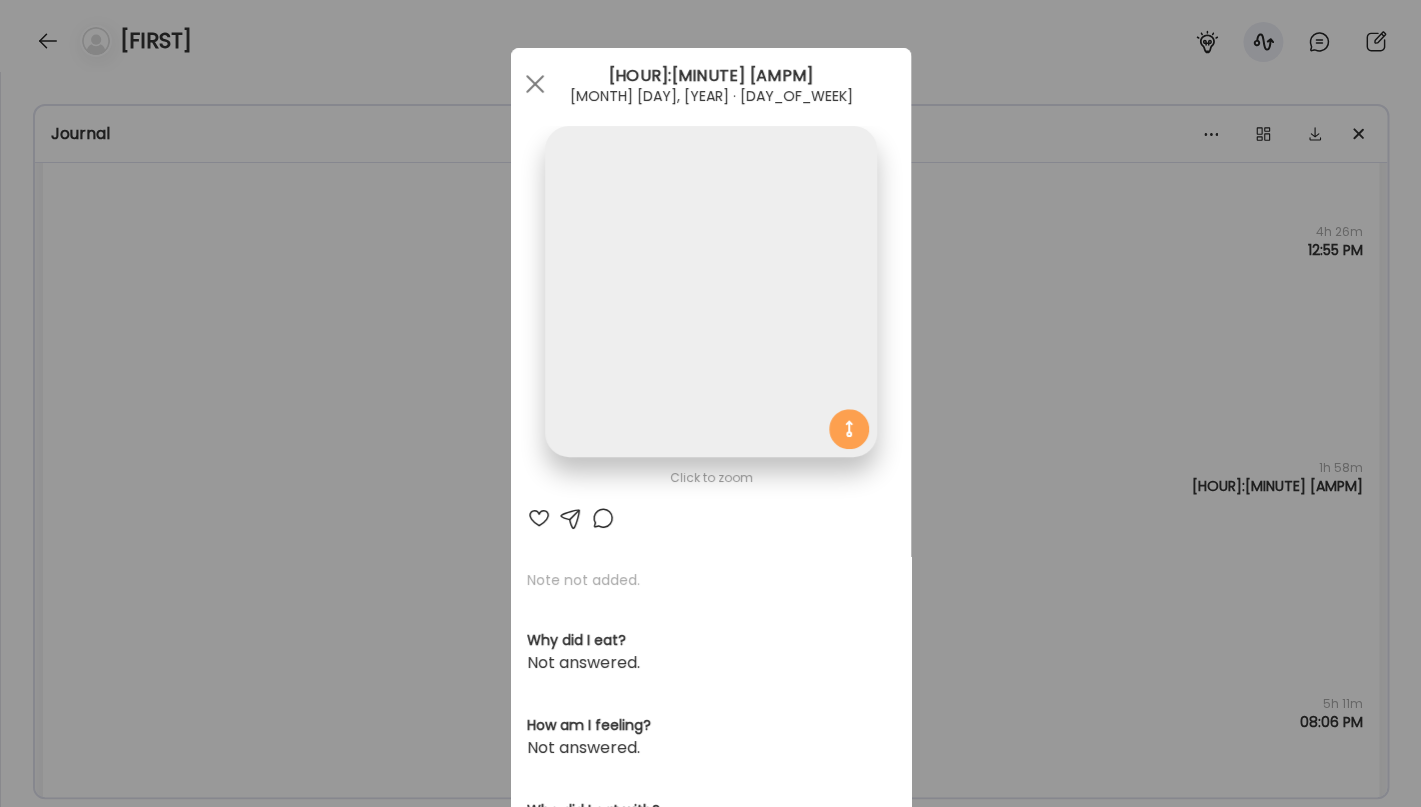 click at bounding box center [710, 291] 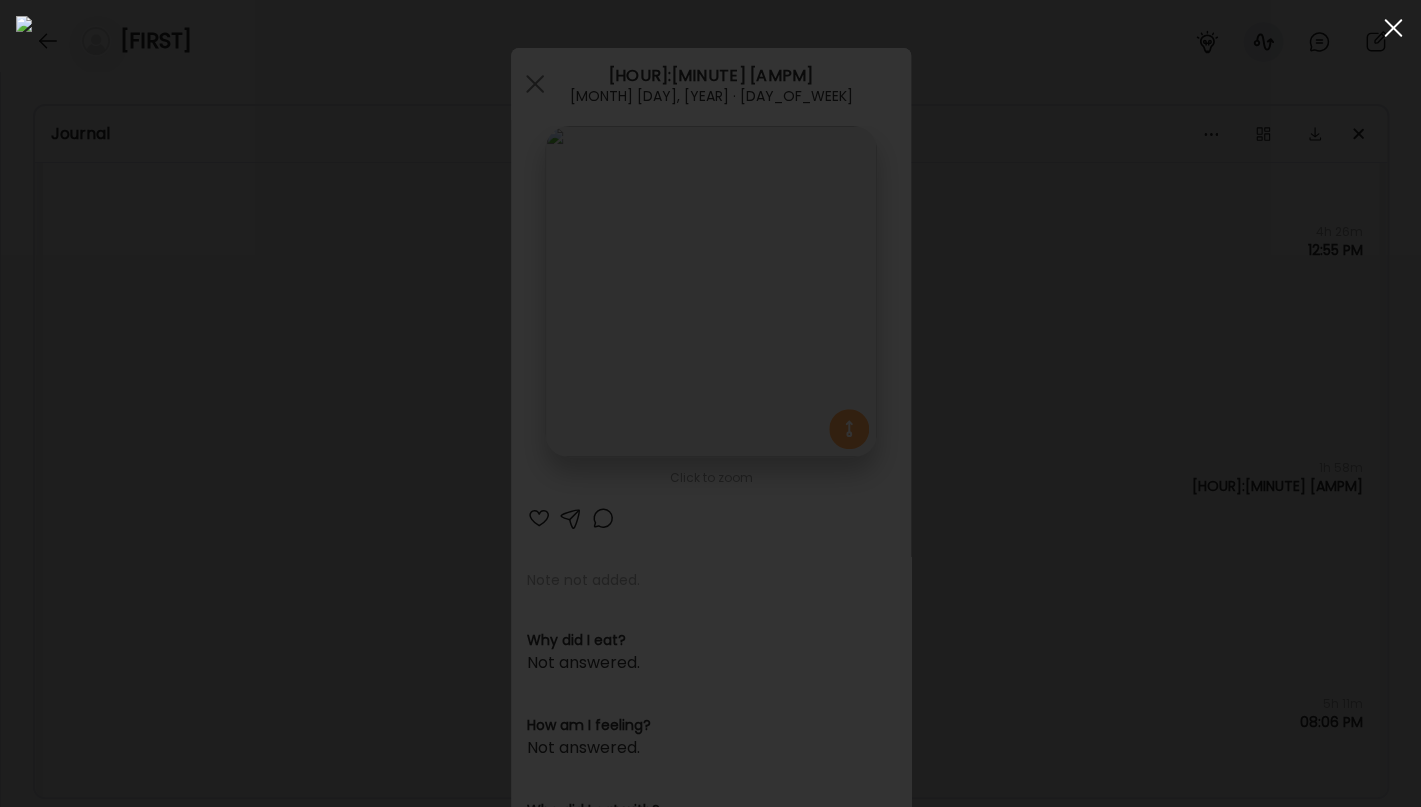 click at bounding box center (1393, 28) 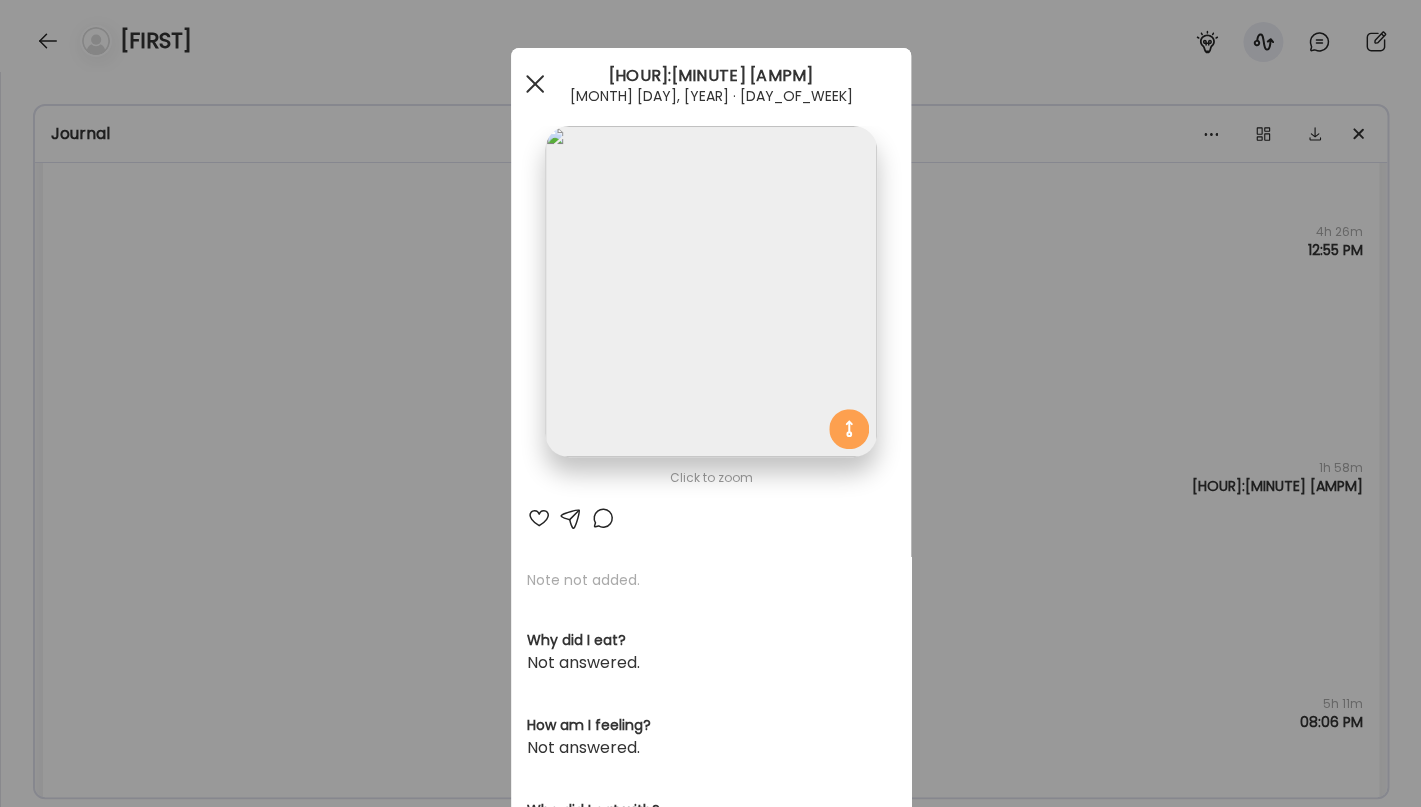click at bounding box center (535, 84) 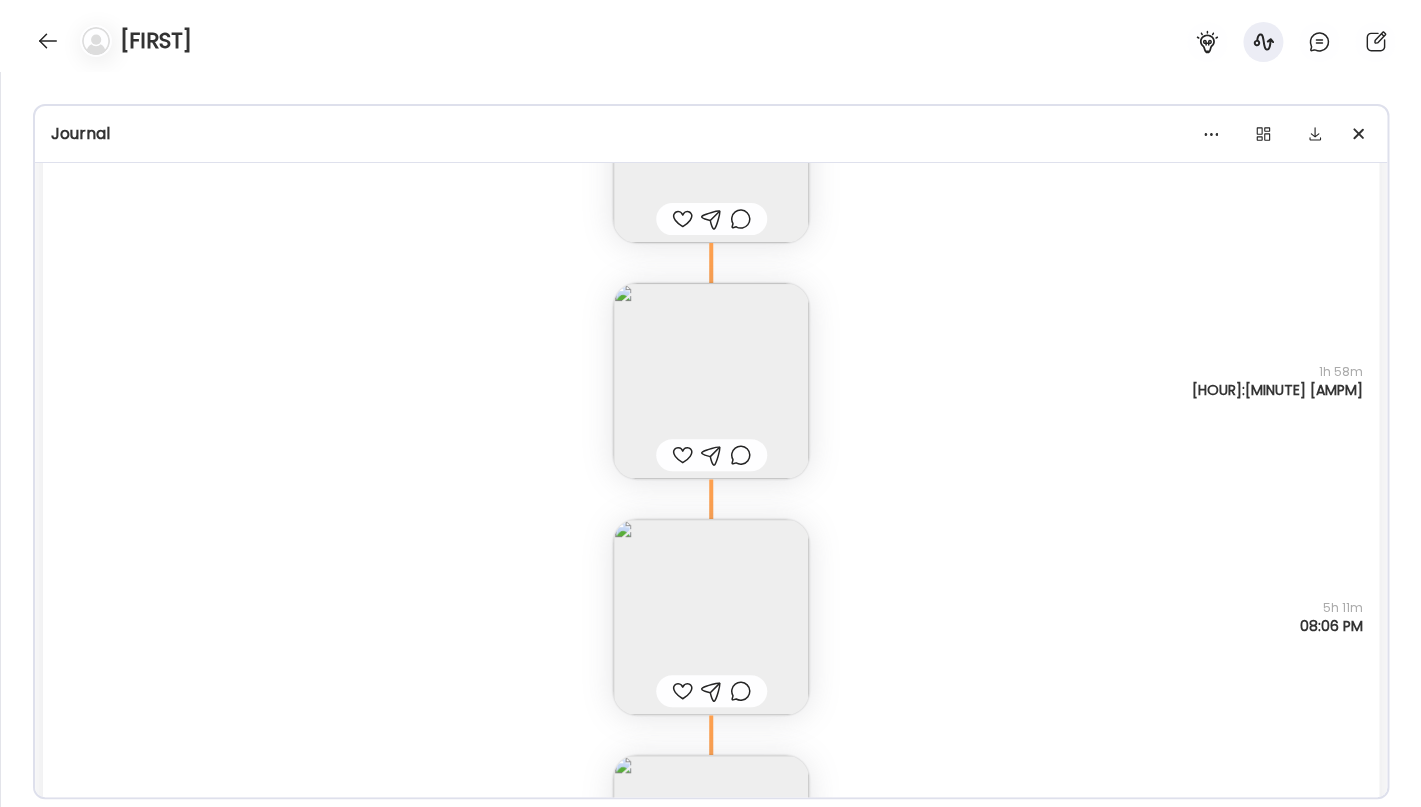 scroll, scrollTop: 2439, scrollLeft: 0, axis: vertical 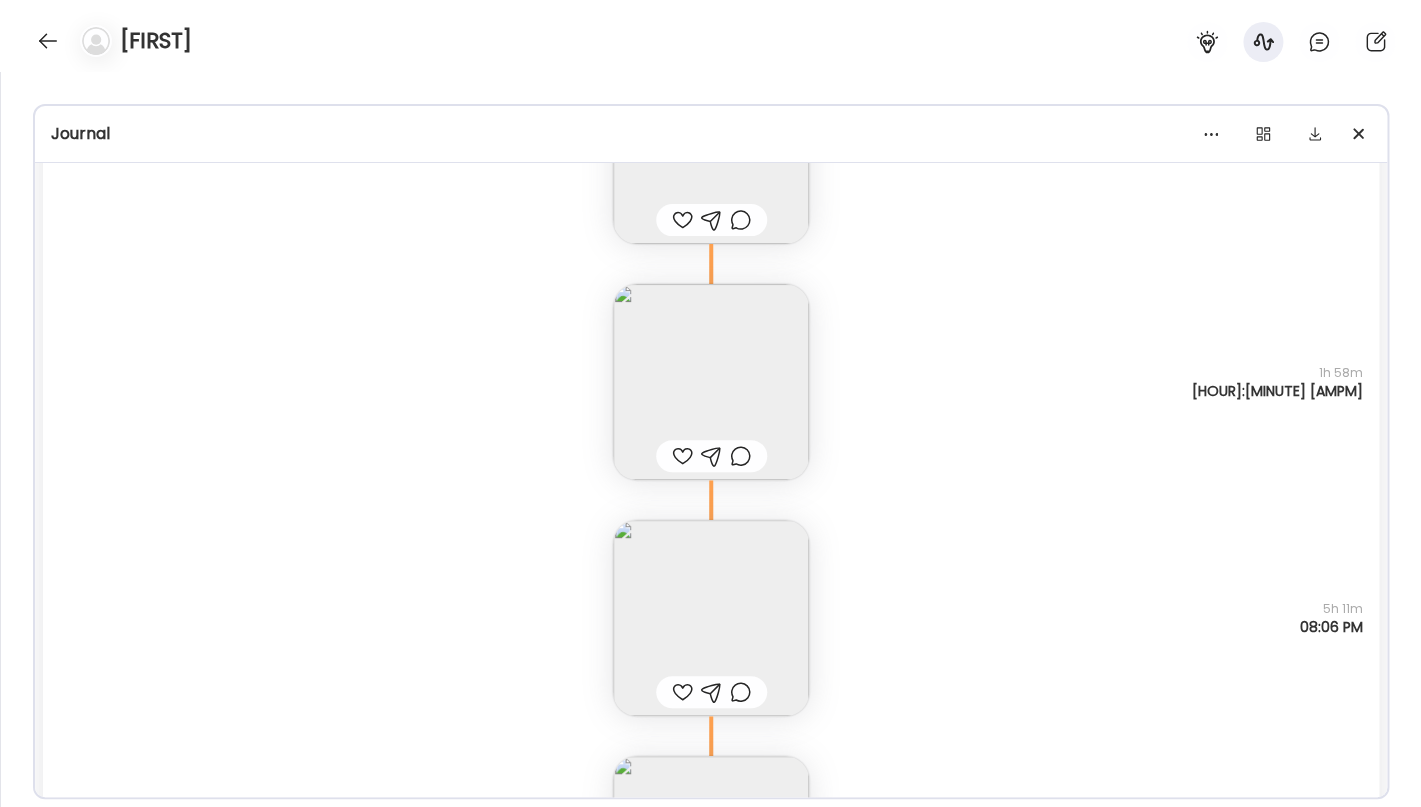 click at bounding box center (711, 618) 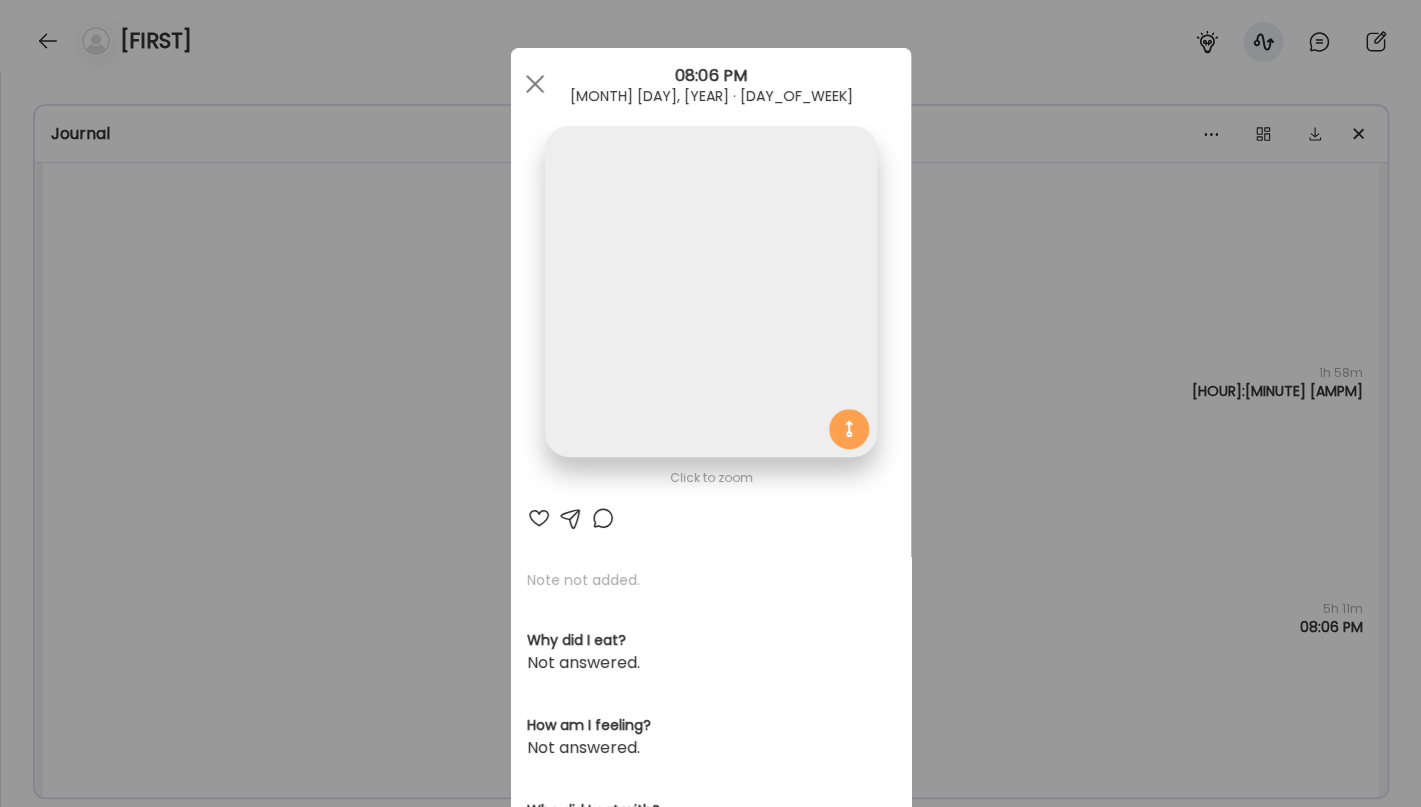 click at bounding box center (710, 291) 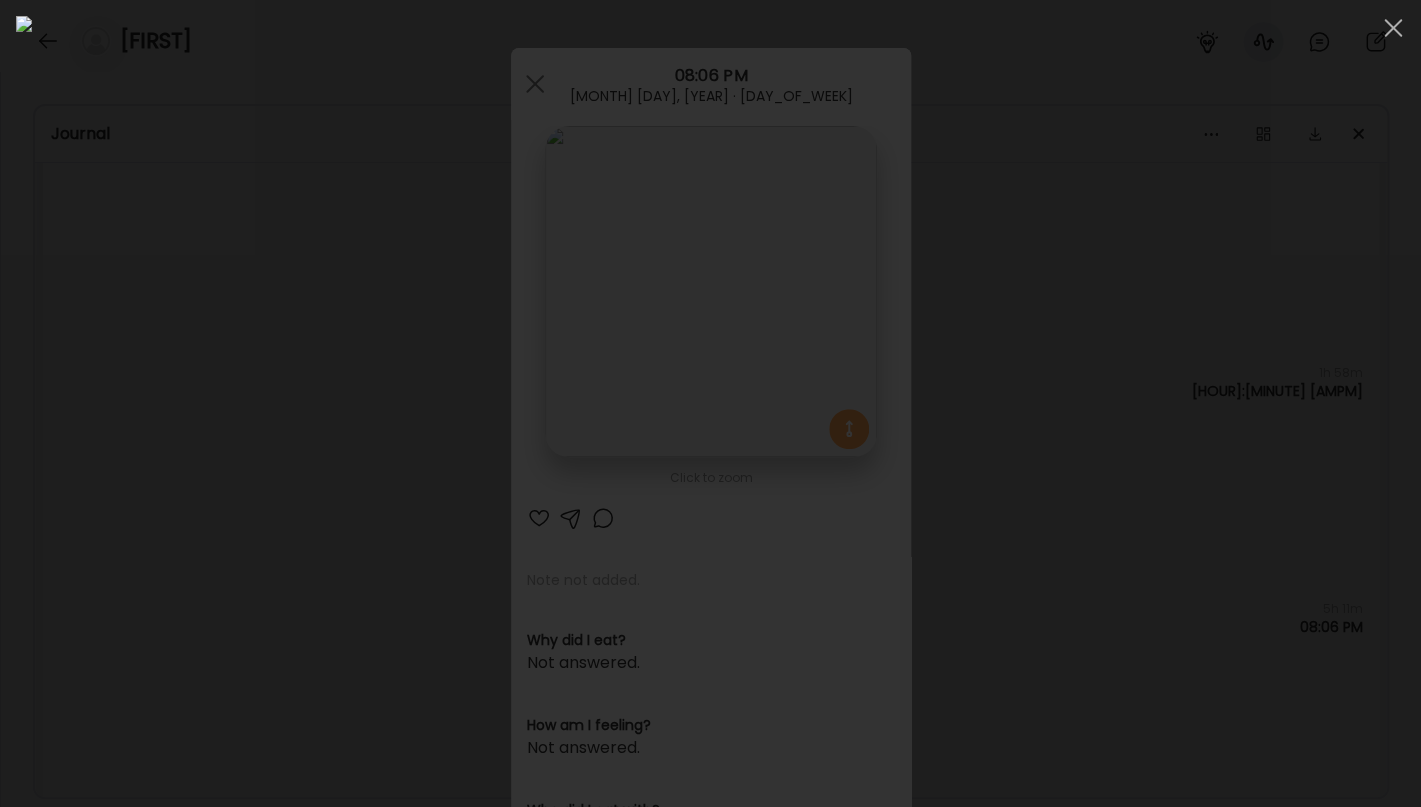 click at bounding box center (710, 403) 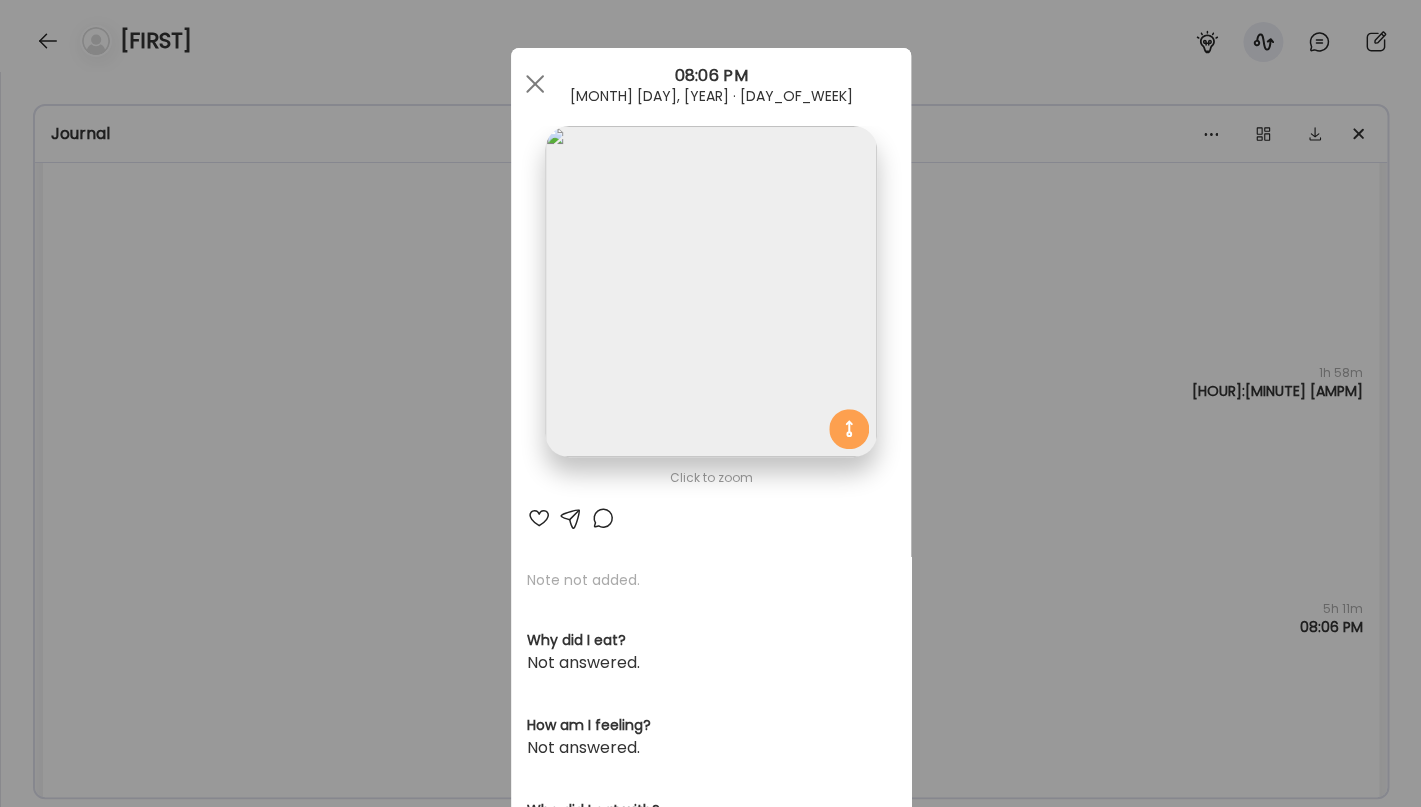 click at bounding box center [710, 291] 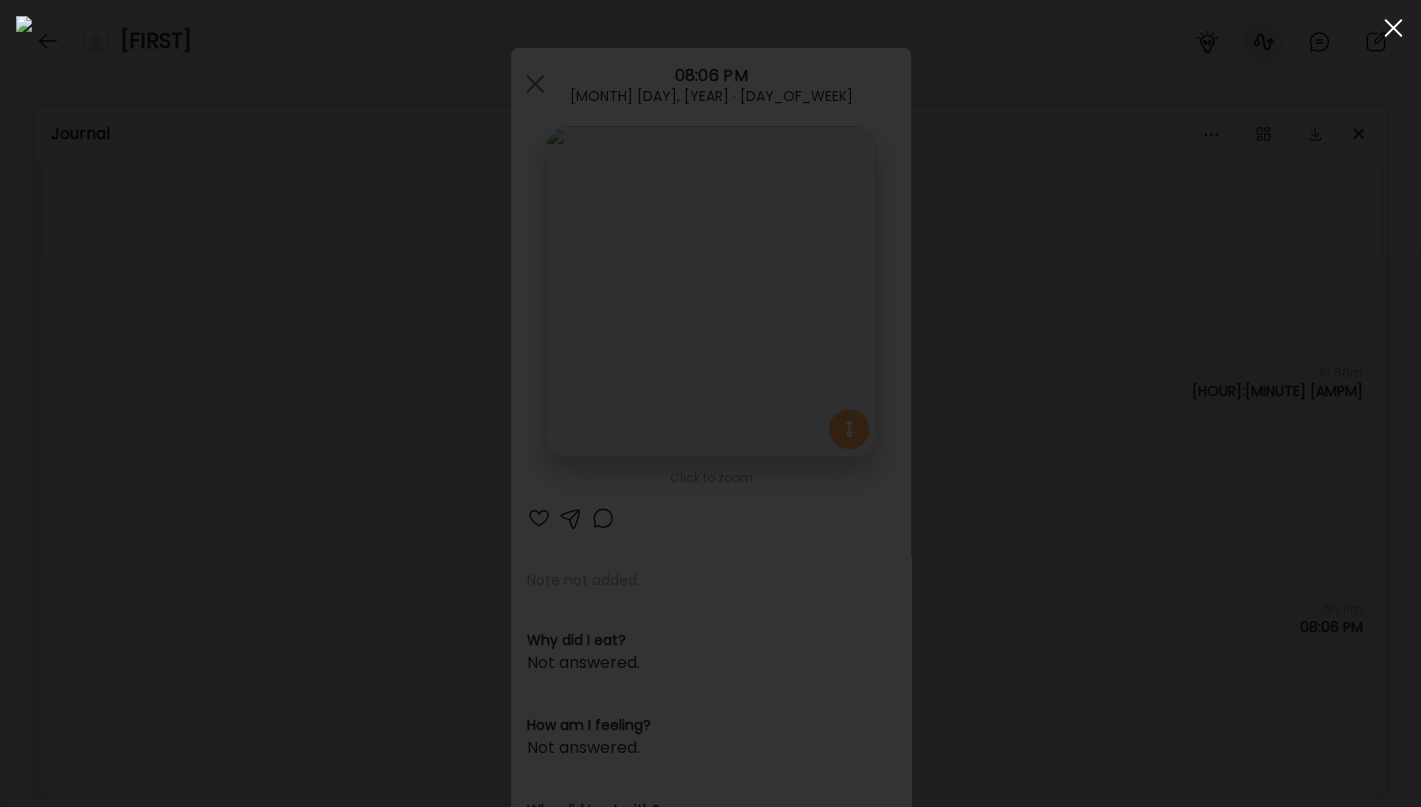 click at bounding box center [1393, 28] 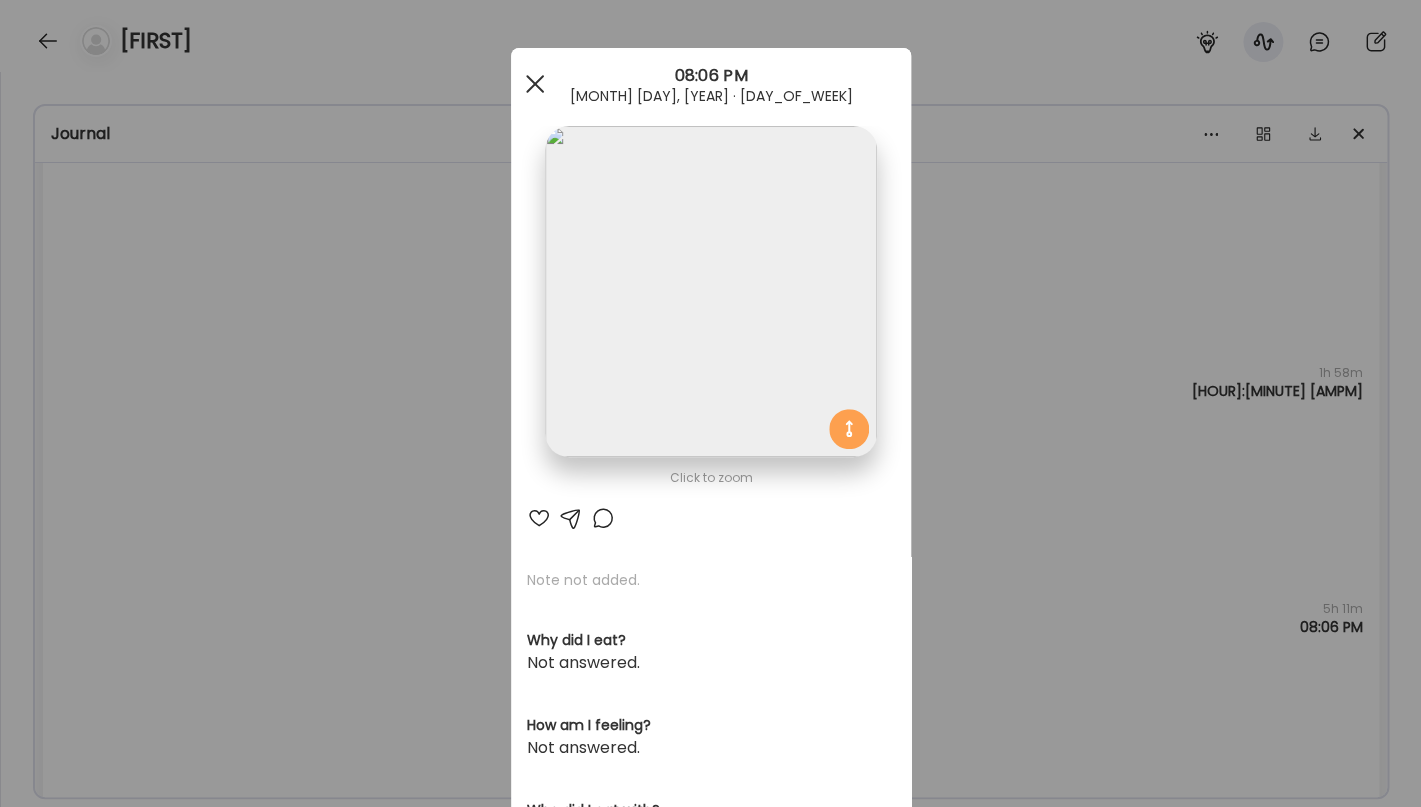 click at bounding box center [535, 84] 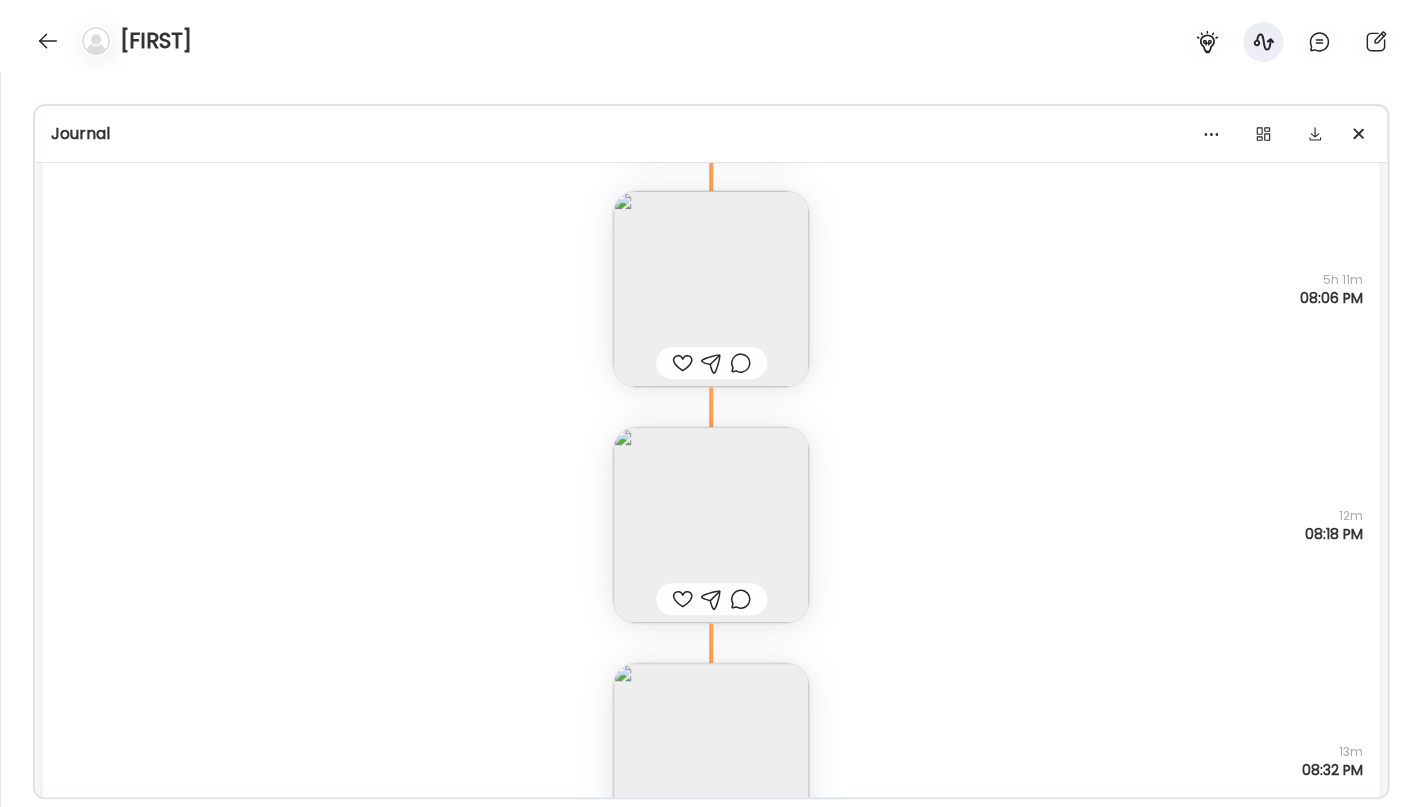 scroll, scrollTop: 2730, scrollLeft: 0, axis: vertical 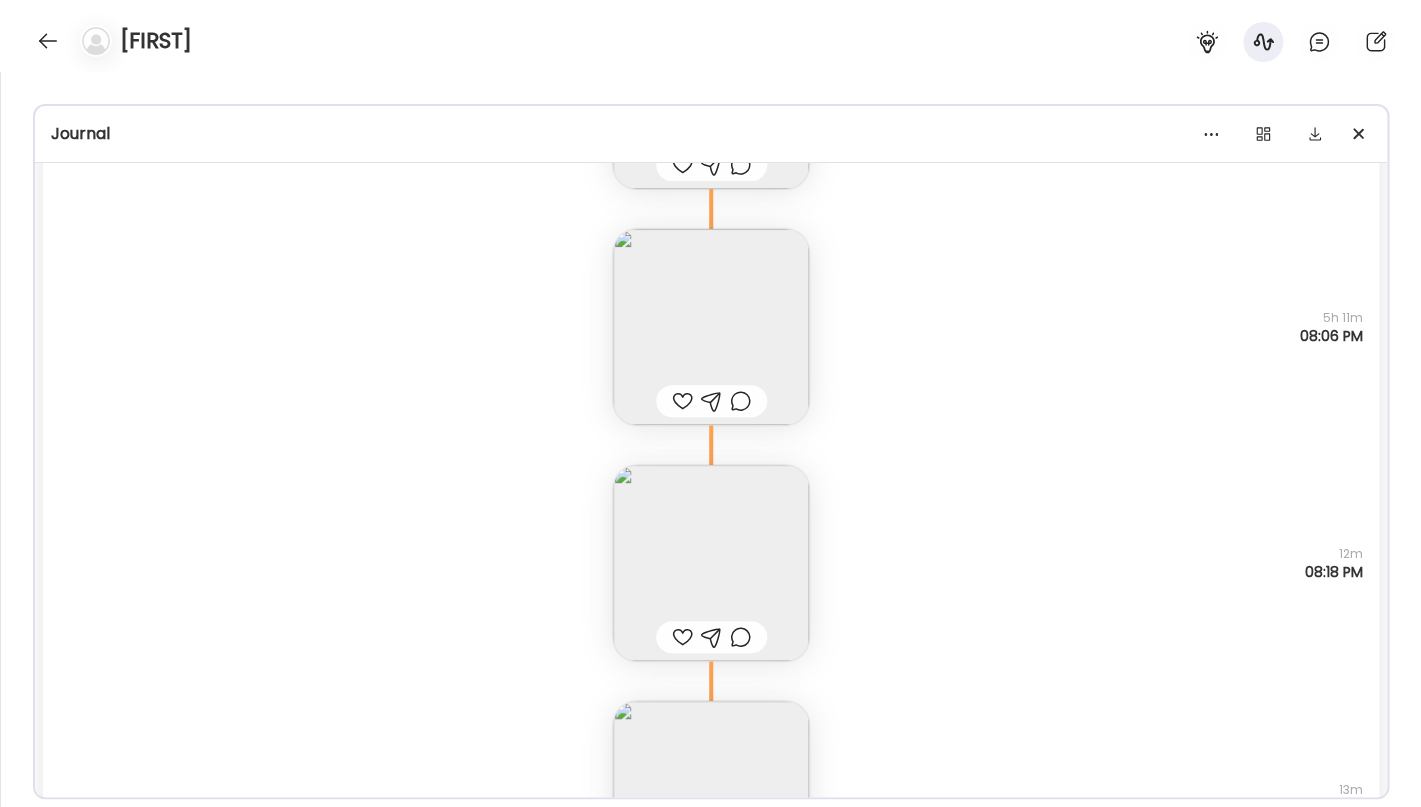 click at bounding box center [711, 563] 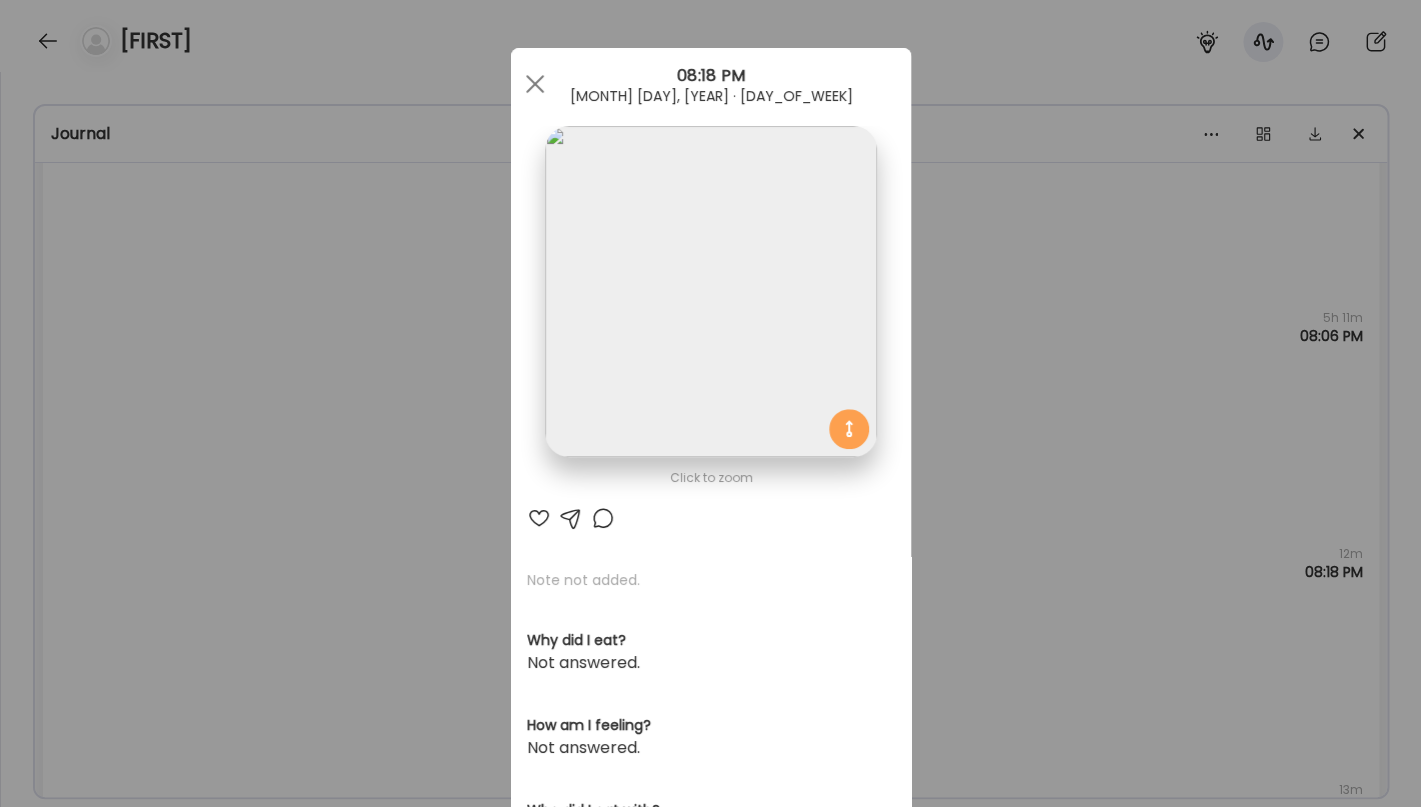 click at bounding box center [710, 291] 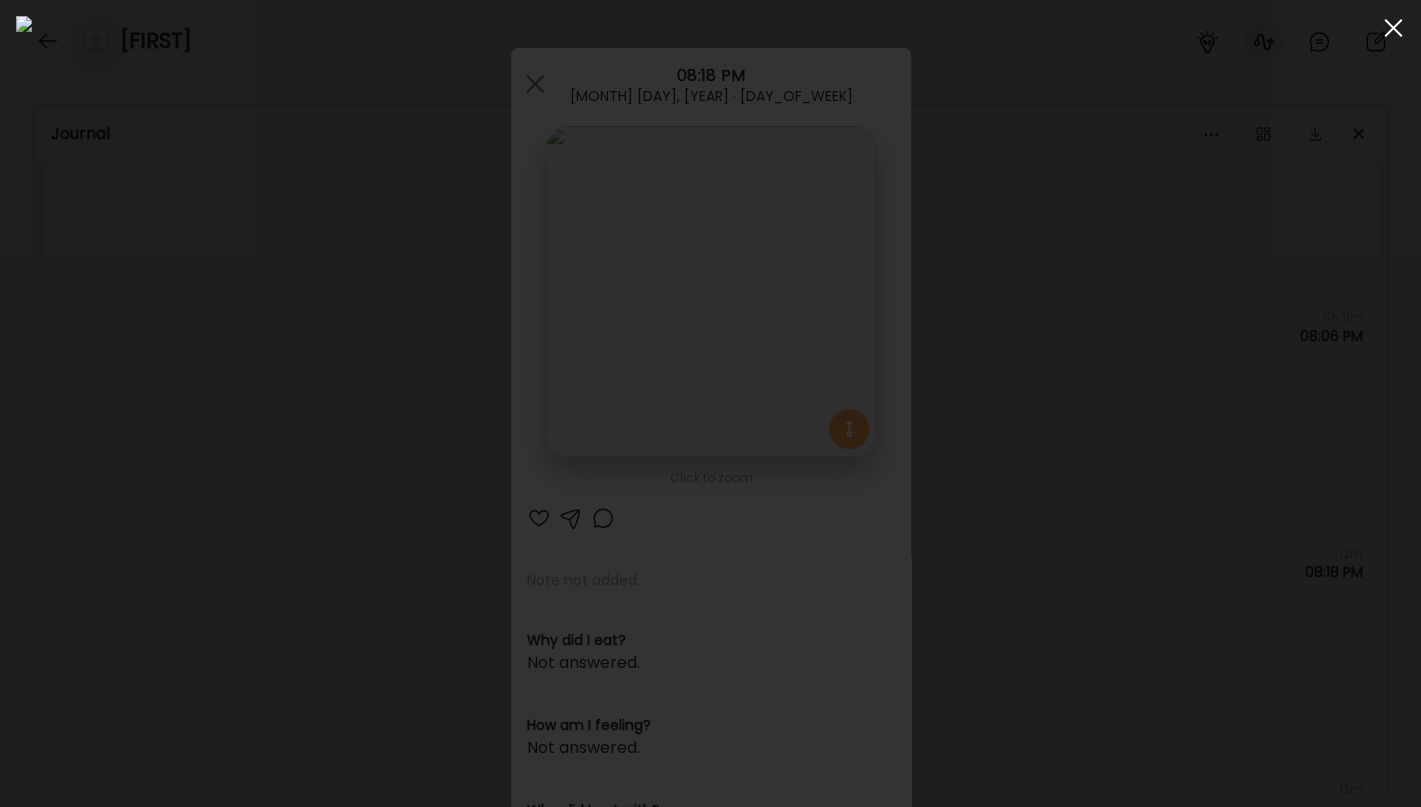click at bounding box center (1393, 28) 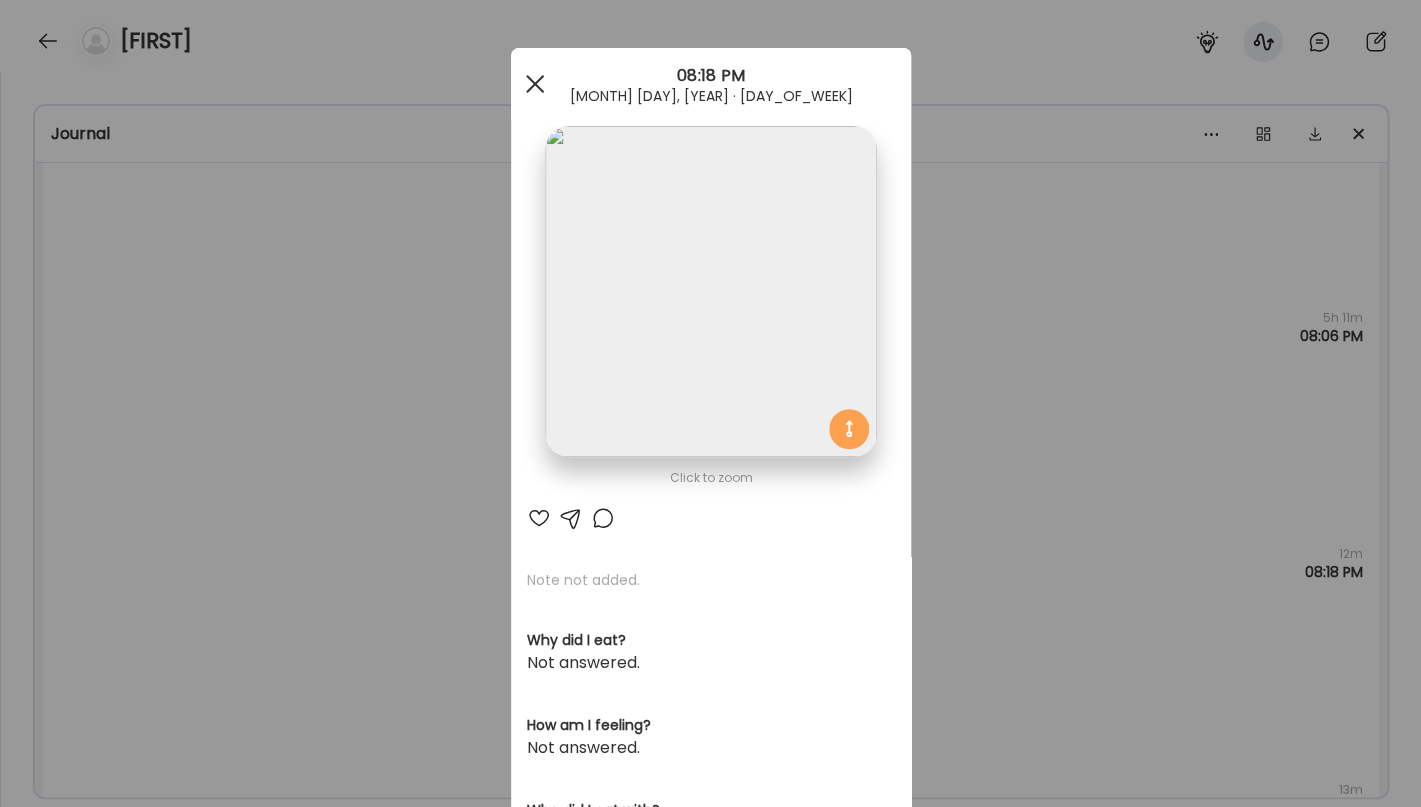 click at bounding box center [534, 84] 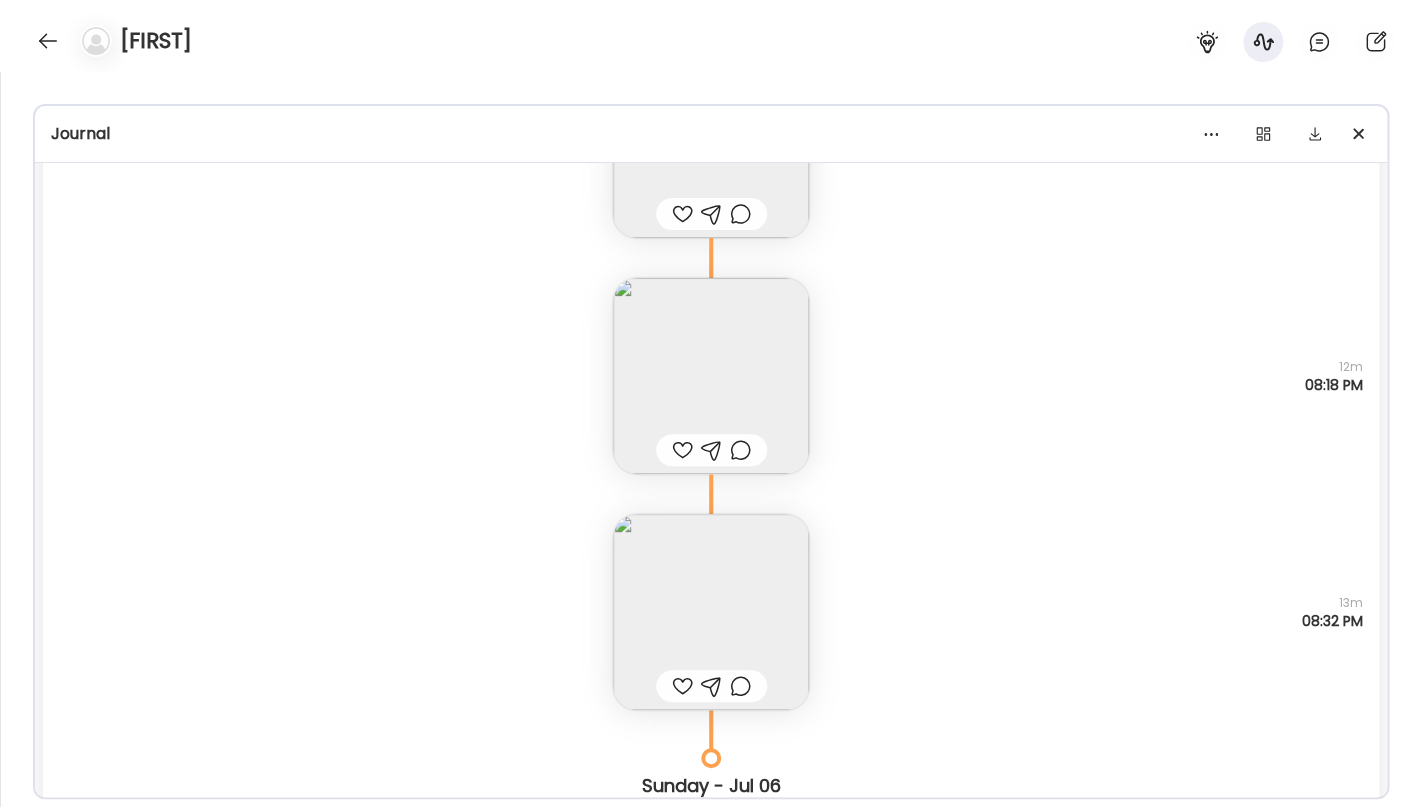 scroll, scrollTop: 2923, scrollLeft: 0, axis: vertical 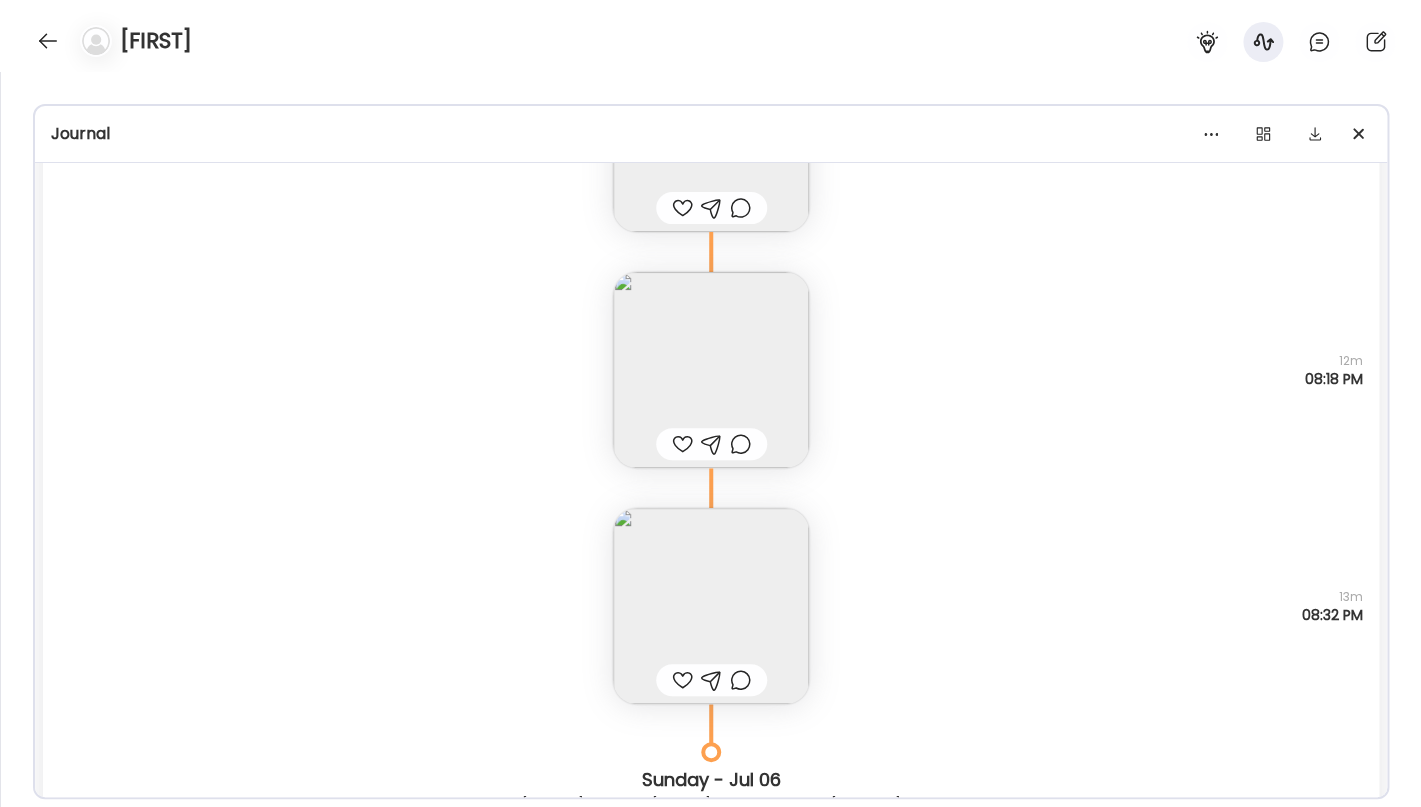 click at bounding box center [711, 606] 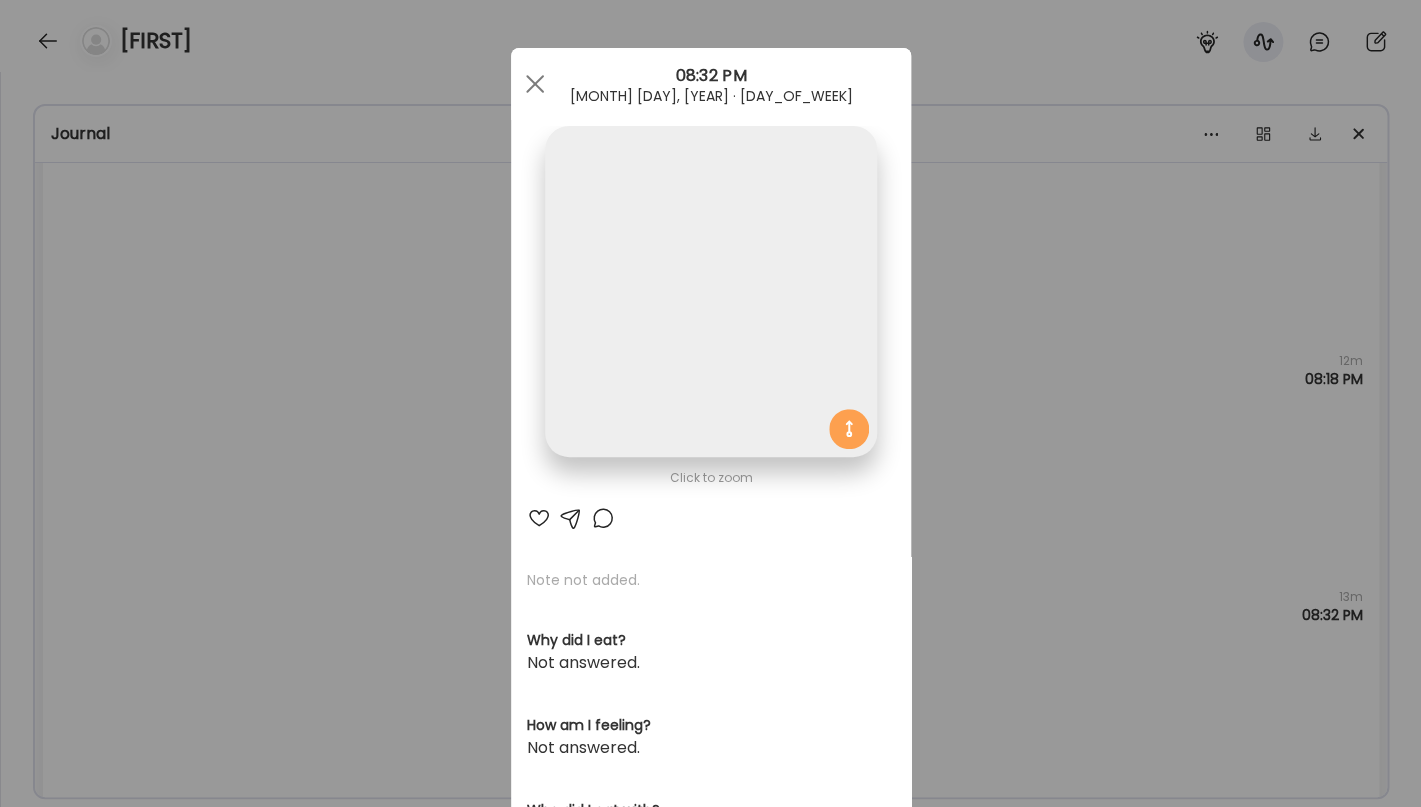 click at bounding box center [710, 291] 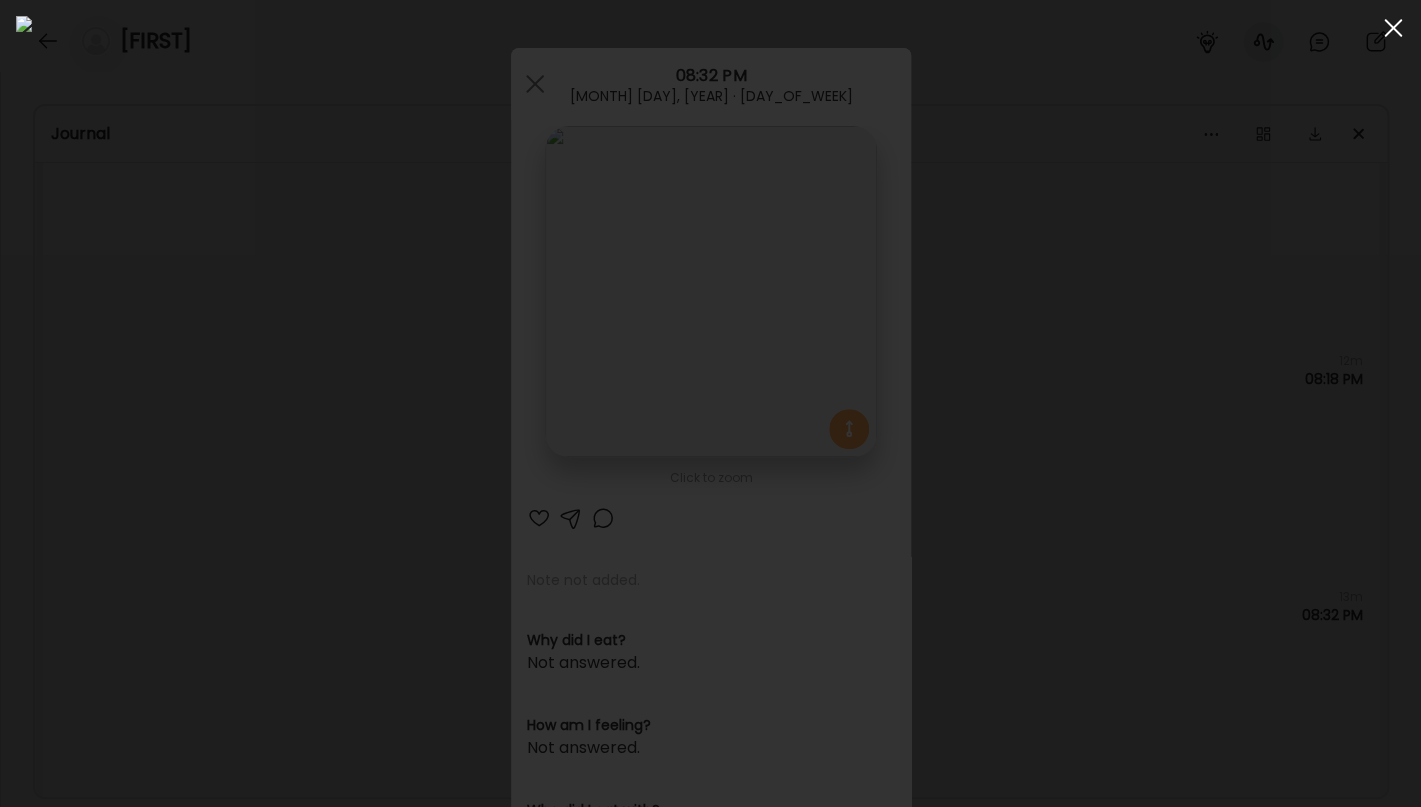 click at bounding box center [1393, 28] 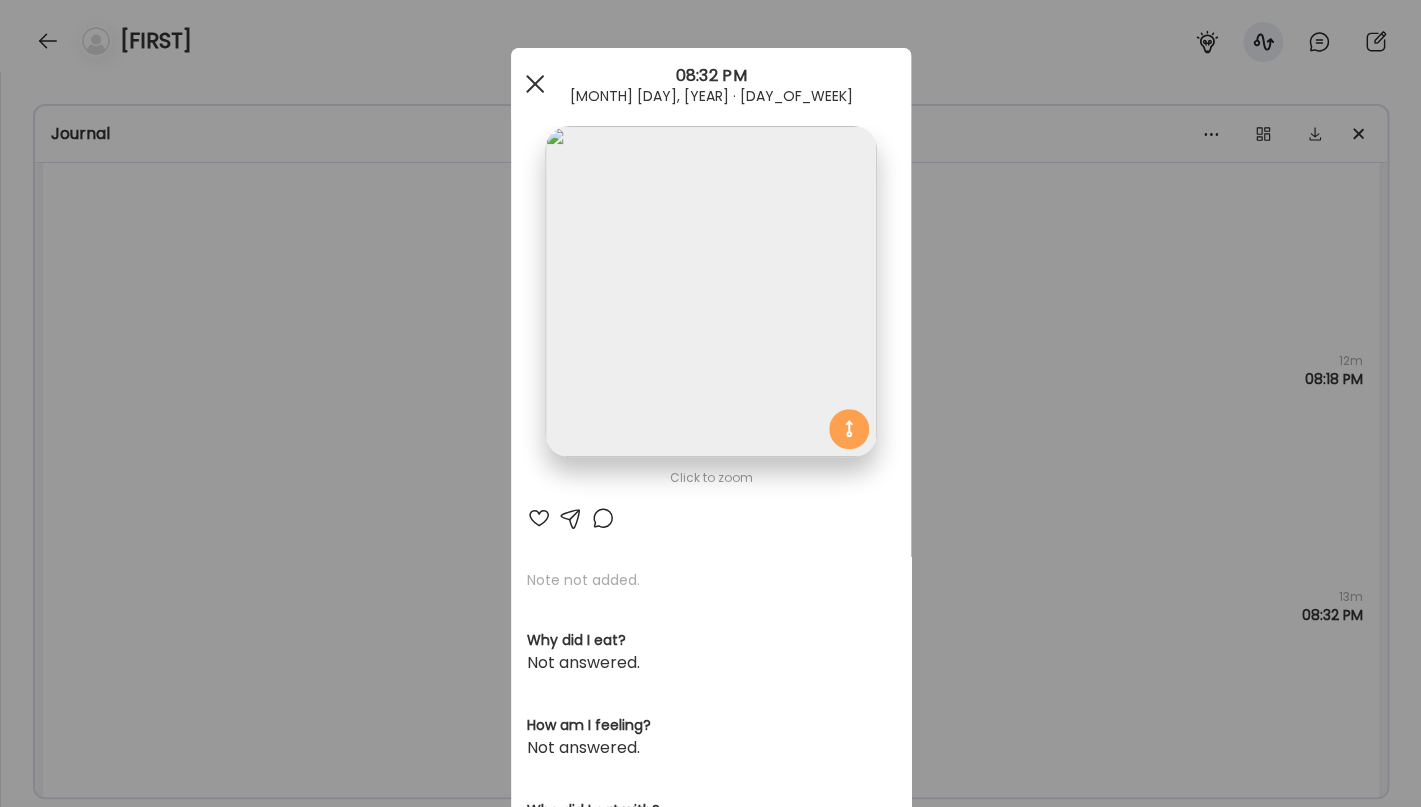 click at bounding box center (535, 84) 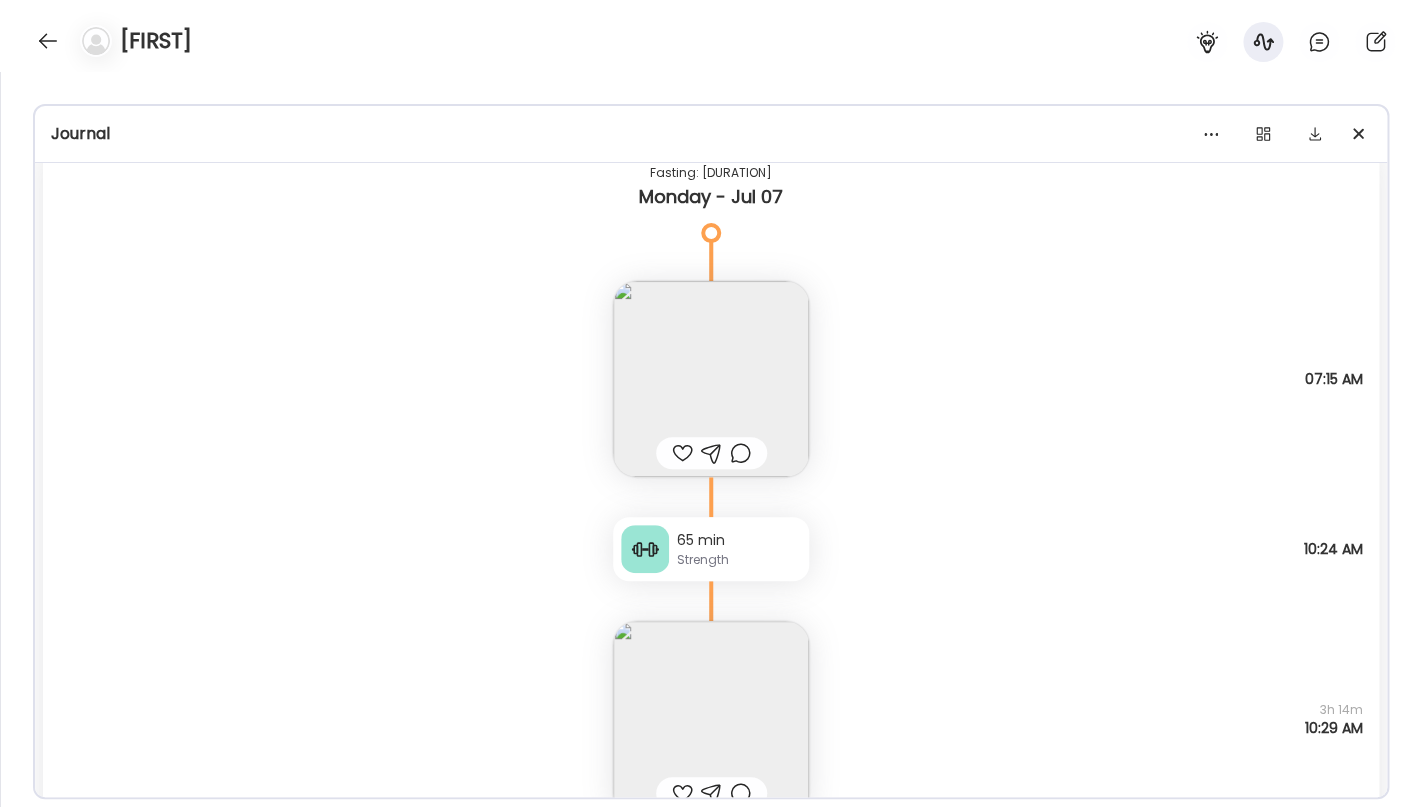 scroll, scrollTop: 3793, scrollLeft: 0, axis: vertical 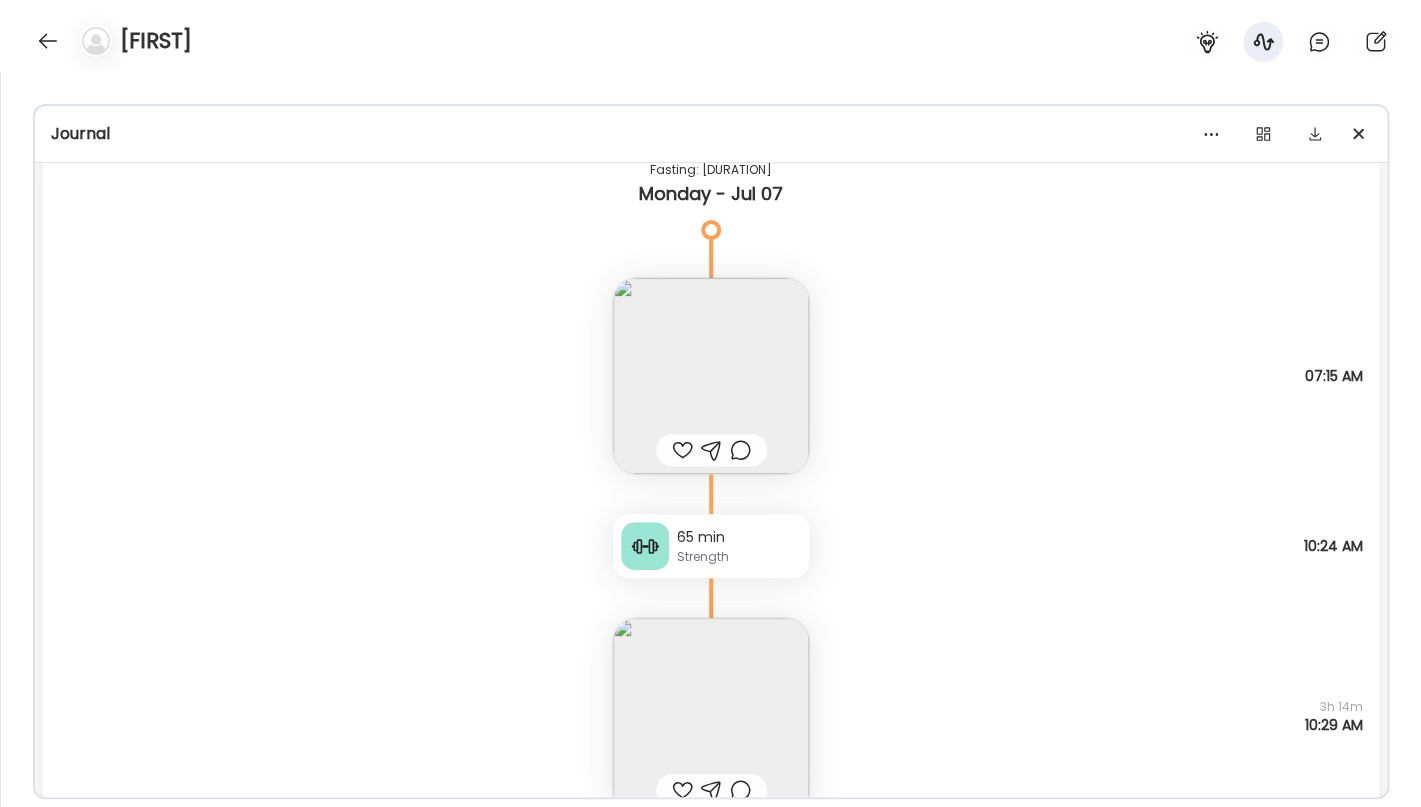 click at bounding box center (711, 376) 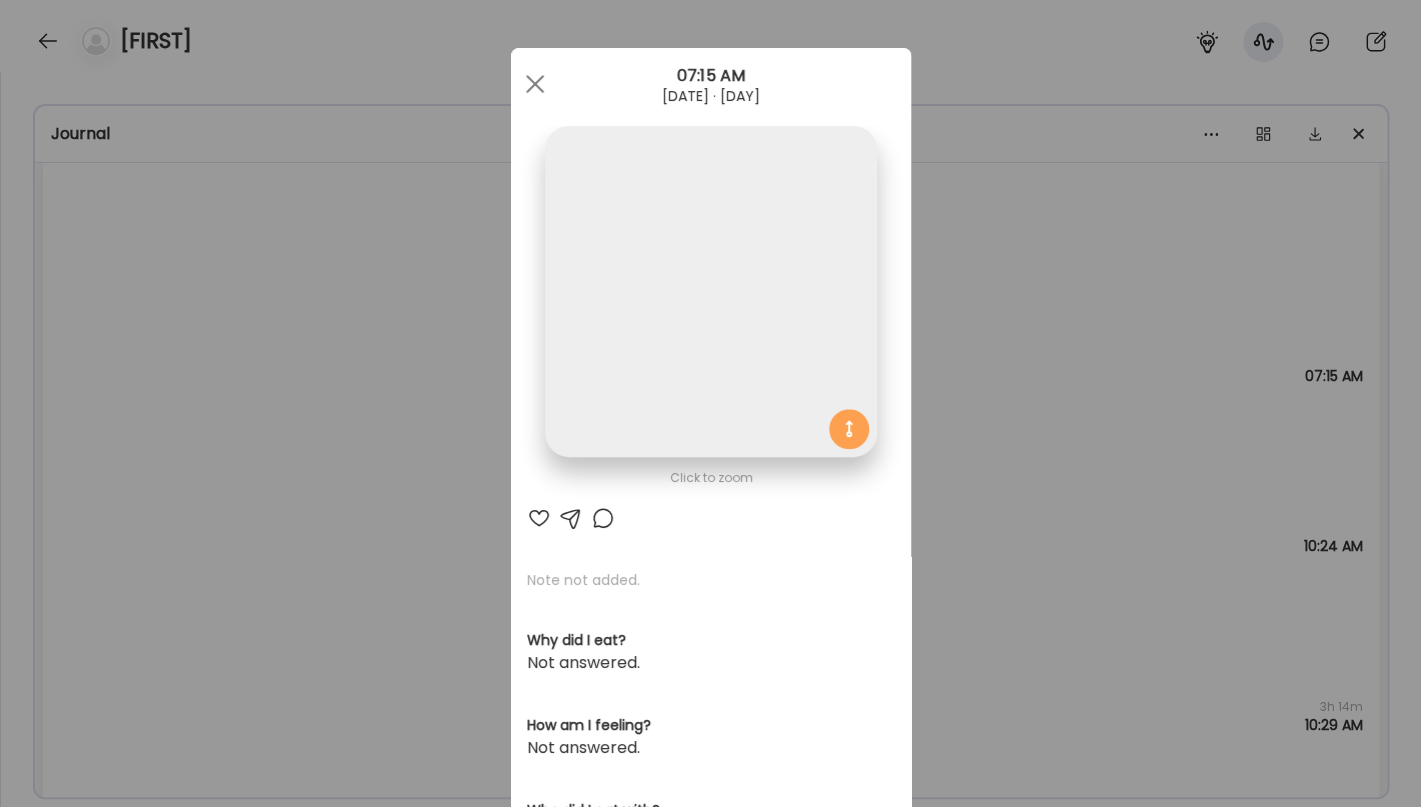 click at bounding box center [710, 291] 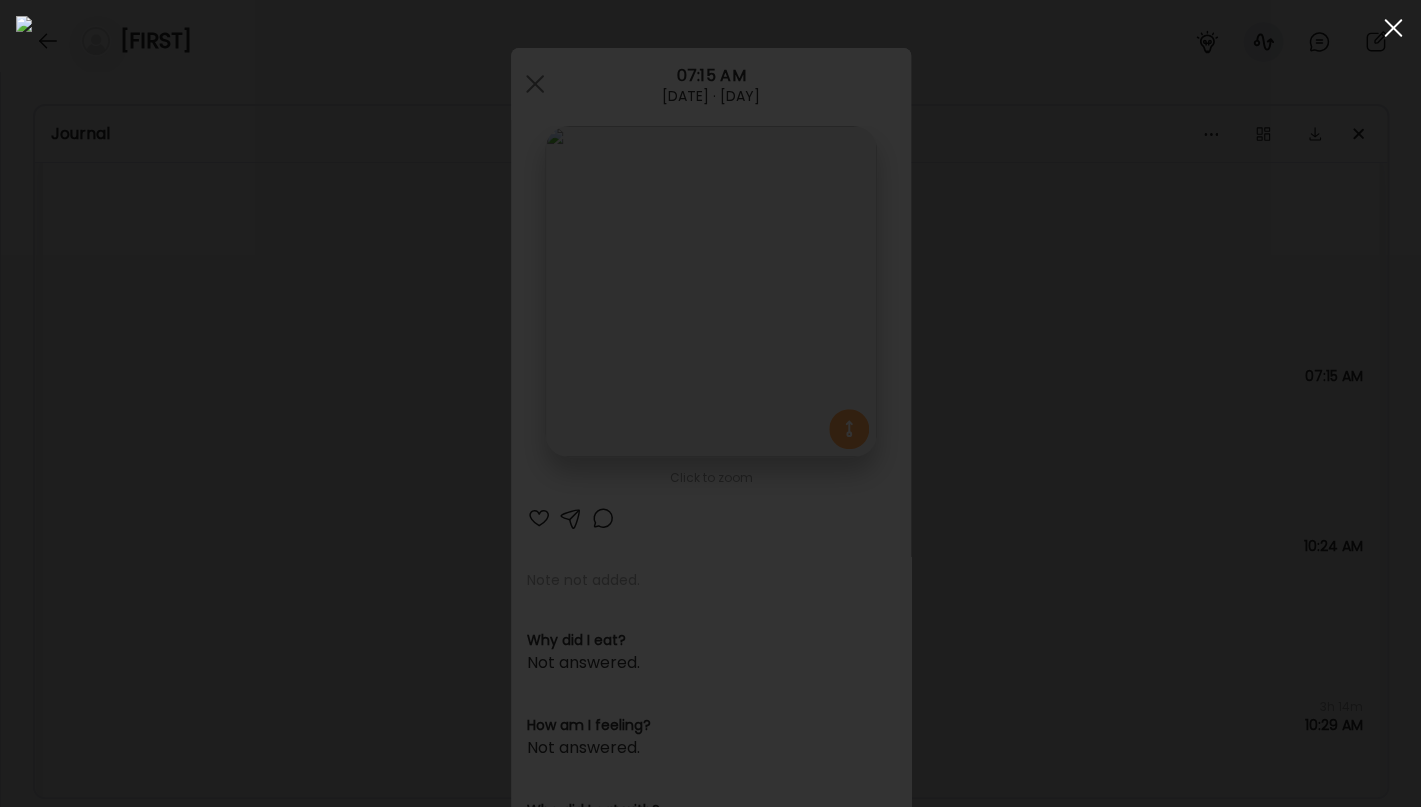 click at bounding box center (1393, 28) 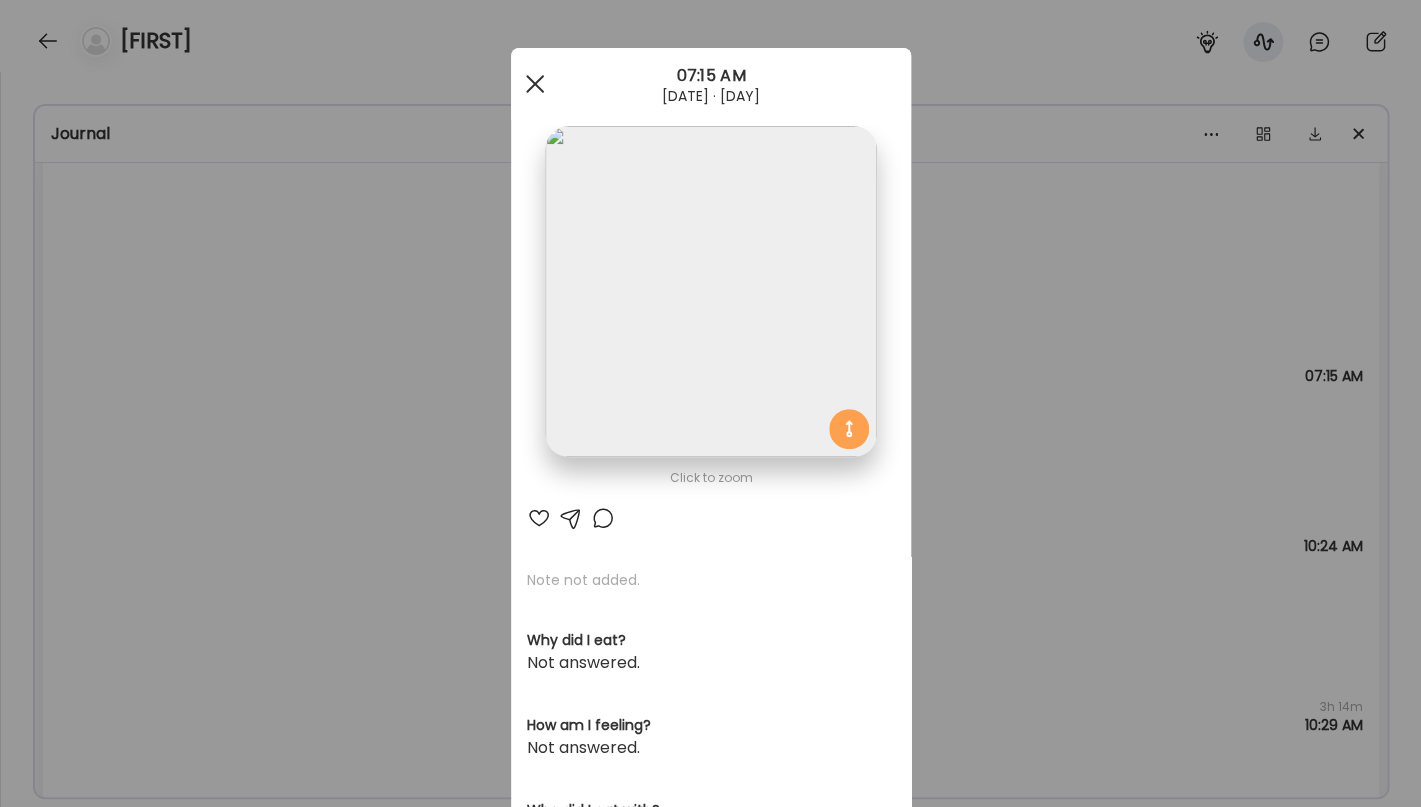click at bounding box center [535, 84] 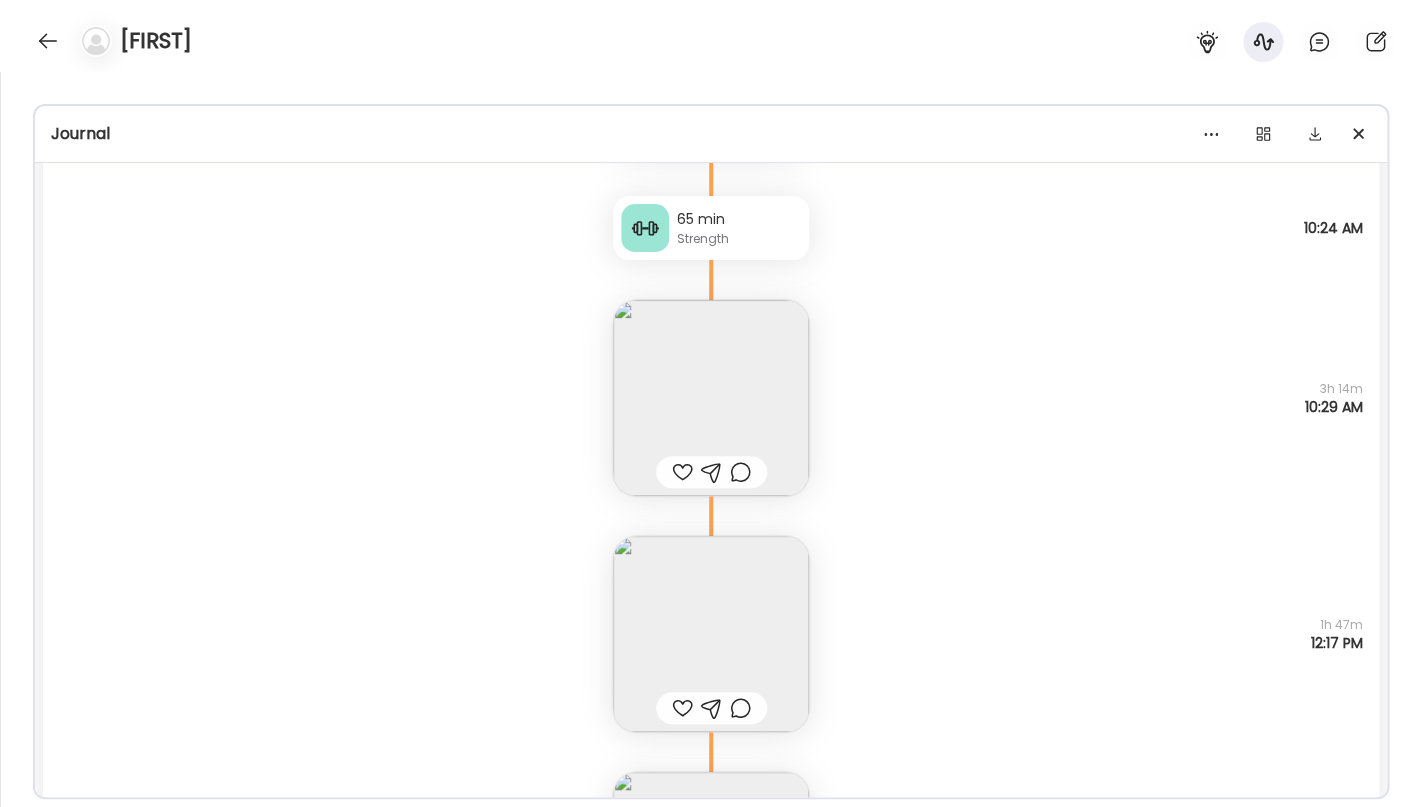 scroll, scrollTop: 4124, scrollLeft: 0, axis: vertical 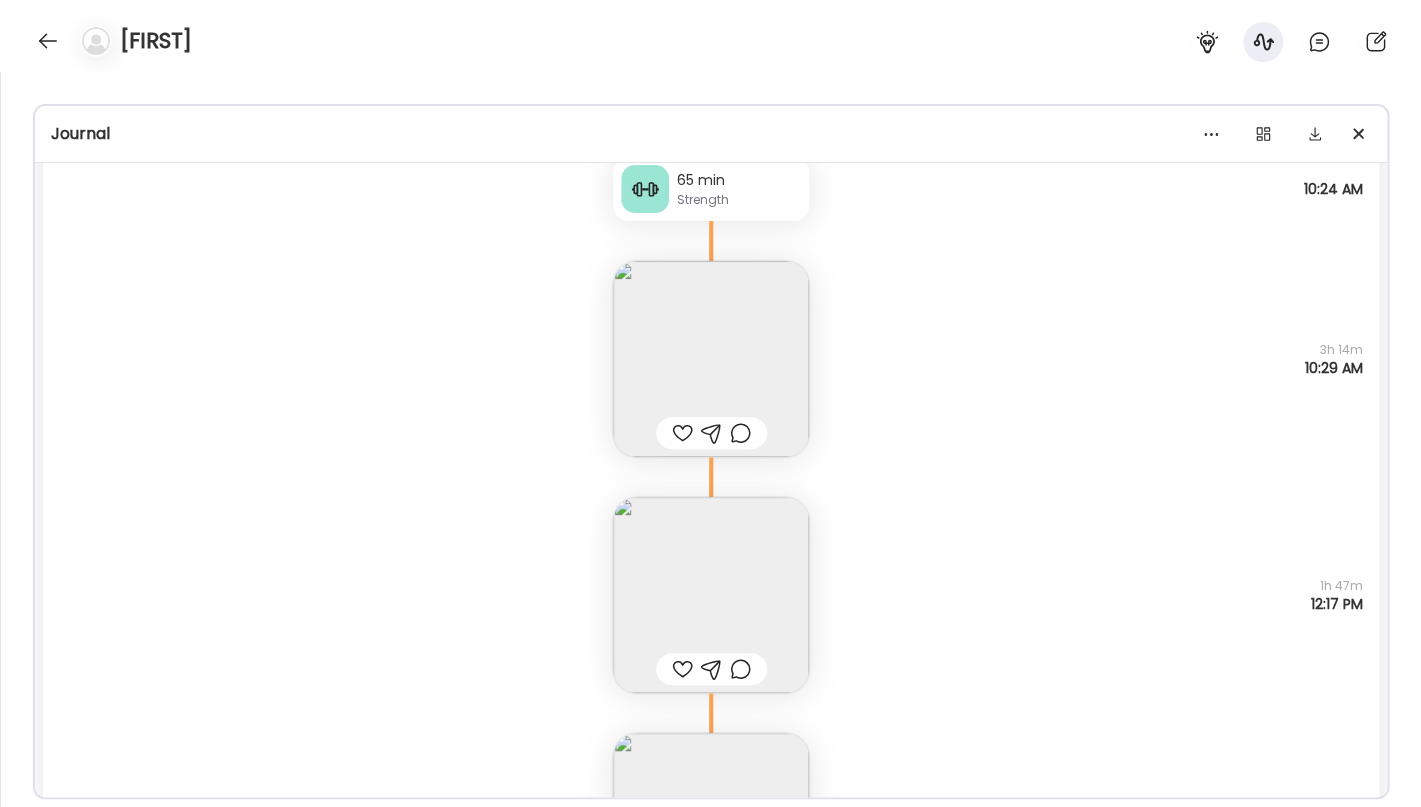 click at bounding box center (711, 595) 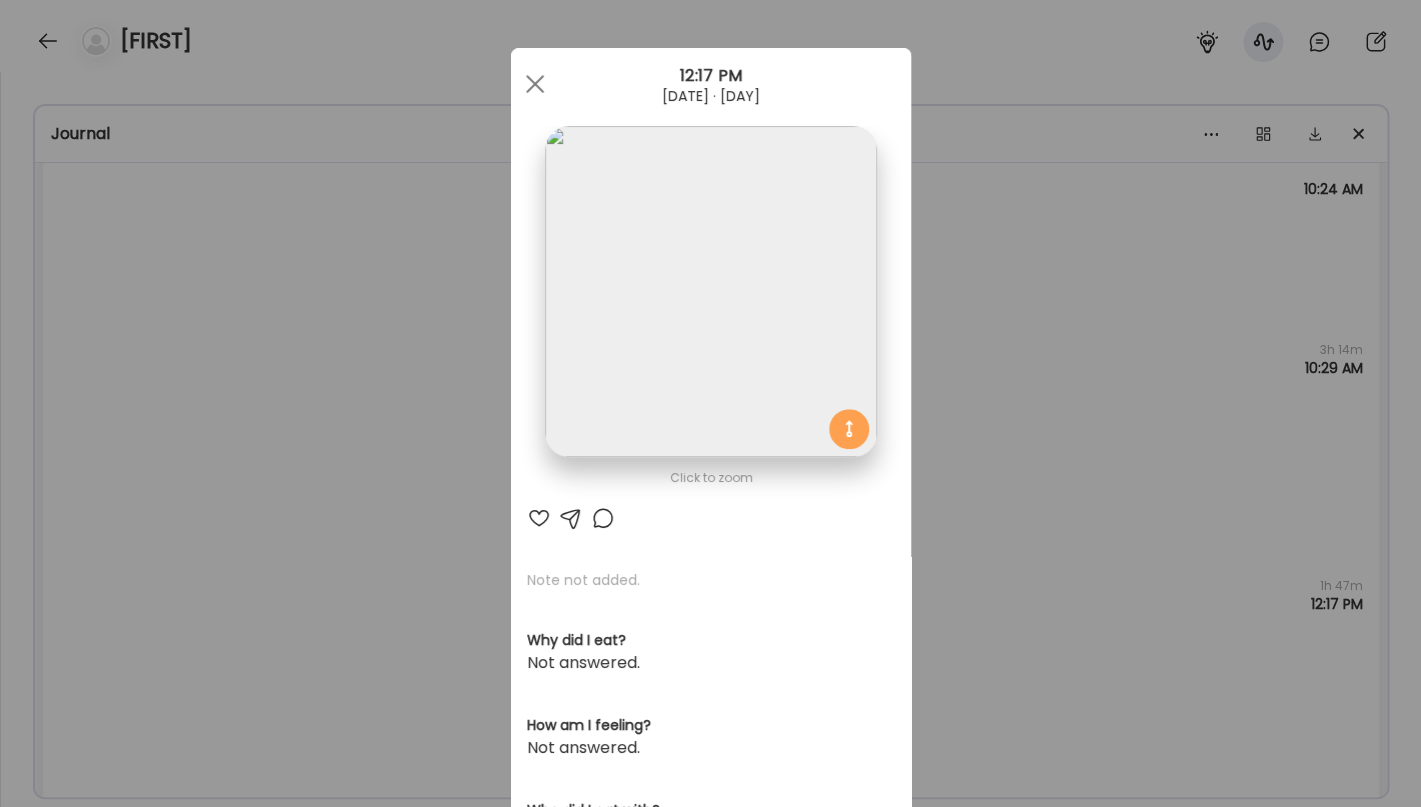 click at bounding box center [710, 291] 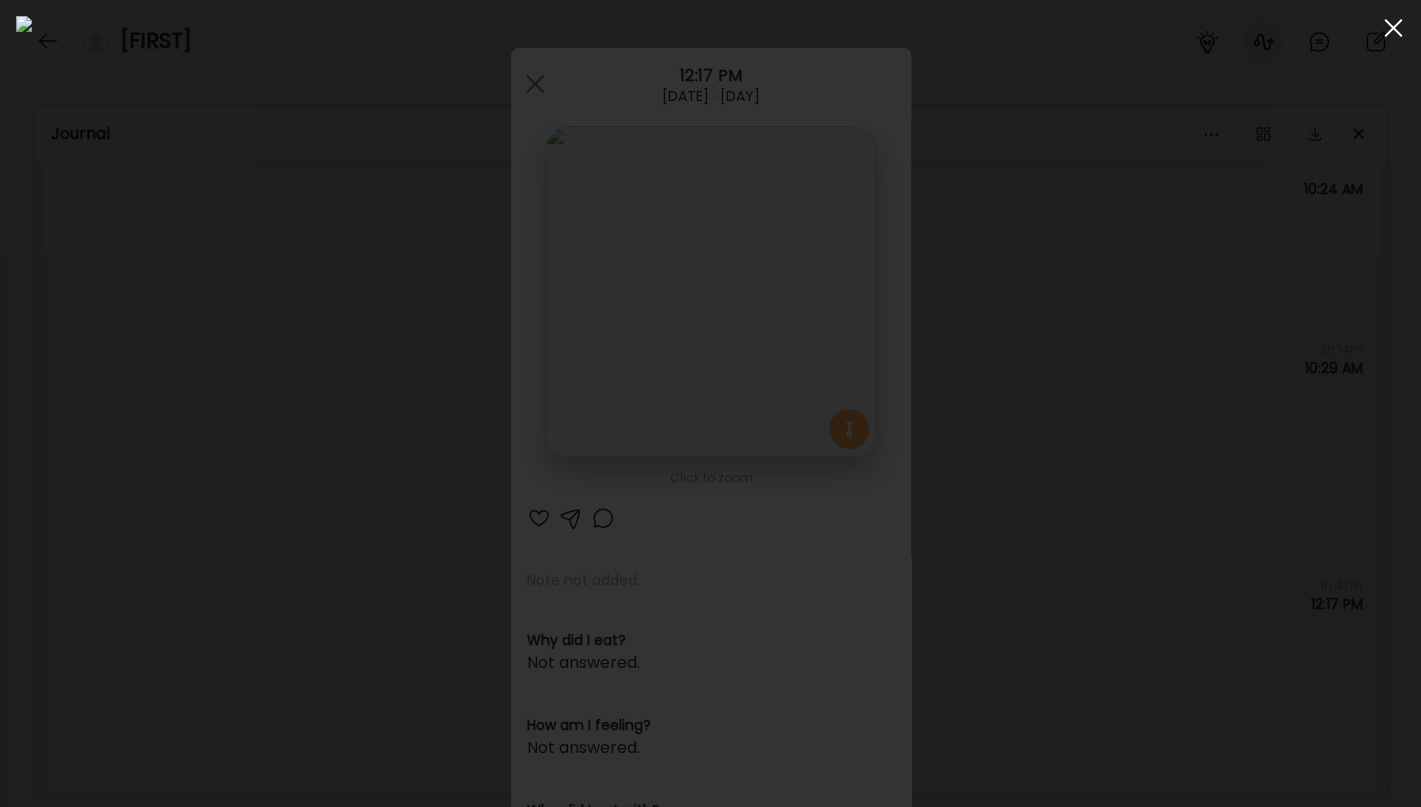 click at bounding box center [1393, 28] 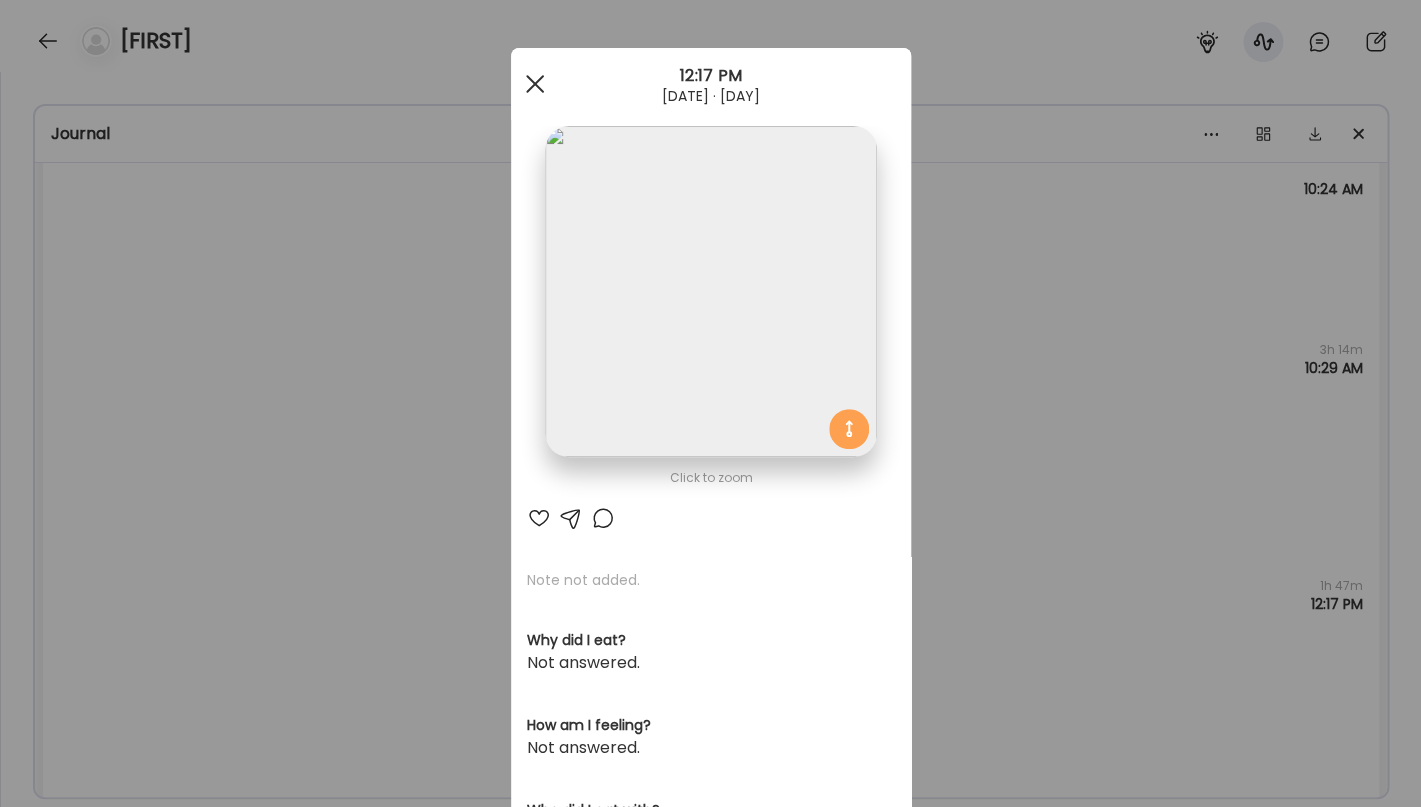 click at bounding box center (535, 84) 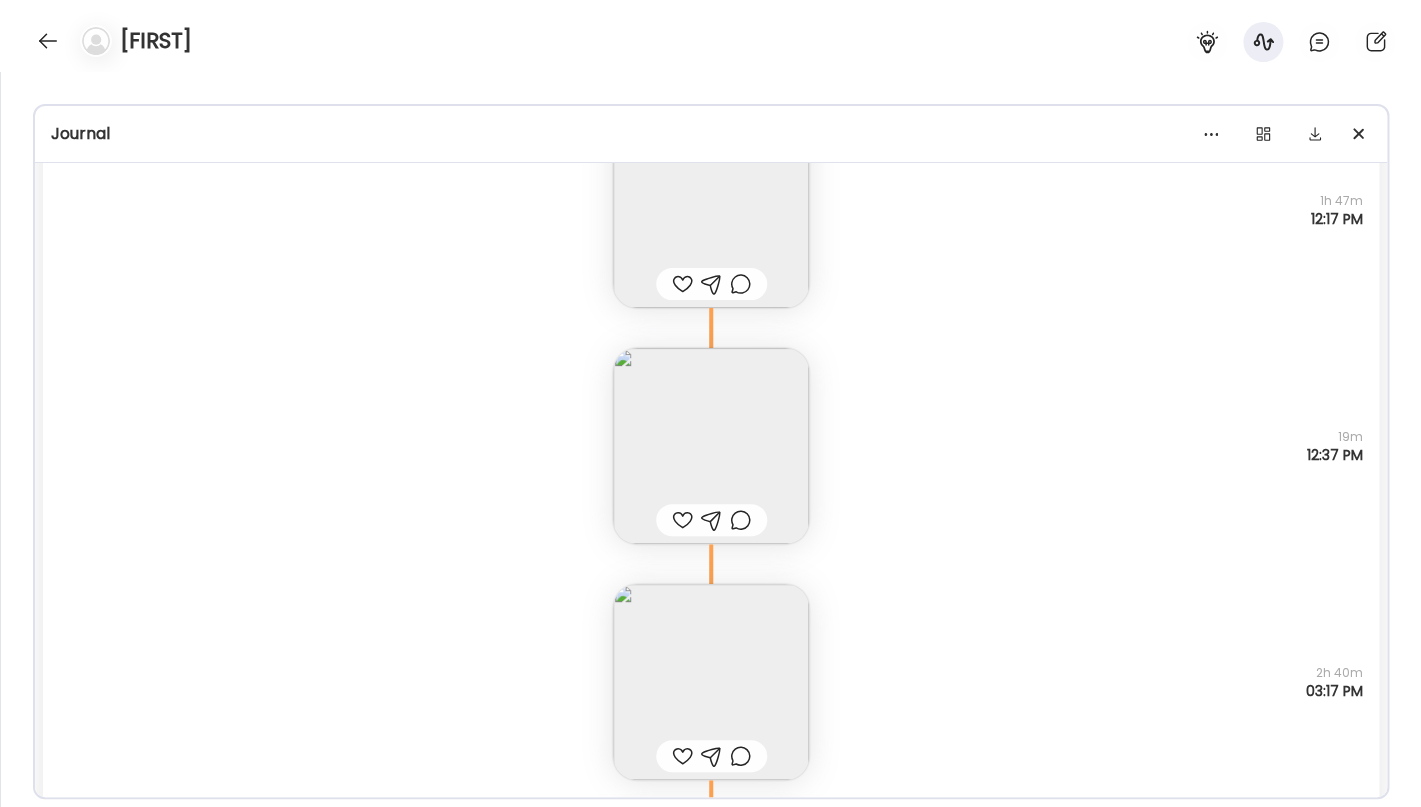 scroll, scrollTop: 4538, scrollLeft: 0, axis: vertical 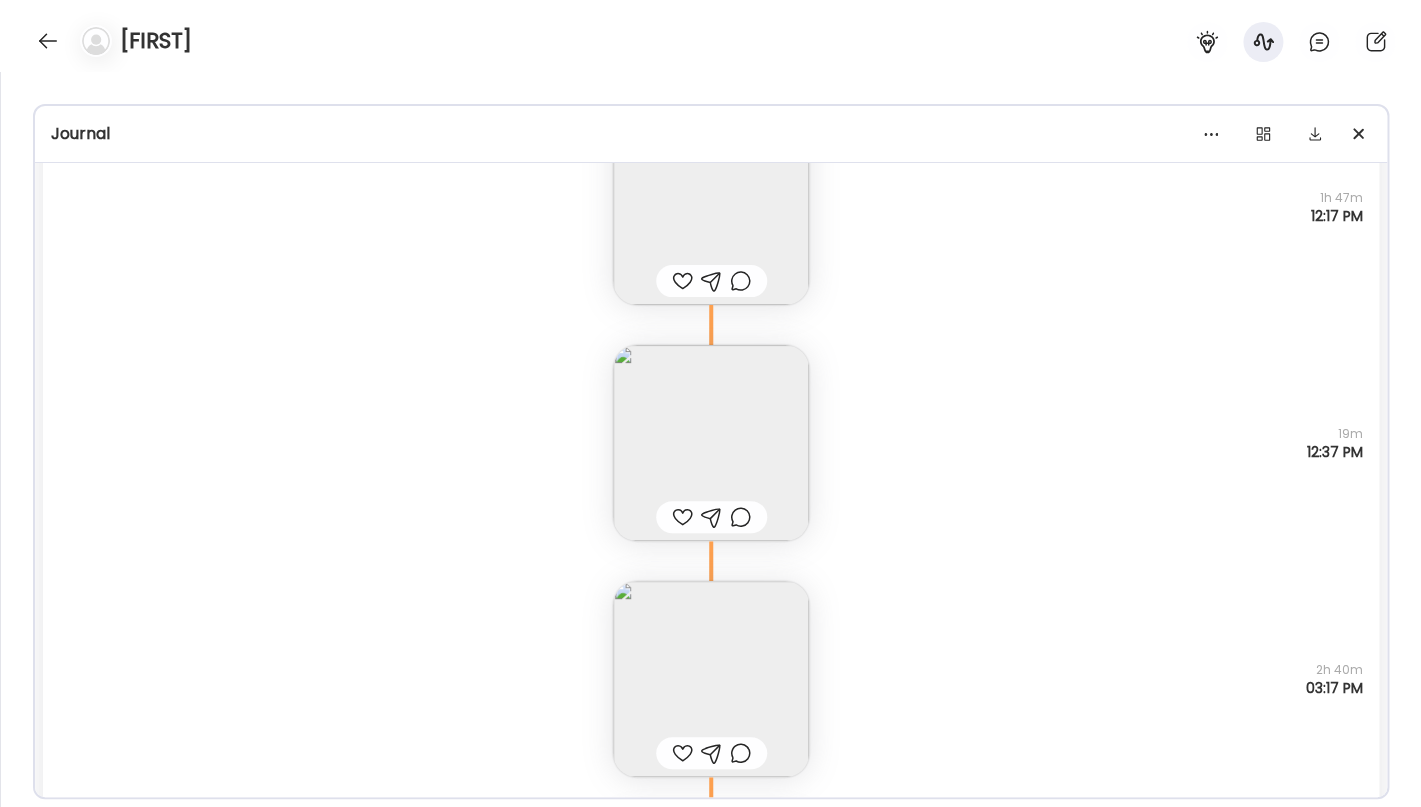 click at bounding box center (711, 443) 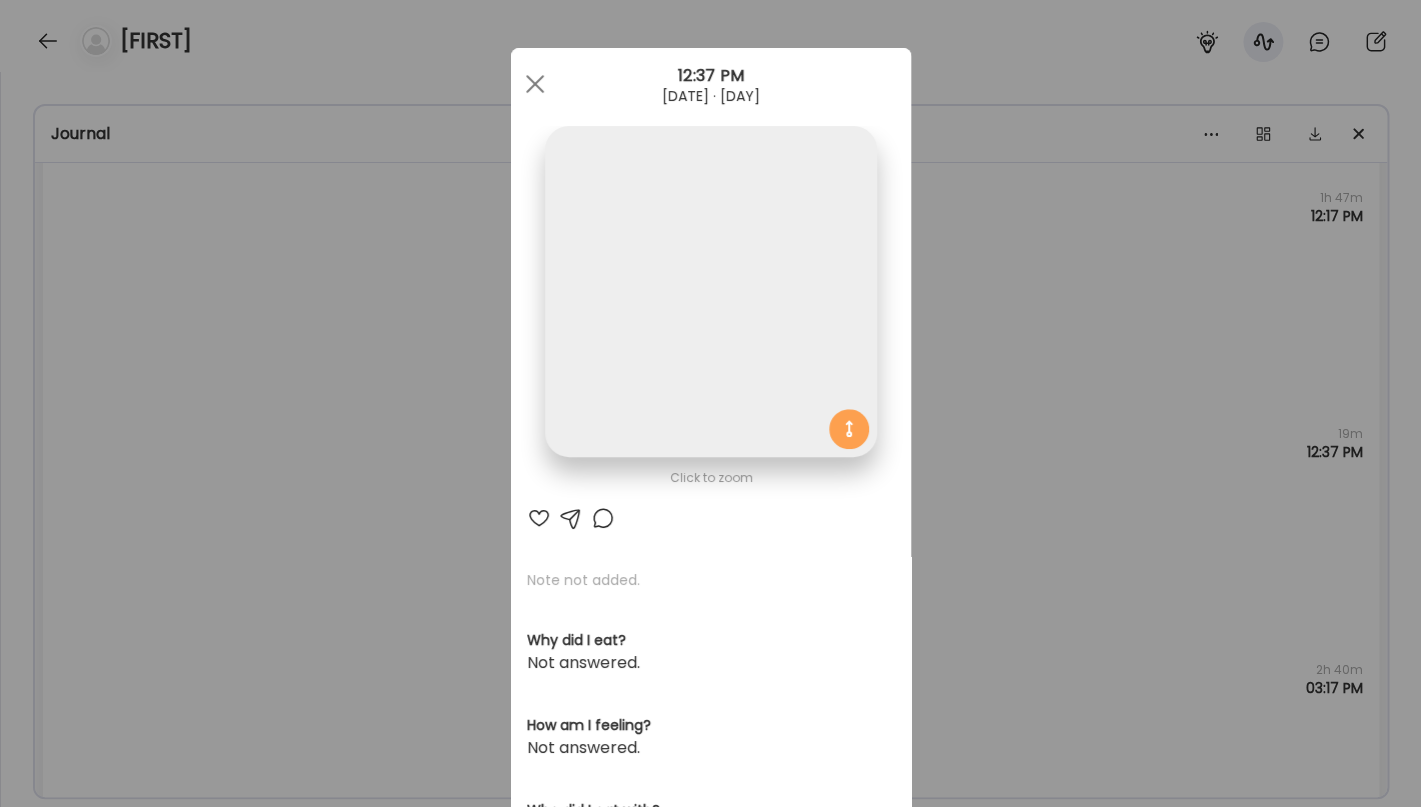 click at bounding box center (710, 291) 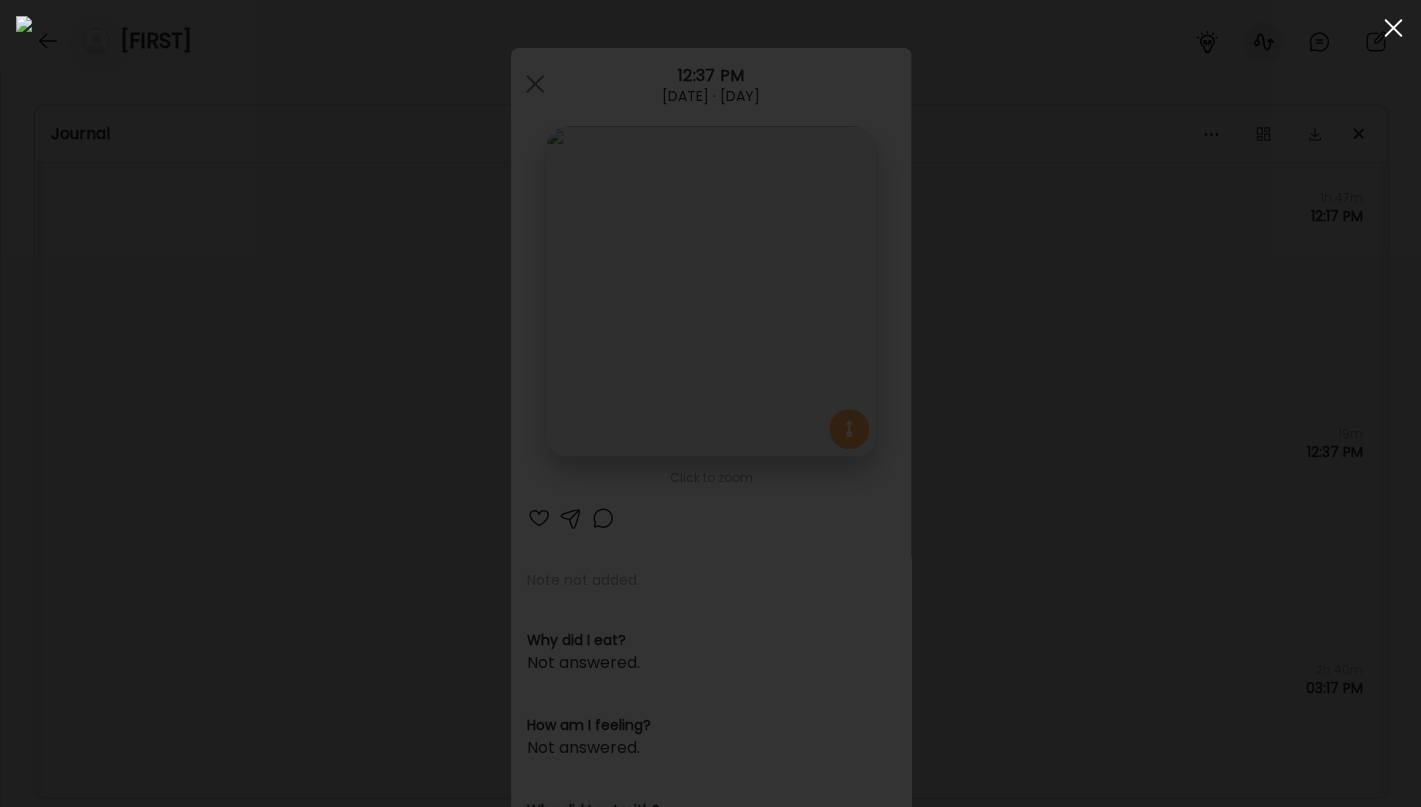click at bounding box center [1393, 28] 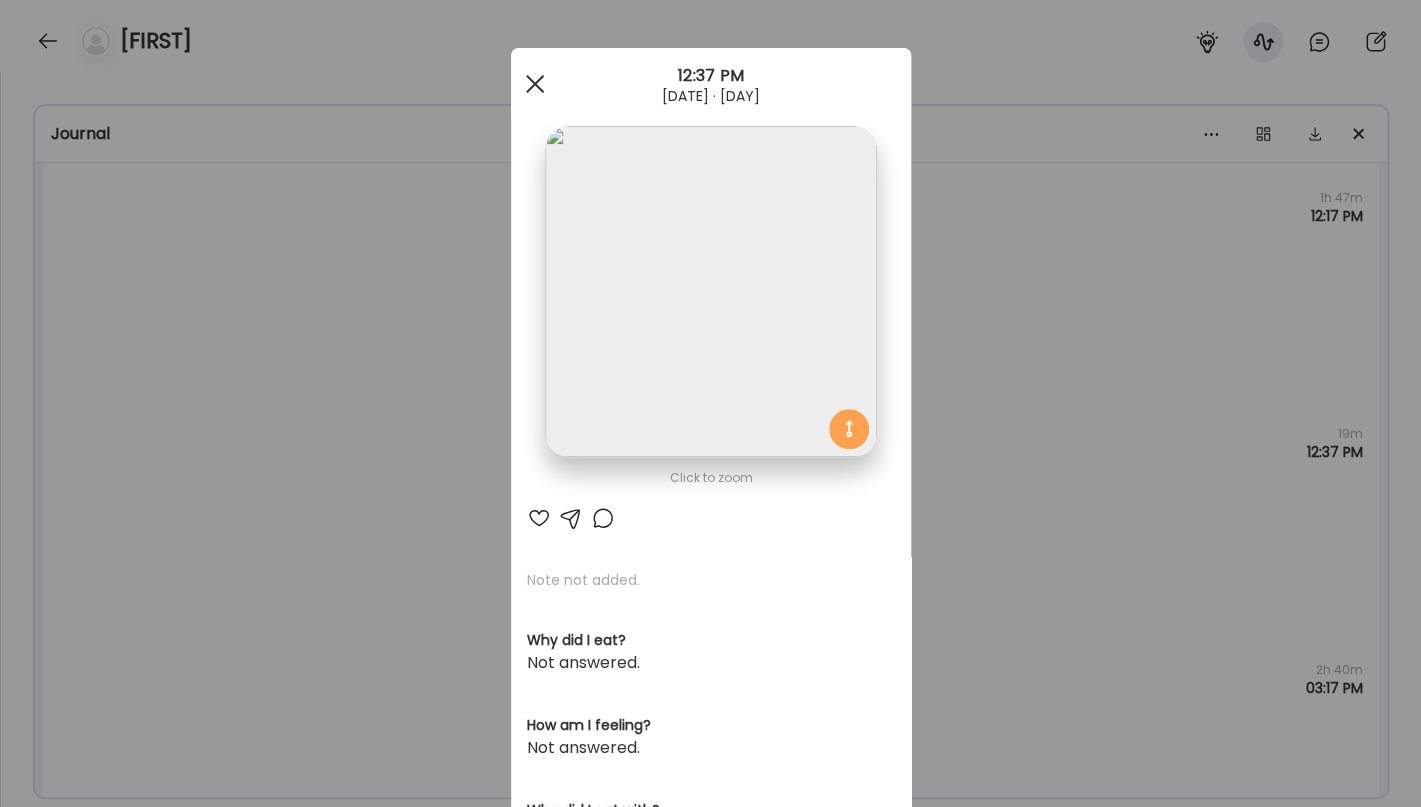 click at bounding box center [535, 84] 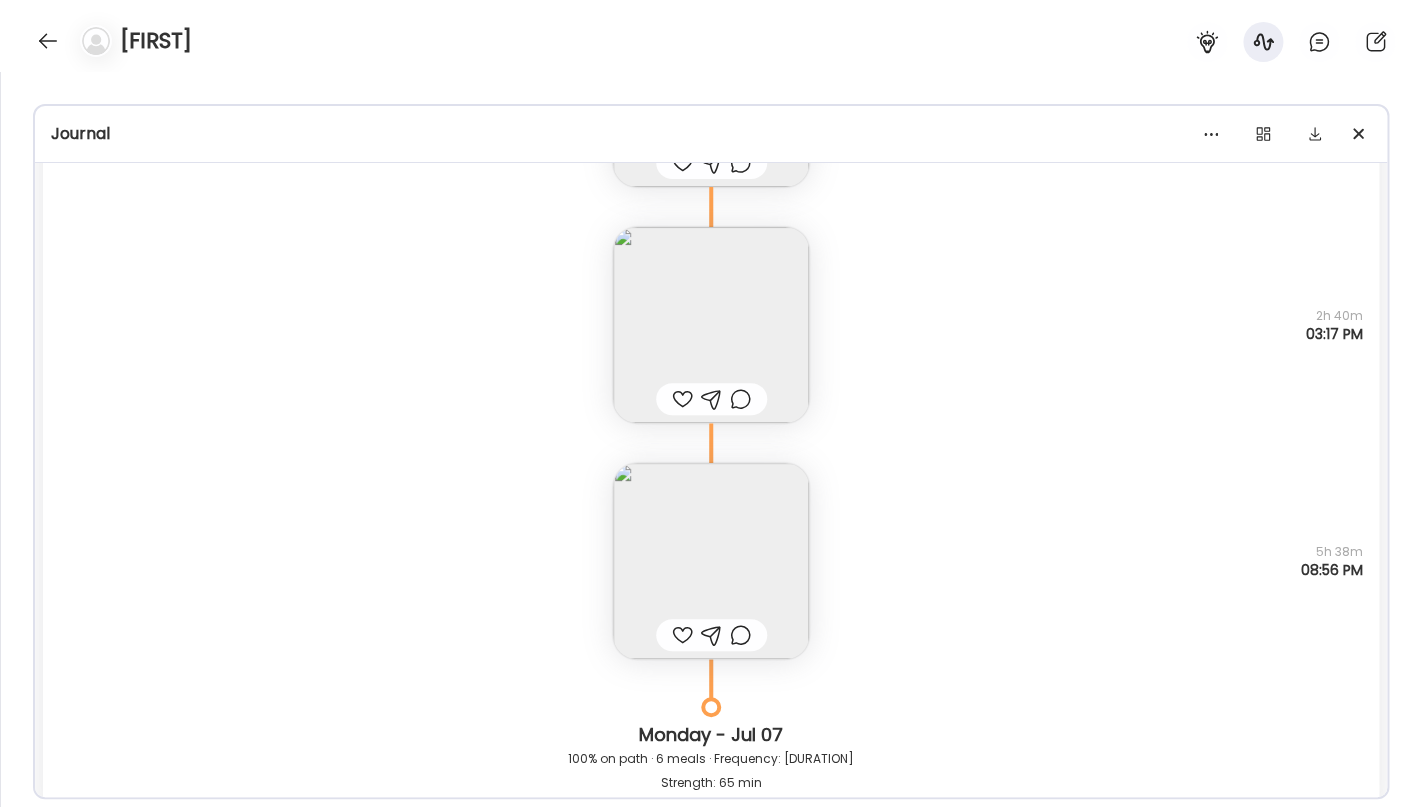 scroll, scrollTop: 4900, scrollLeft: 0, axis: vertical 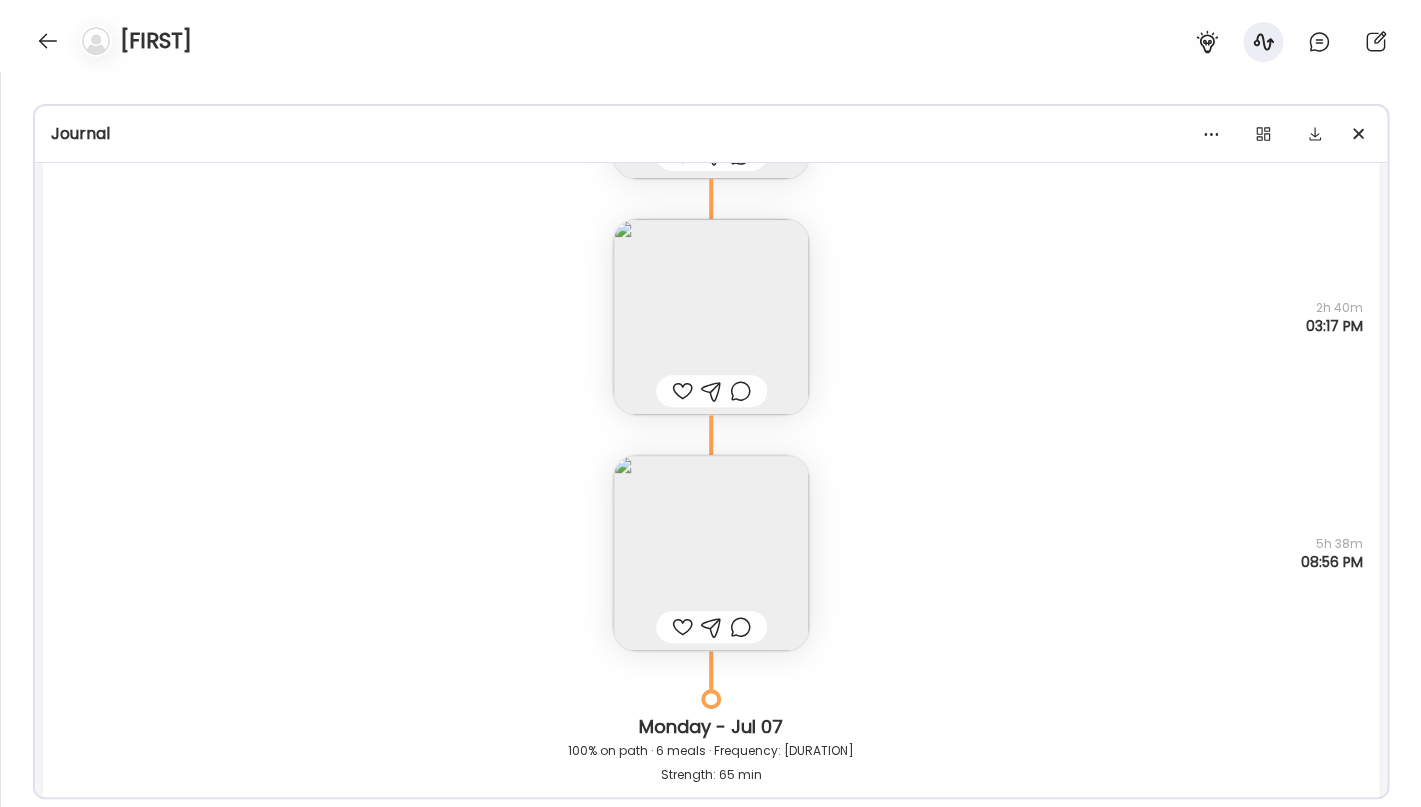 click at bounding box center (711, 553) 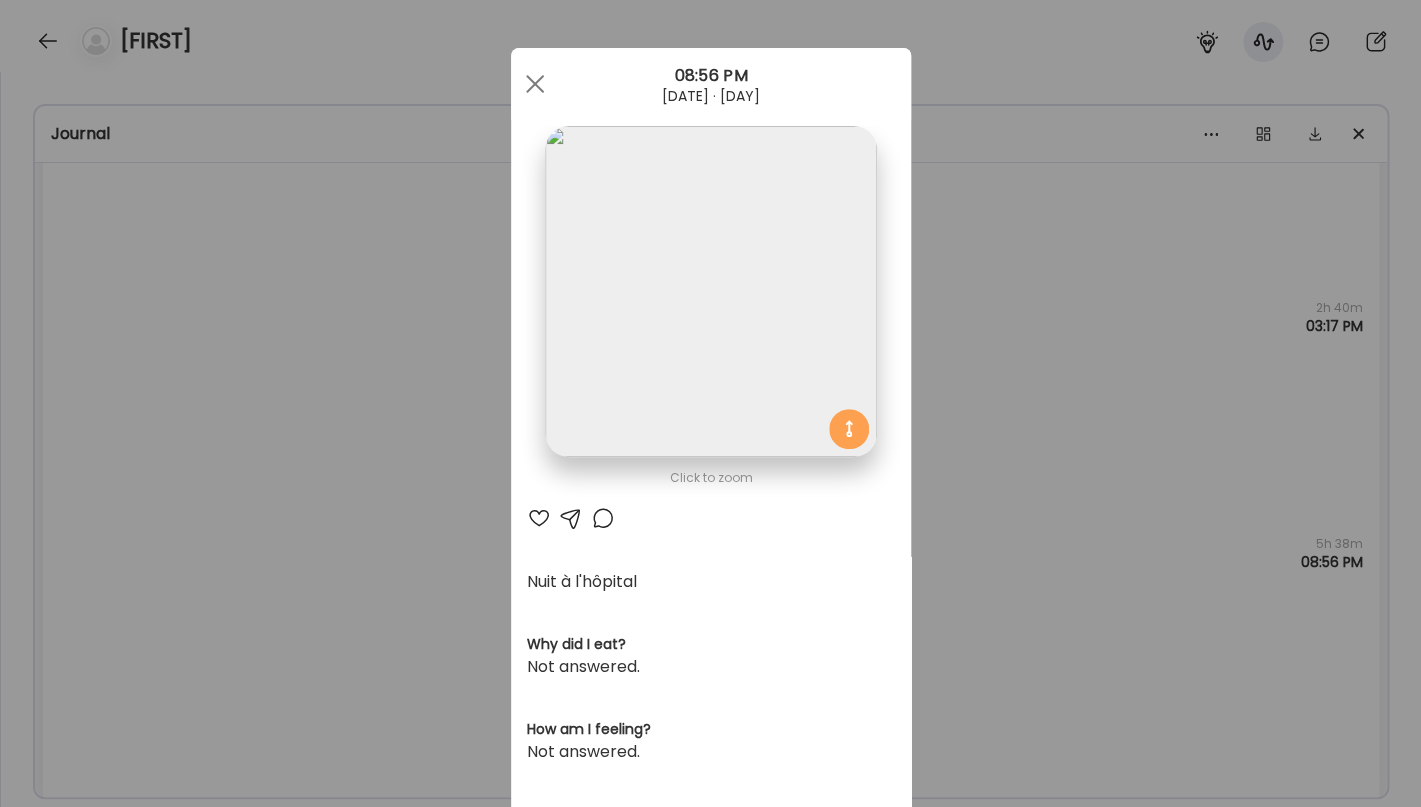click at bounding box center (710, 291) 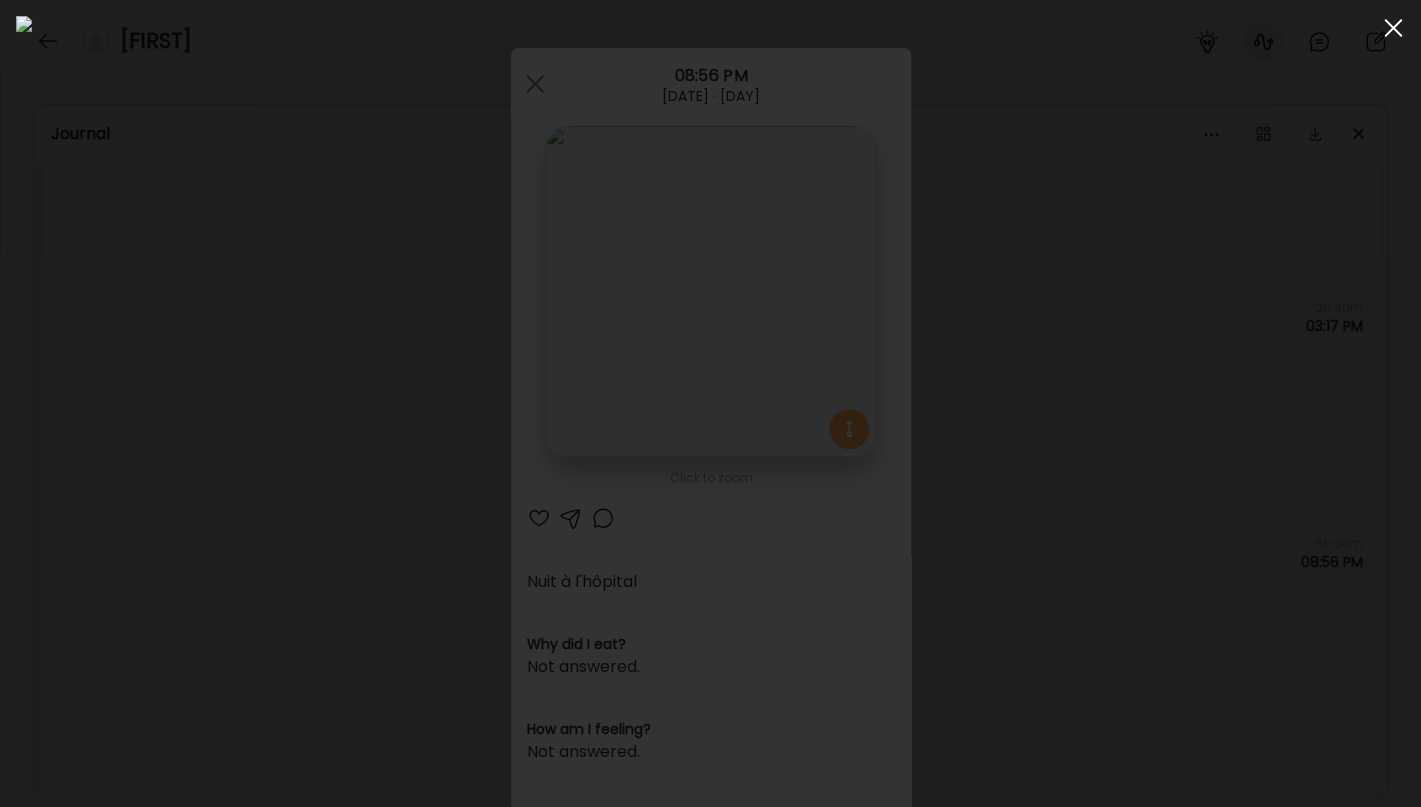 click at bounding box center (1393, 28) 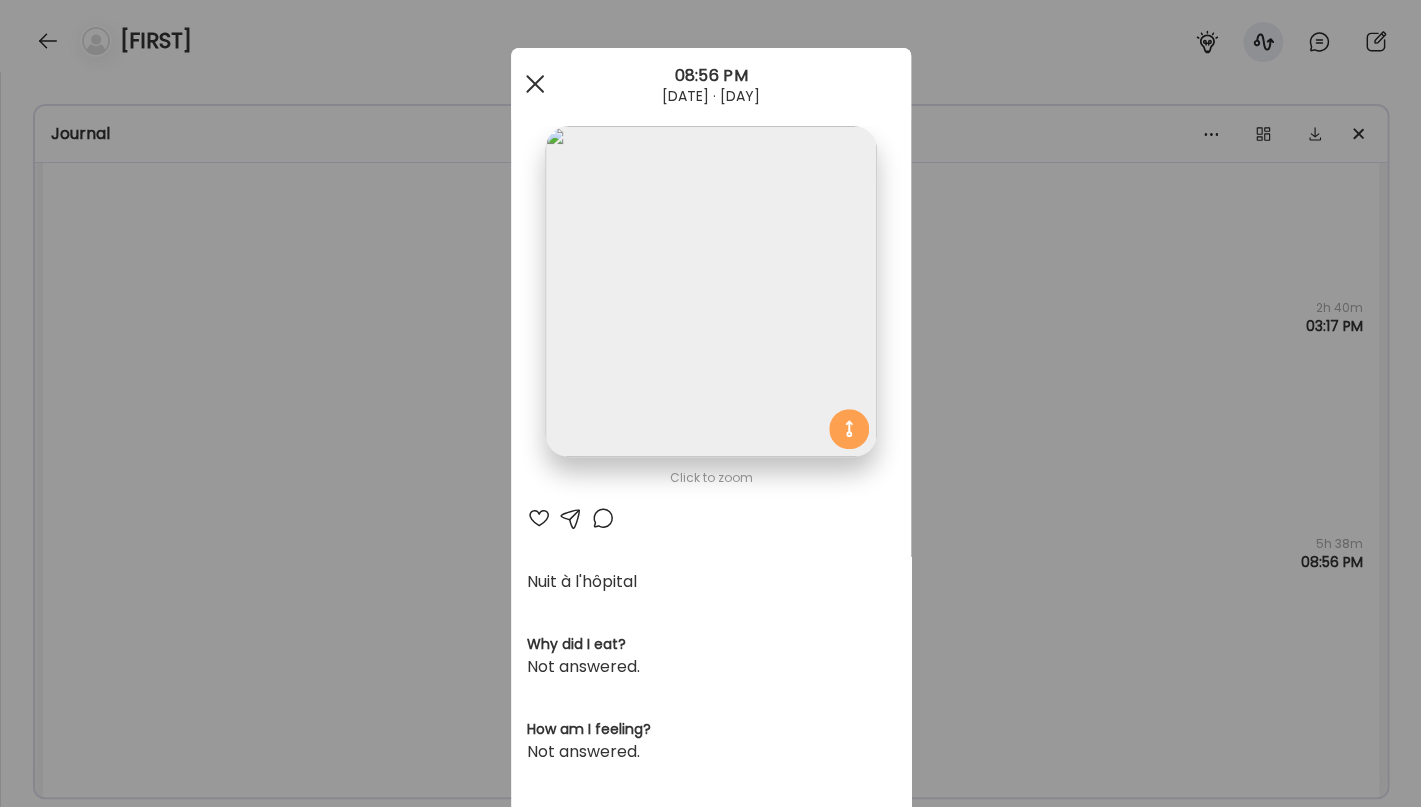 click at bounding box center [535, 84] 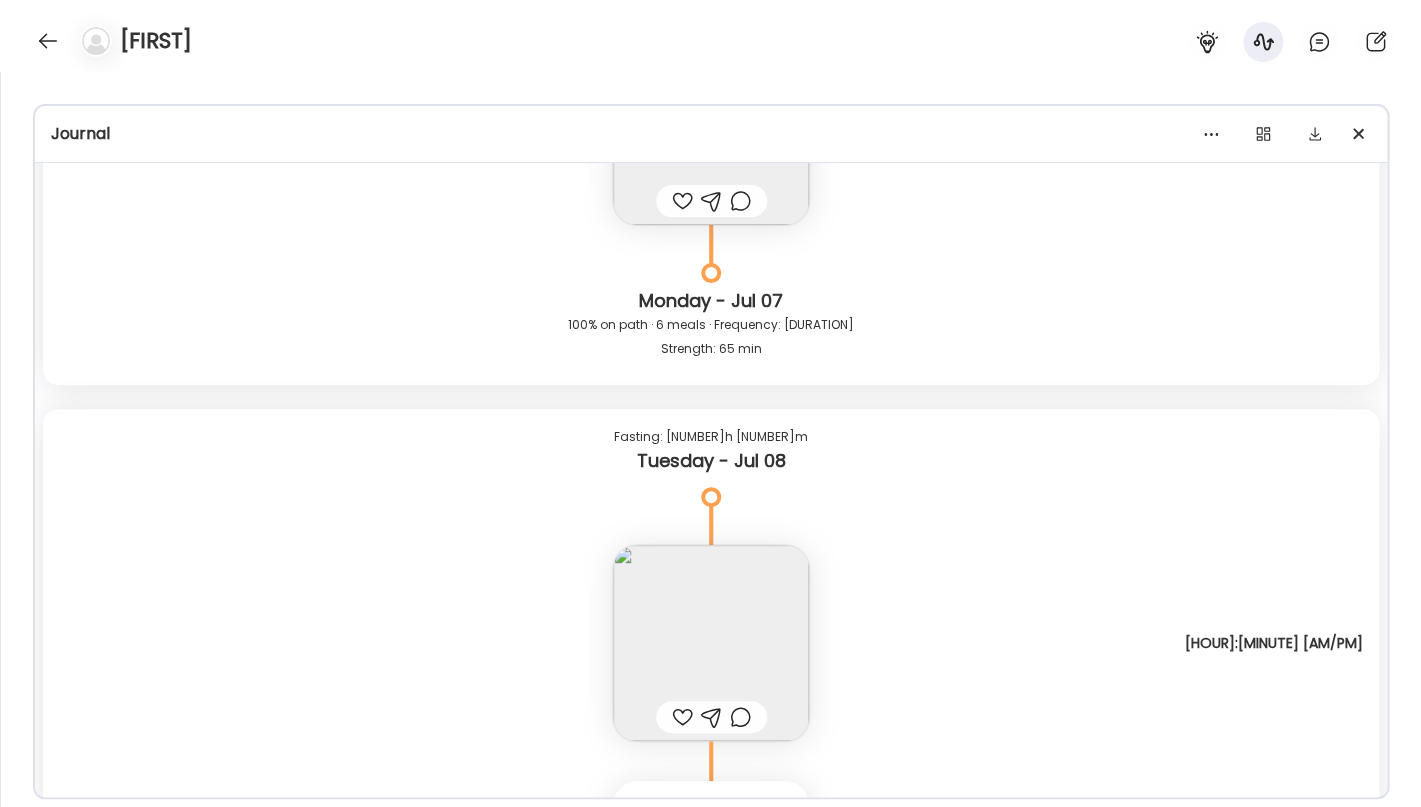 scroll, scrollTop: 5327, scrollLeft: 0, axis: vertical 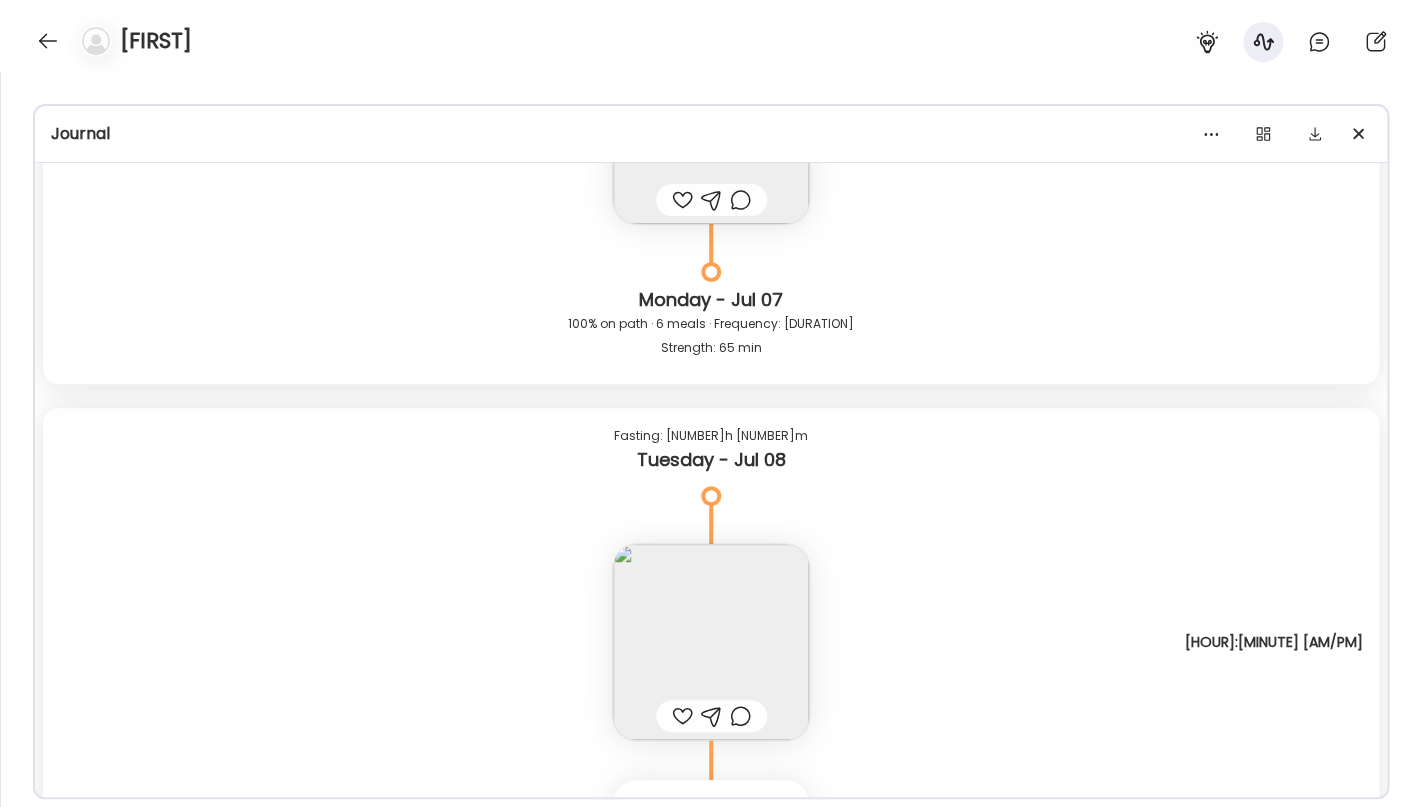 click at bounding box center (711, 642) 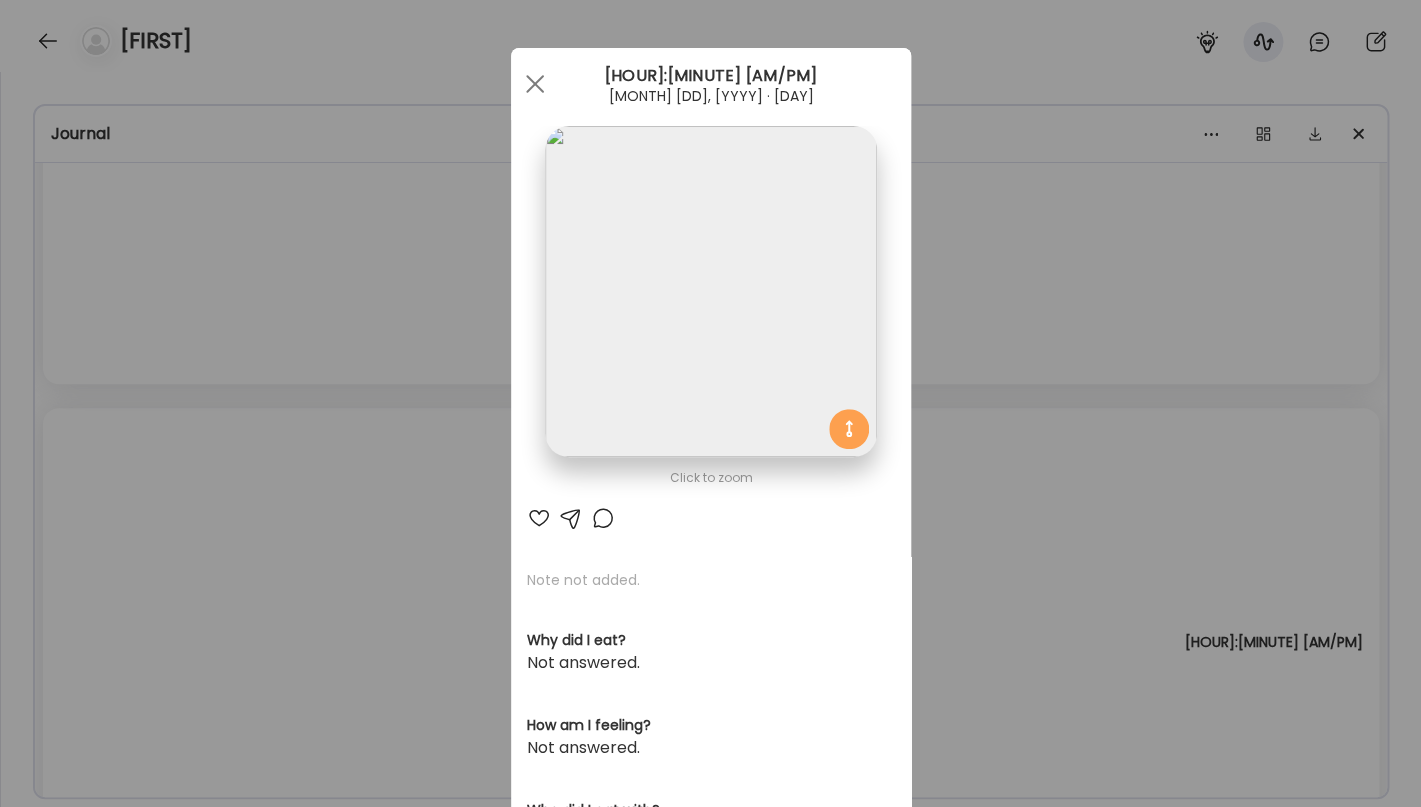 click at bounding box center (710, 291) 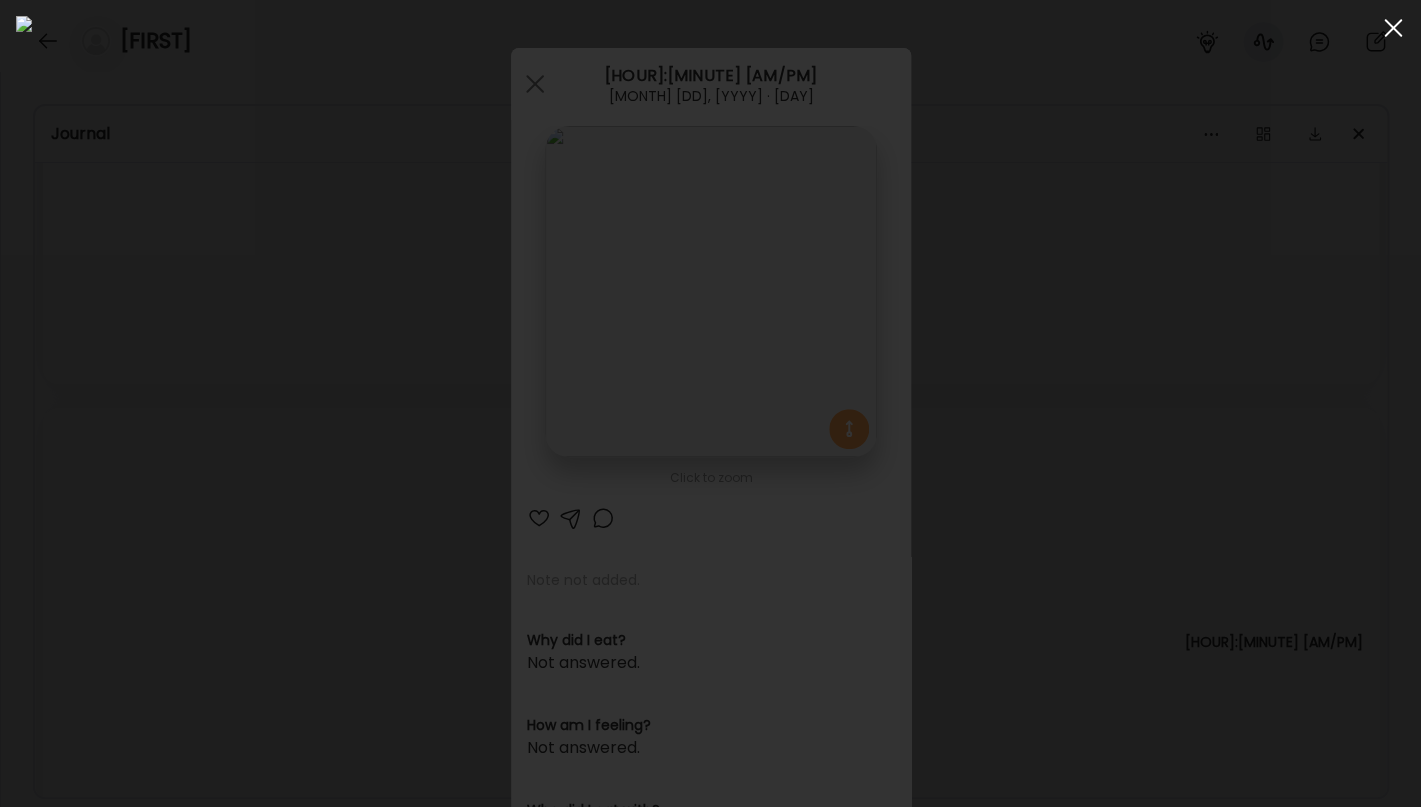 click at bounding box center (1393, 28) 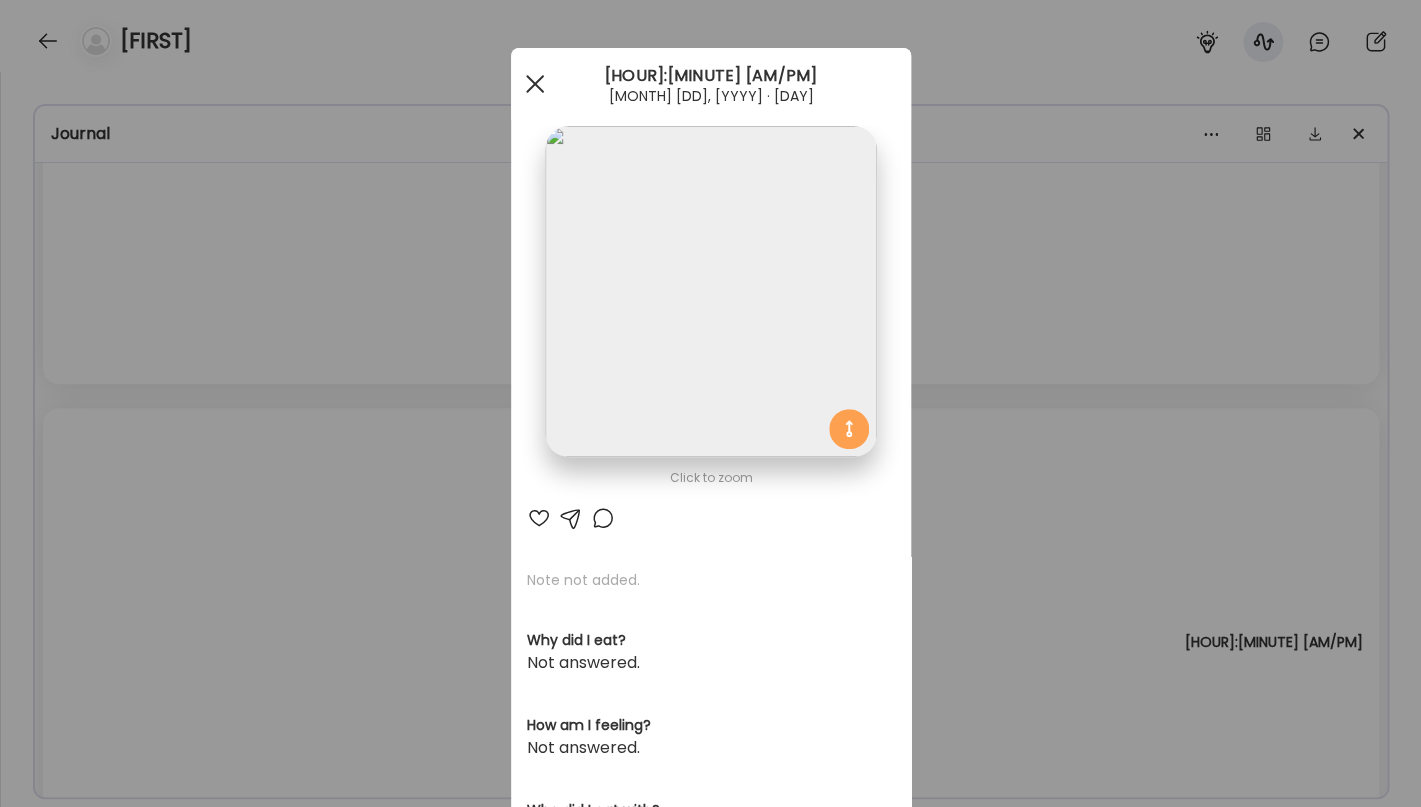 click at bounding box center (535, 84) 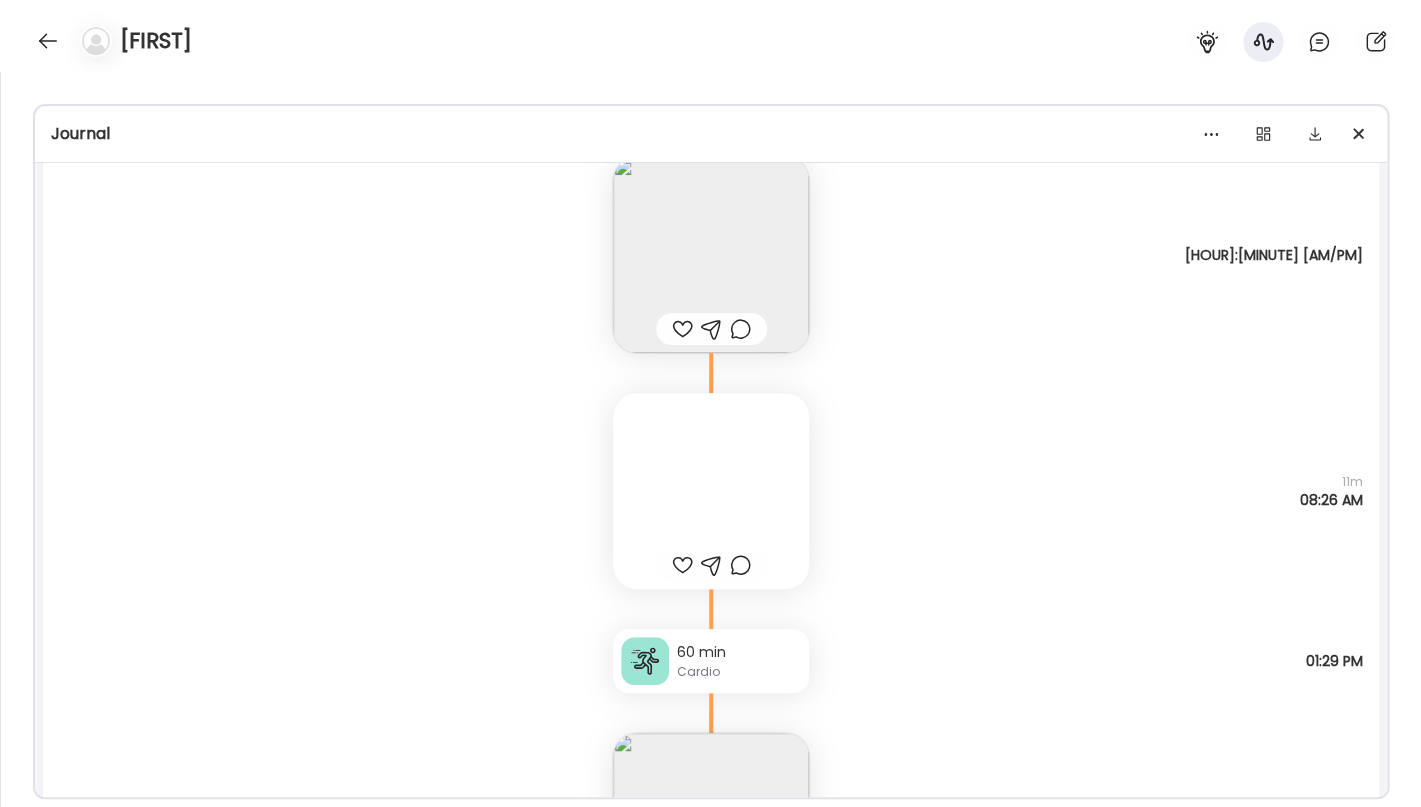 scroll, scrollTop: 5716, scrollLeft: 0, axis: vertical 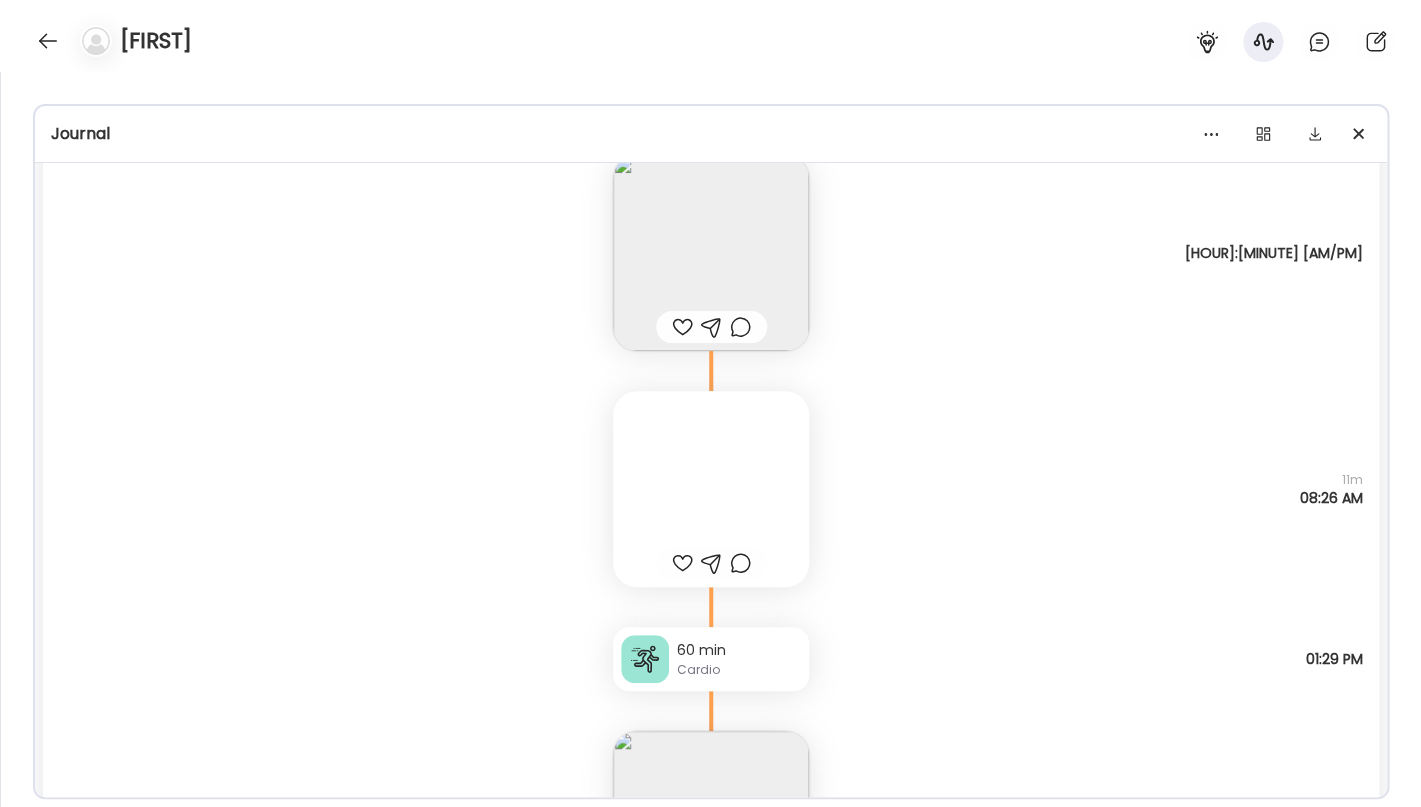click at bounding box center [711, 489] 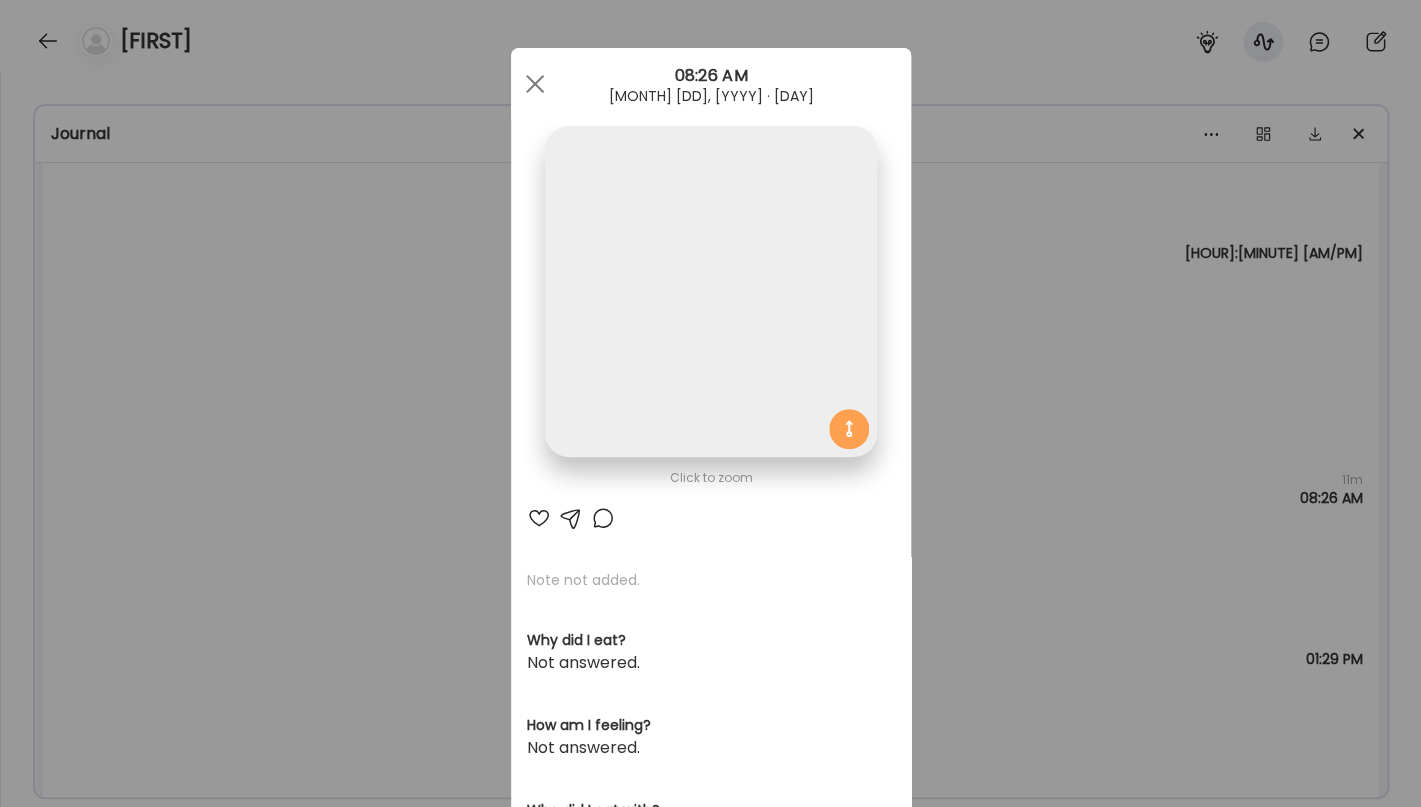 click at bounding box center [710, 291] 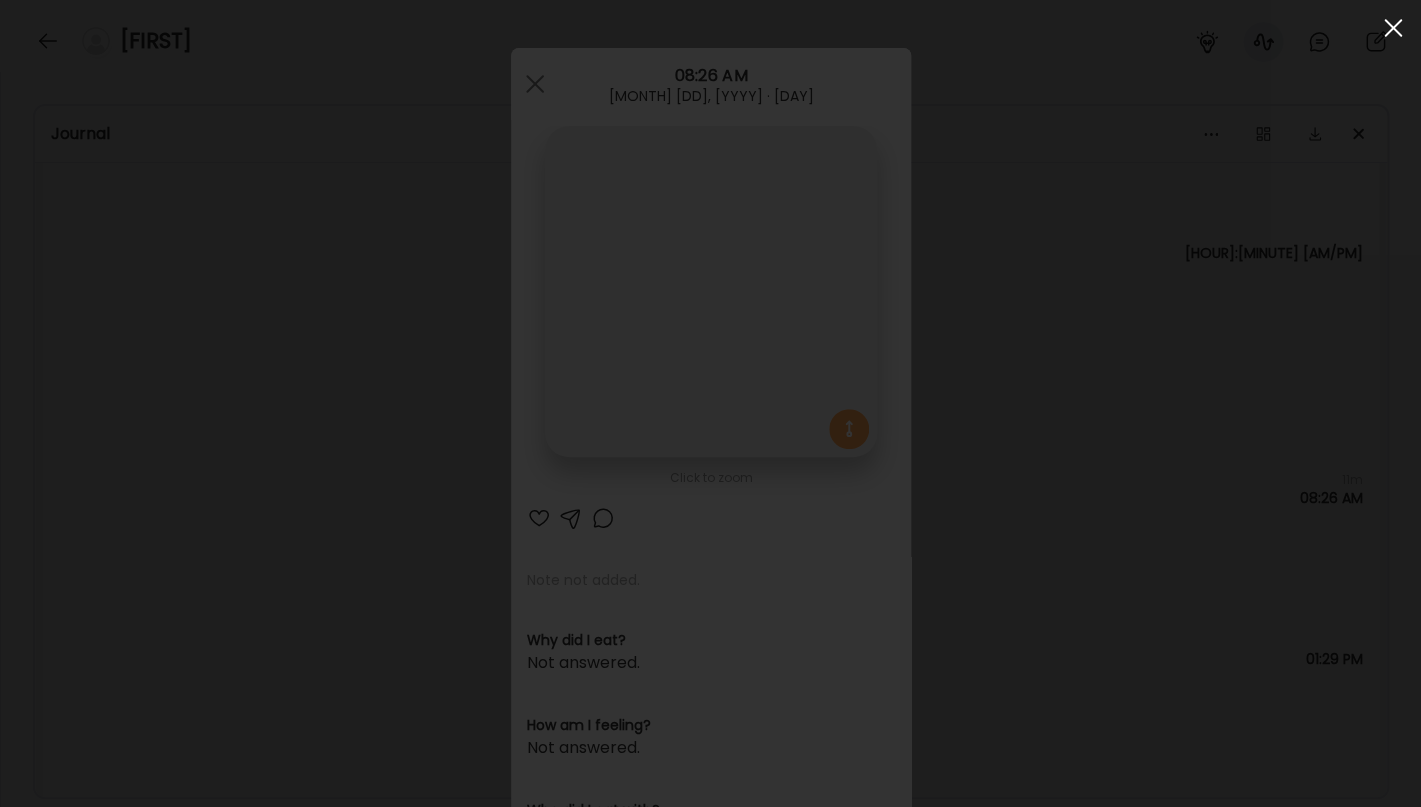 click at bounding box center [1393, 28] 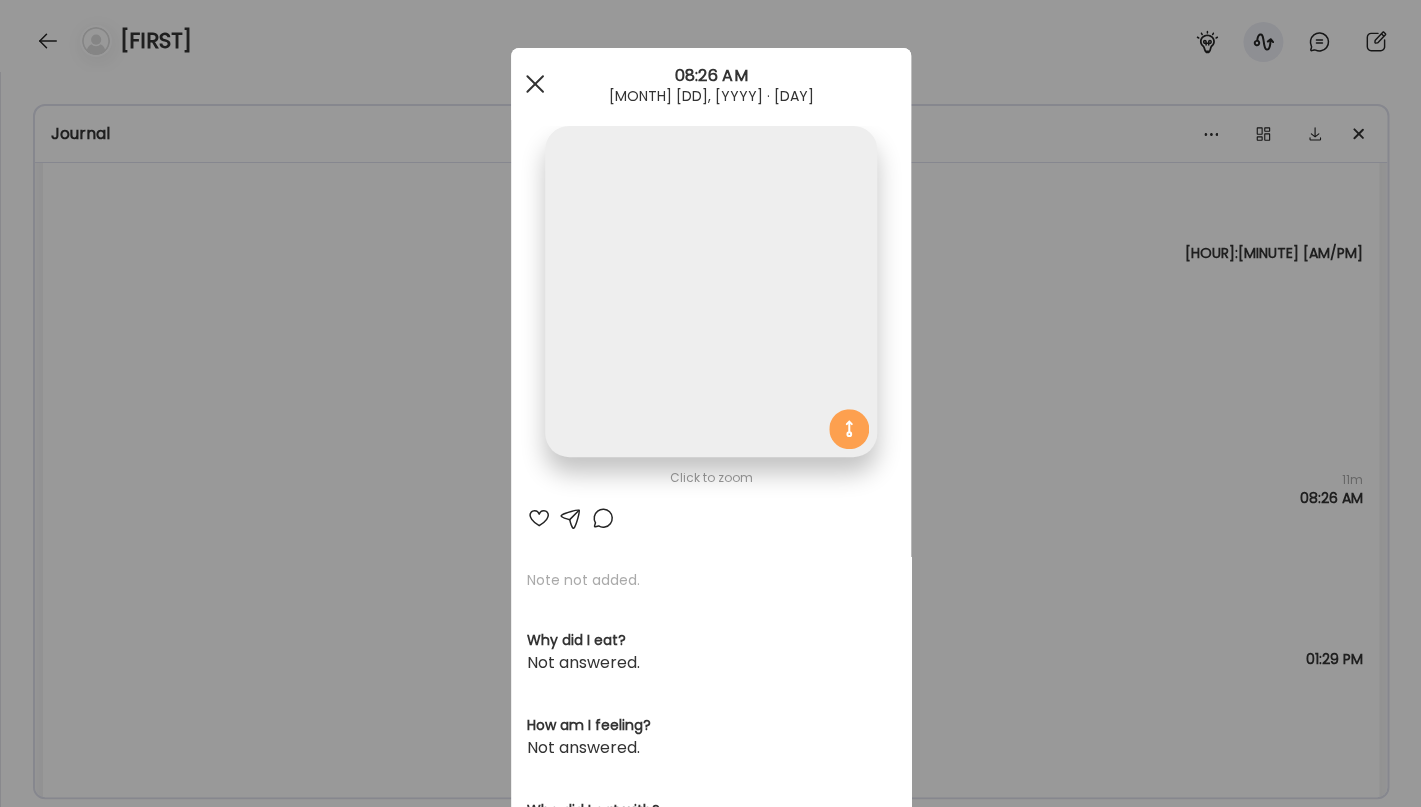 click at bounding box center [535, 84] 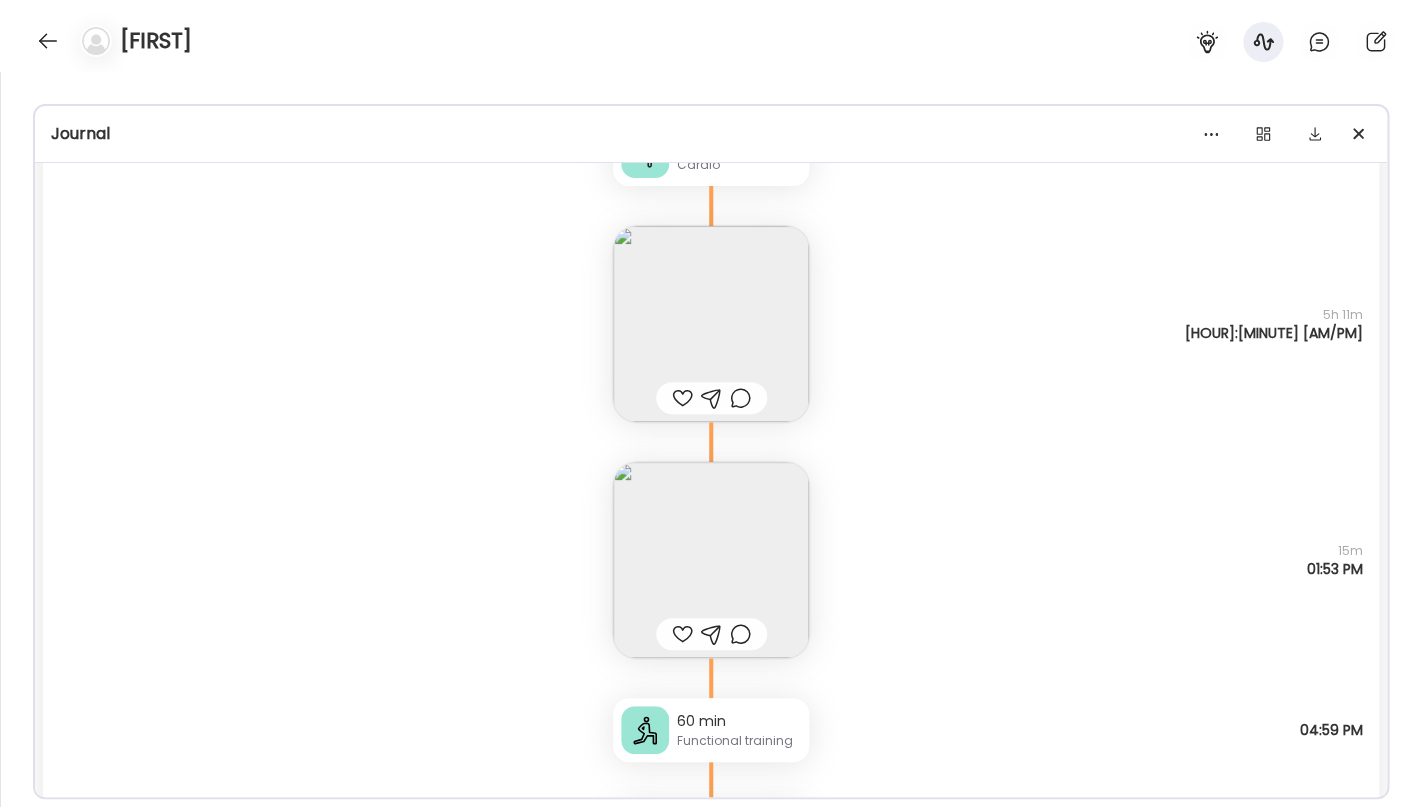 scroll, scrollTop: 6228, scrollLeft: 0, axis: vertical 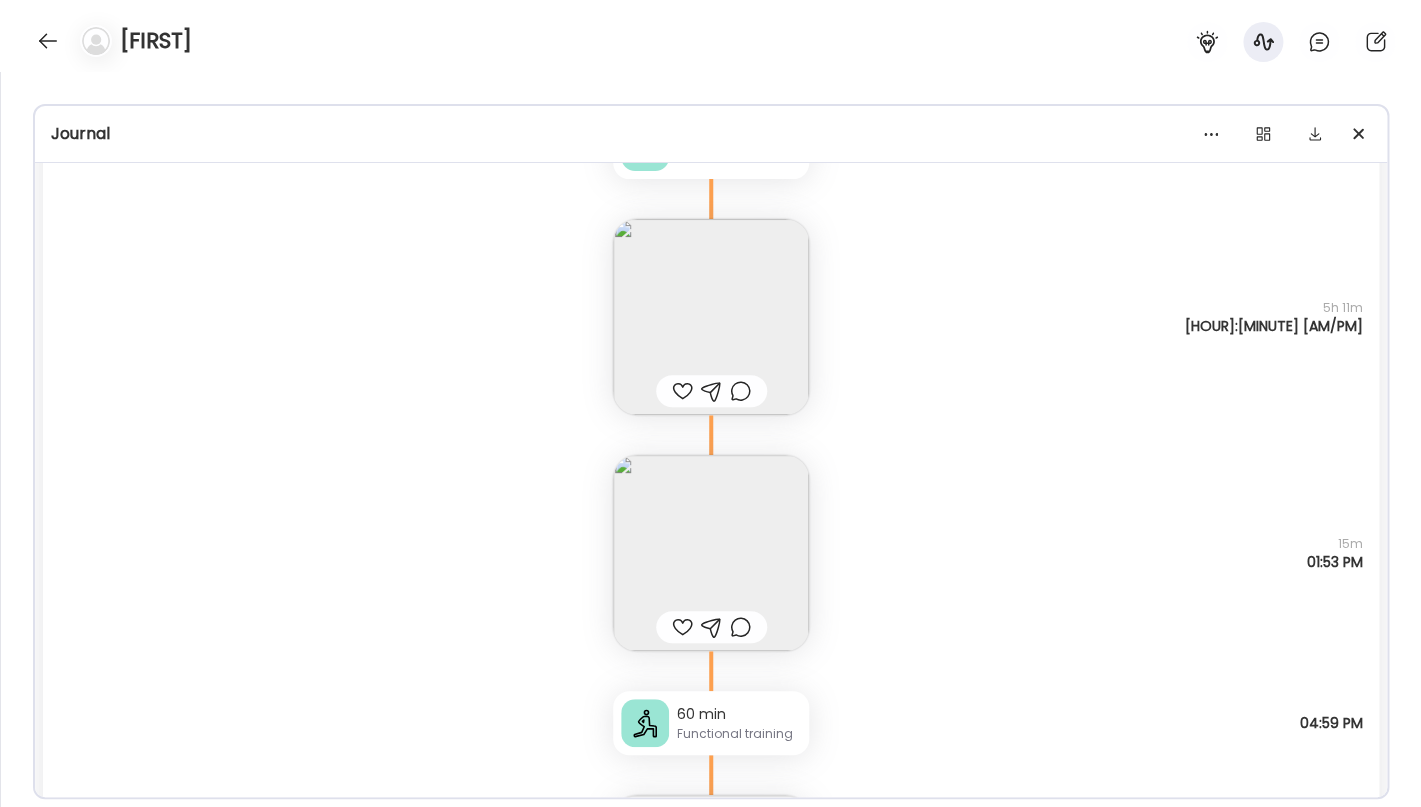 click at bounding box center [711, 317] 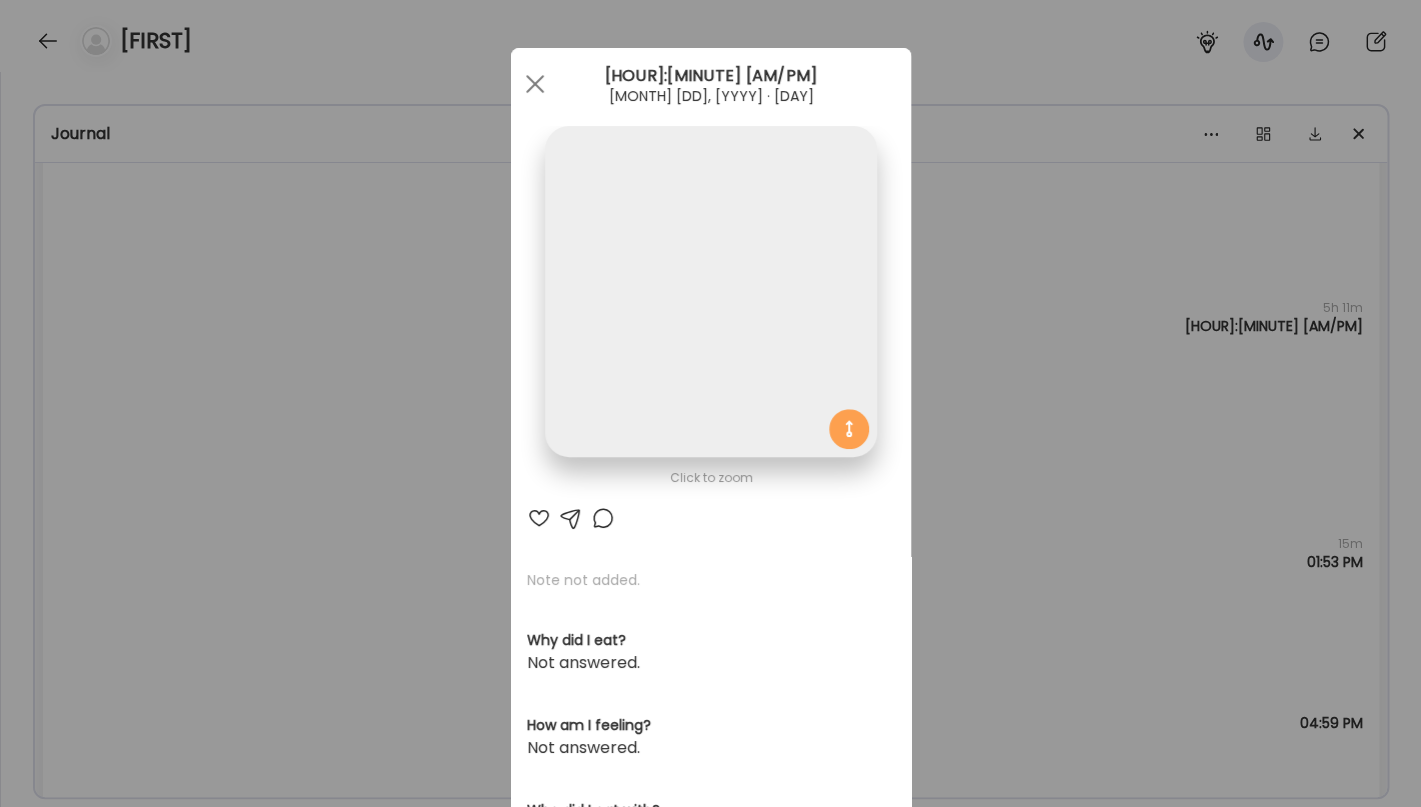 click at bounding box center (710, 291) 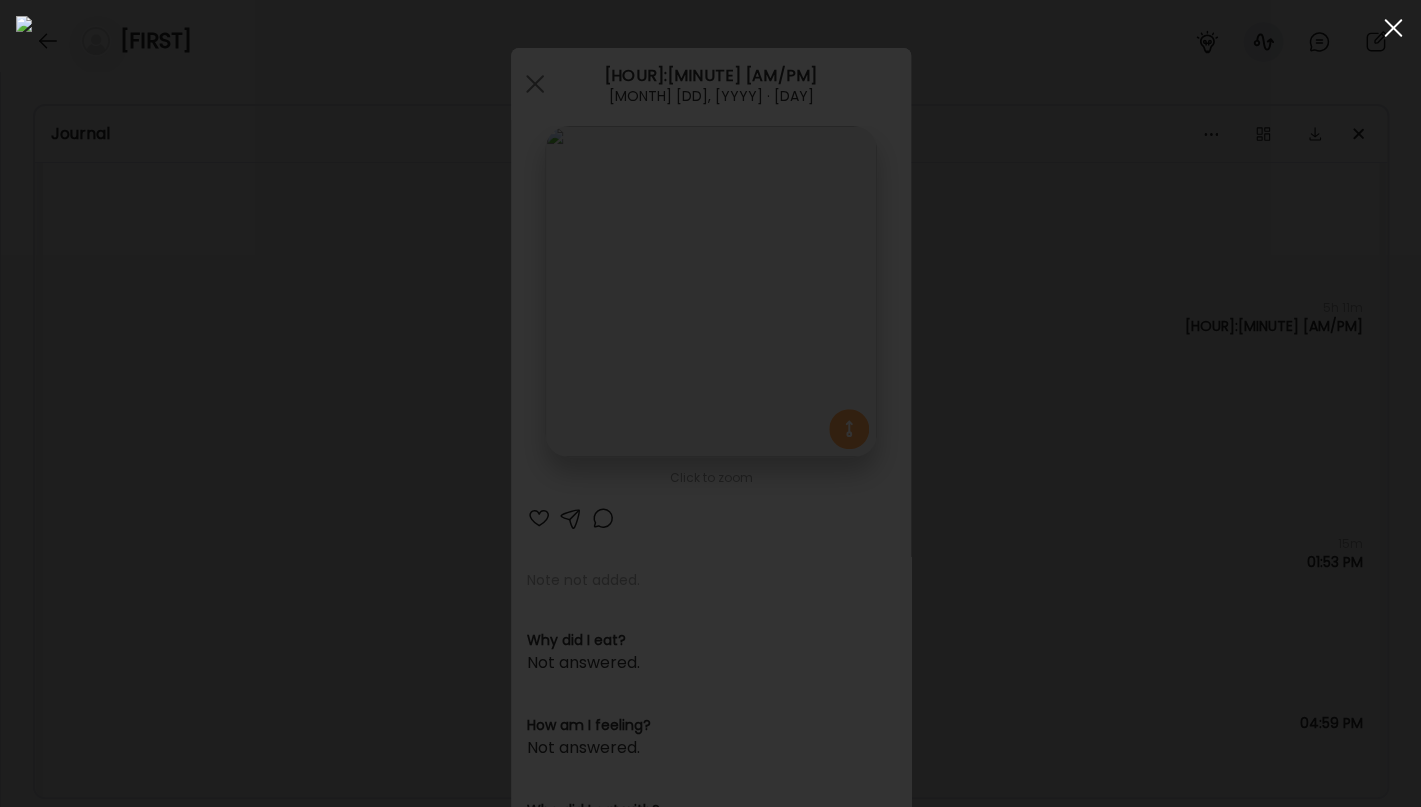 click at bounding box center [1393, 28] 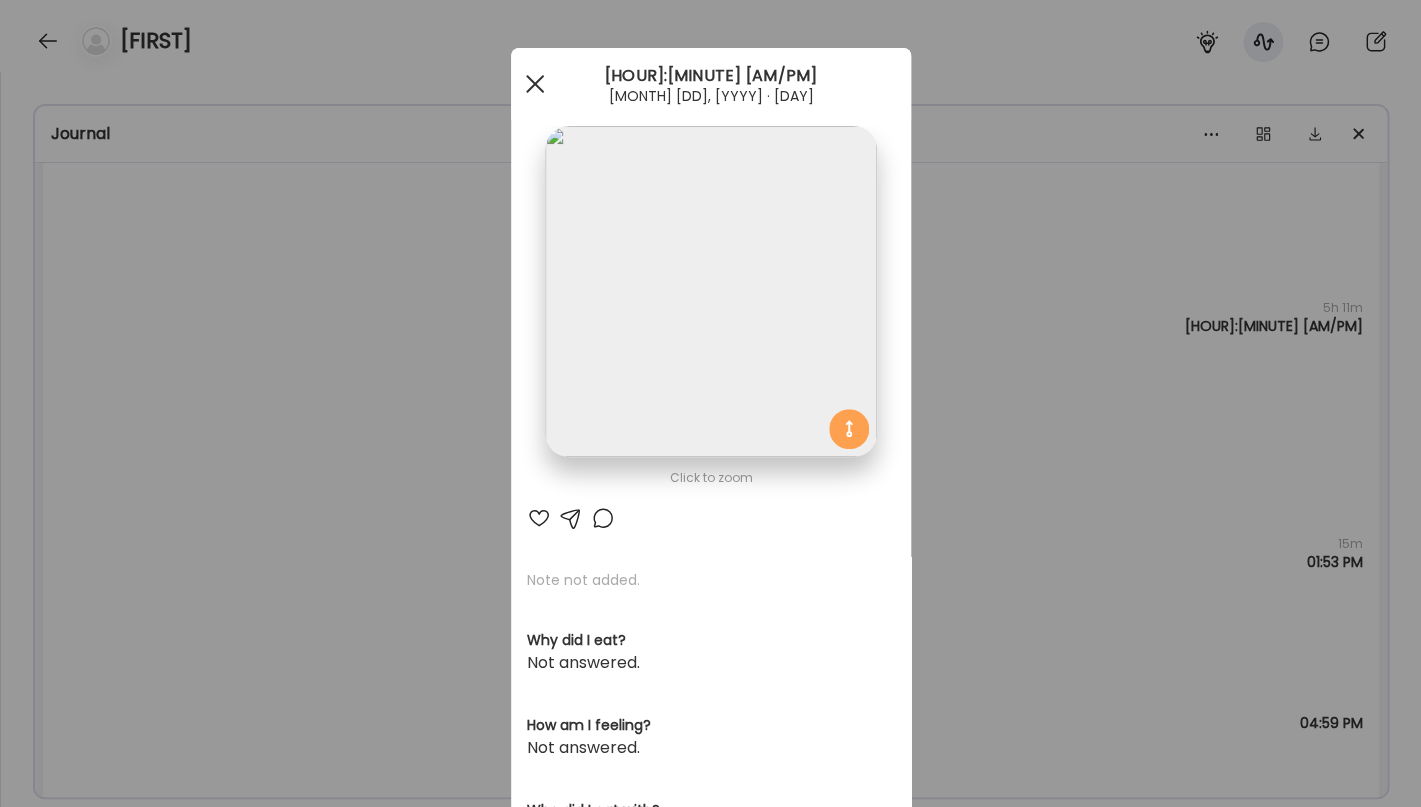 click at bounding box center (535, 84) 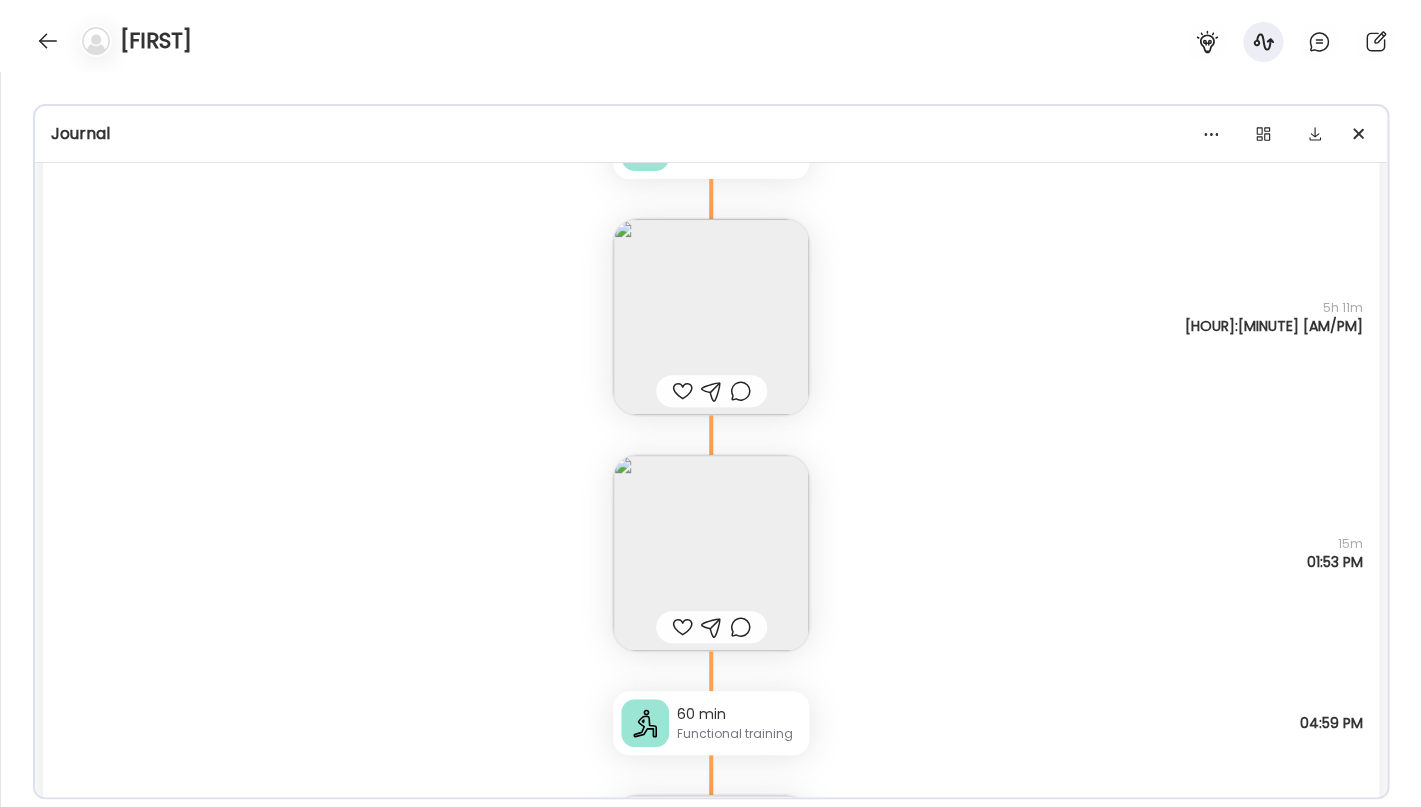 click at bounding box center (711, 553) 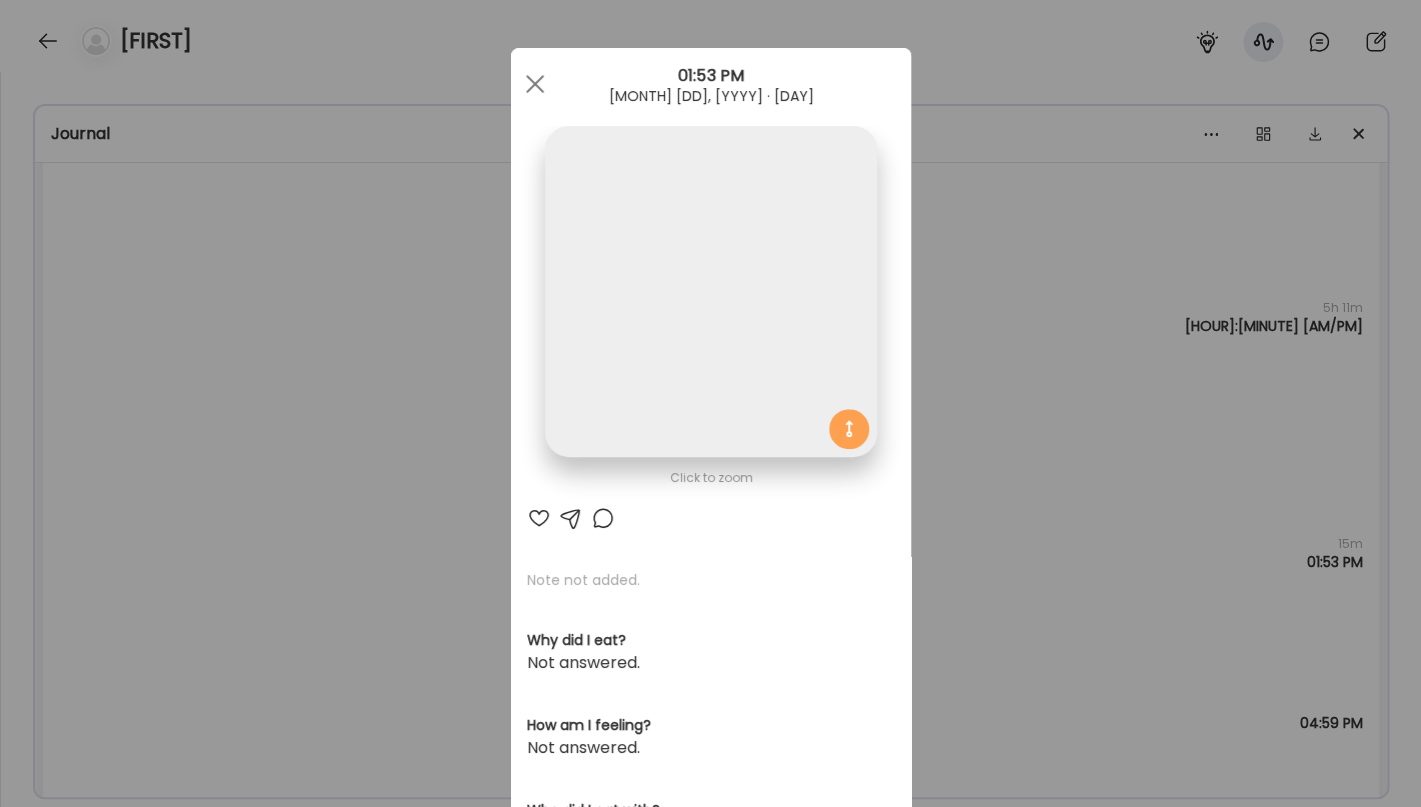 click at bounding box center (710, 291) 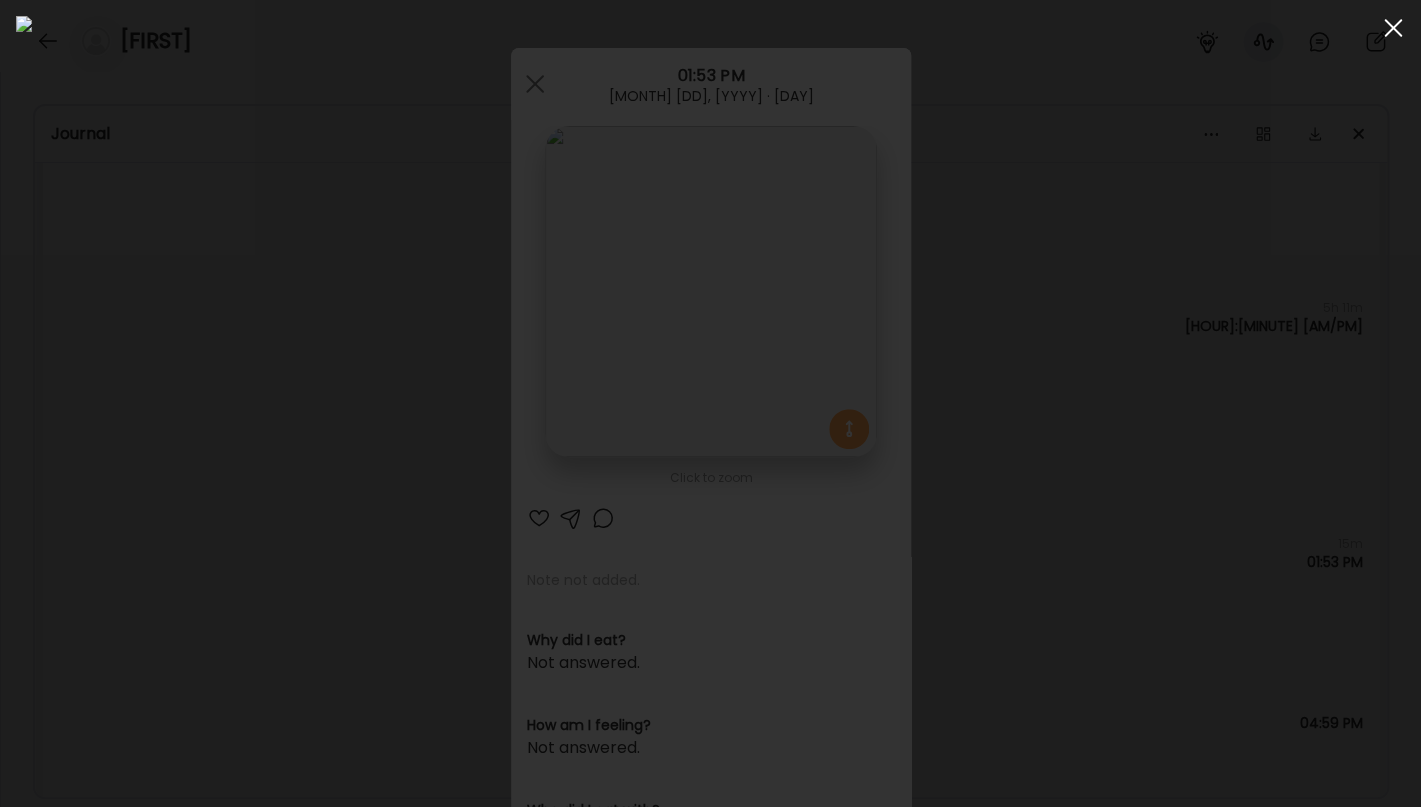 click at bounding box center (1393, 28) 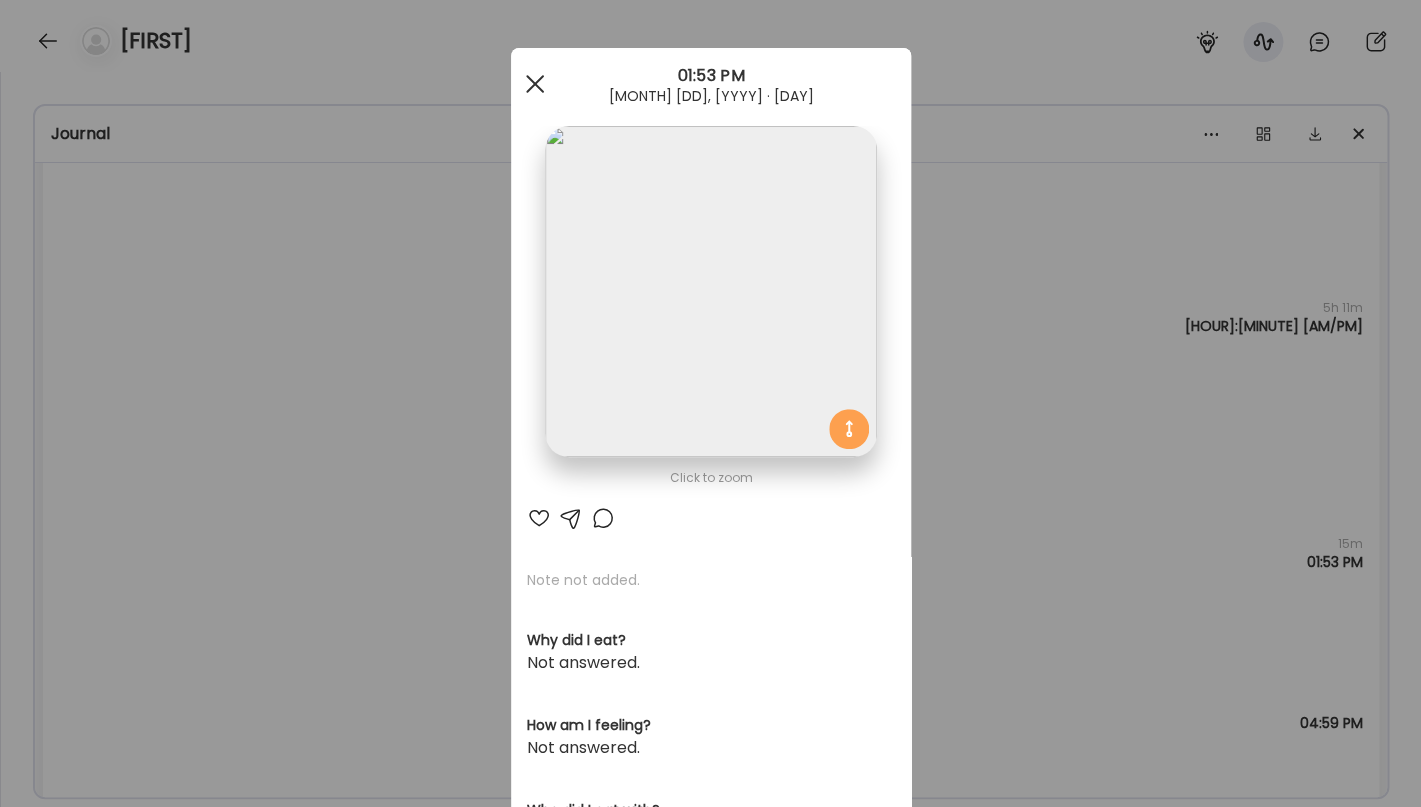 click at bounding box center (535, 84) 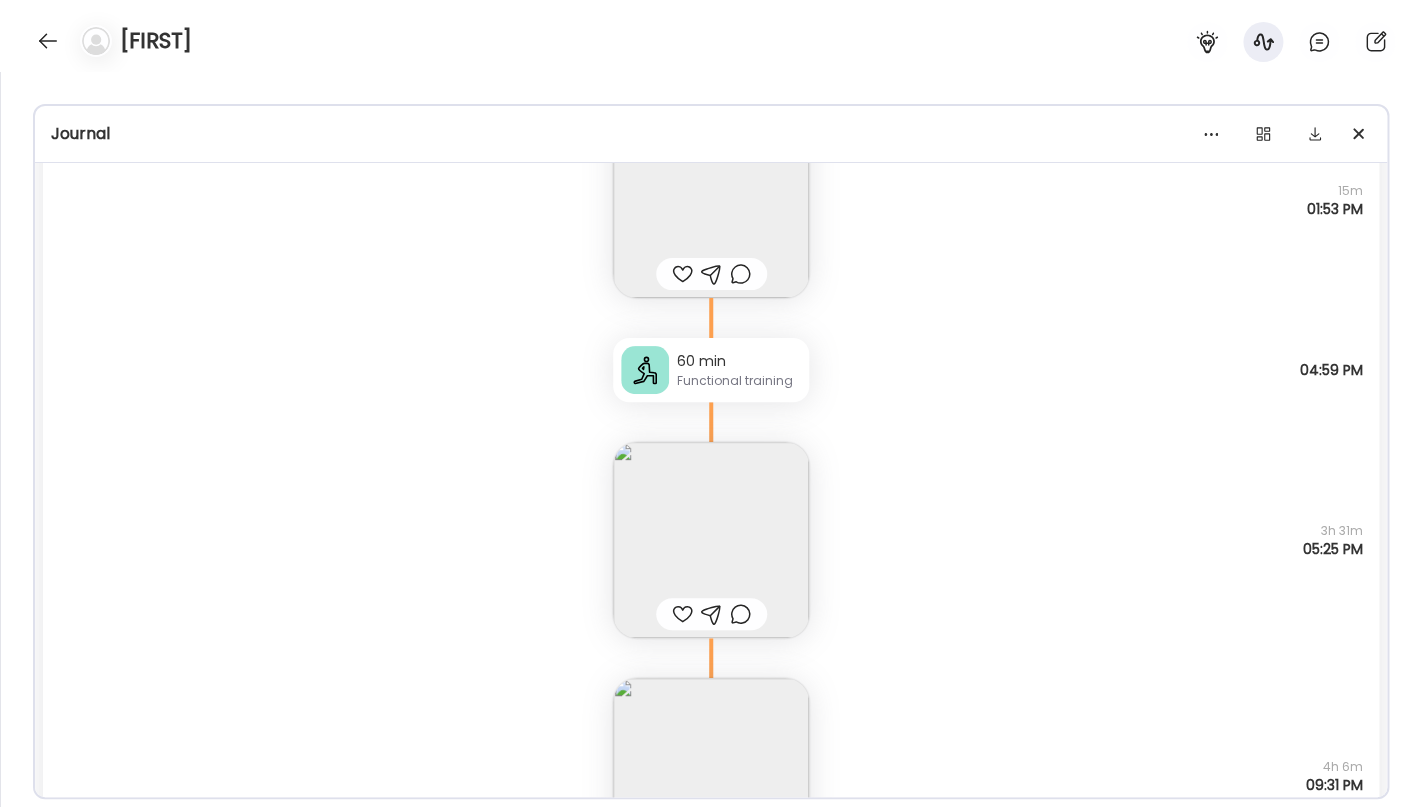 scroll, scrollTop: 6619, scrollLeft: 0, axis: vertical 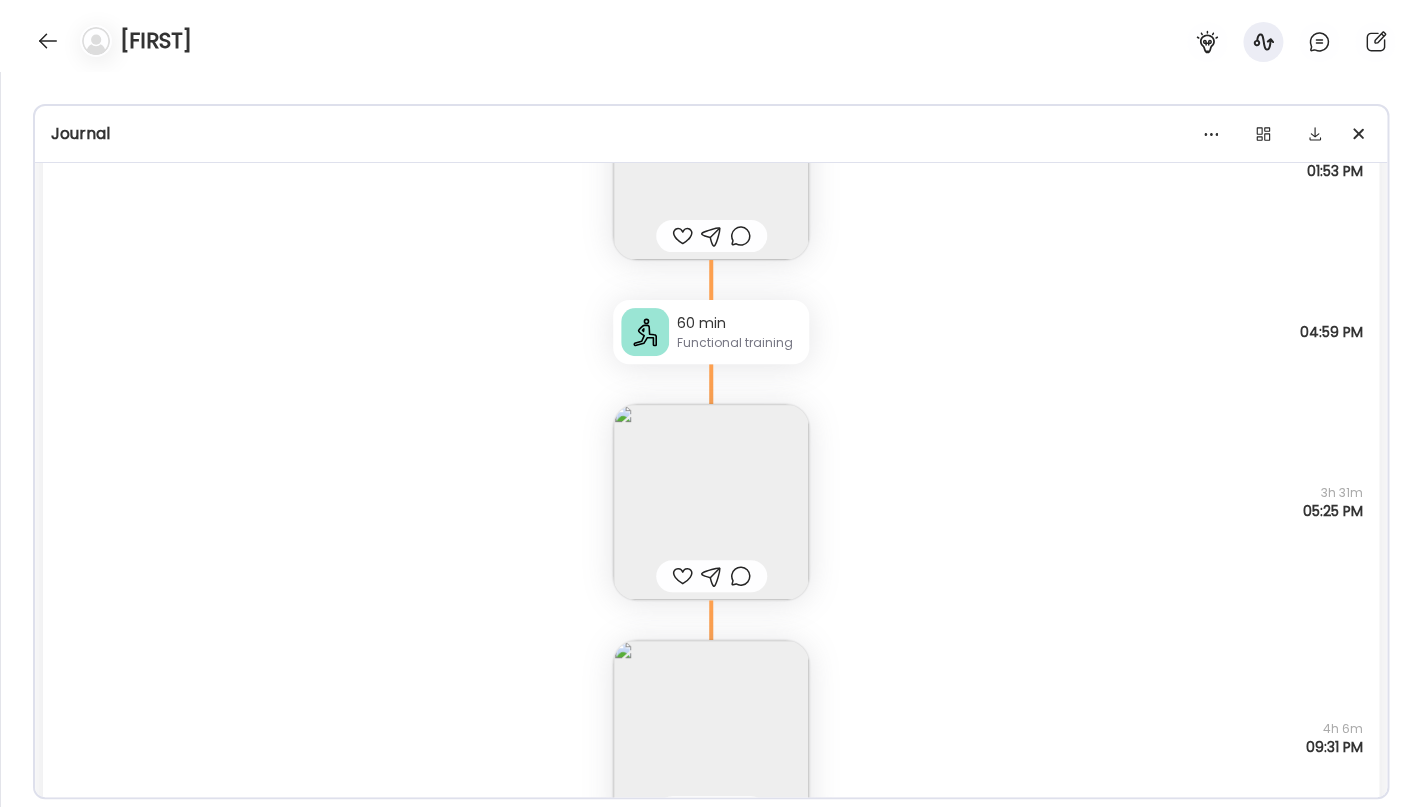 click at bounding box center [711, 502] 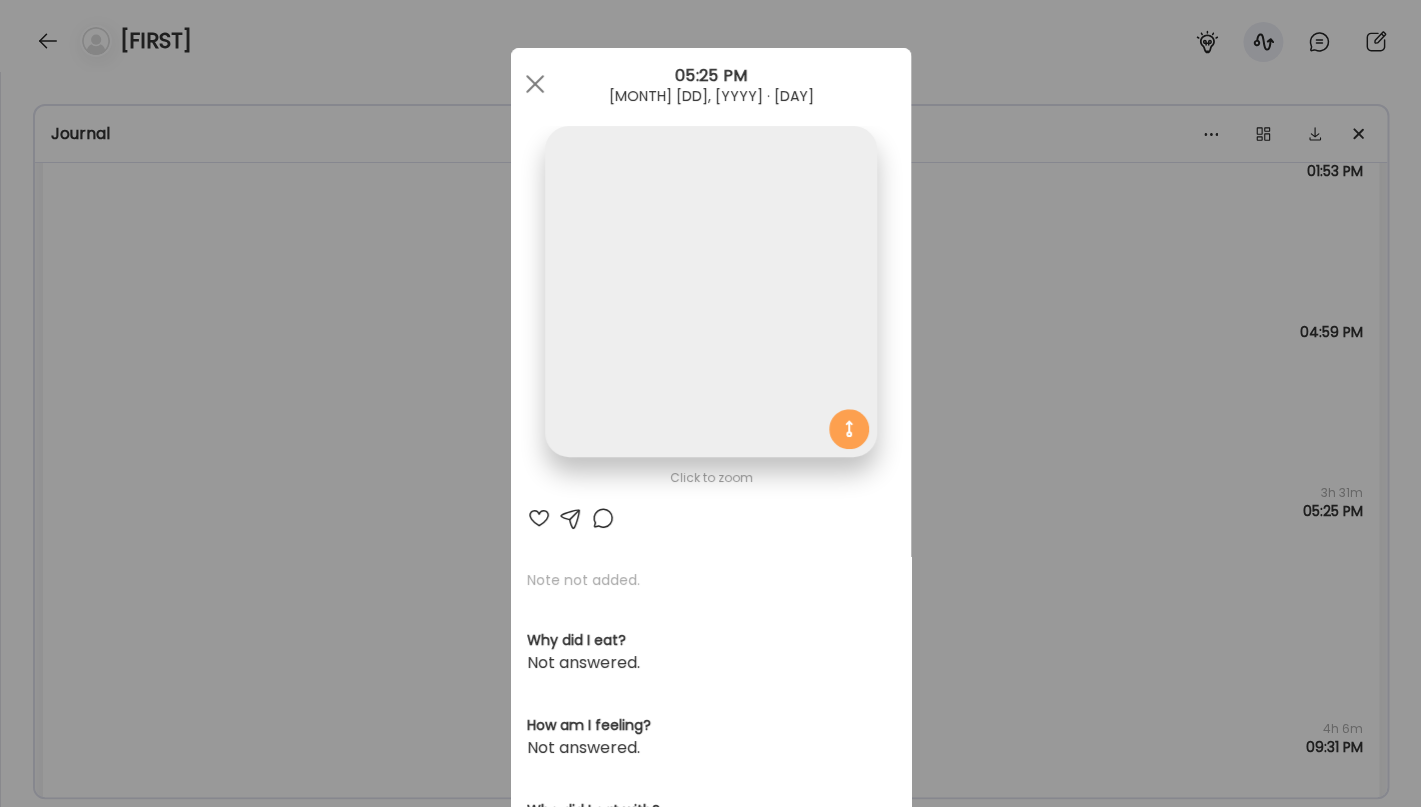 click at bounding box center (710, 291) 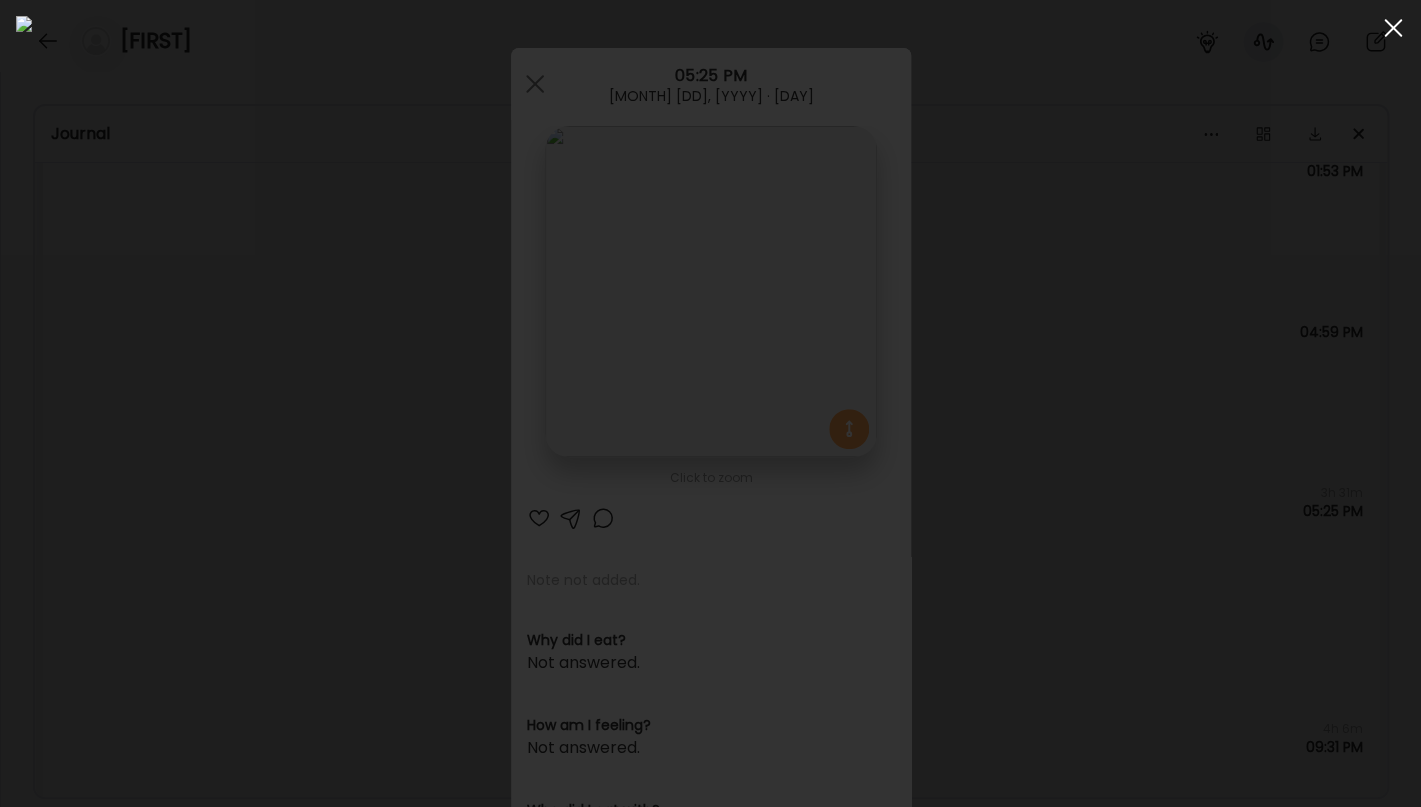 click at bounding box center [1393, 28] 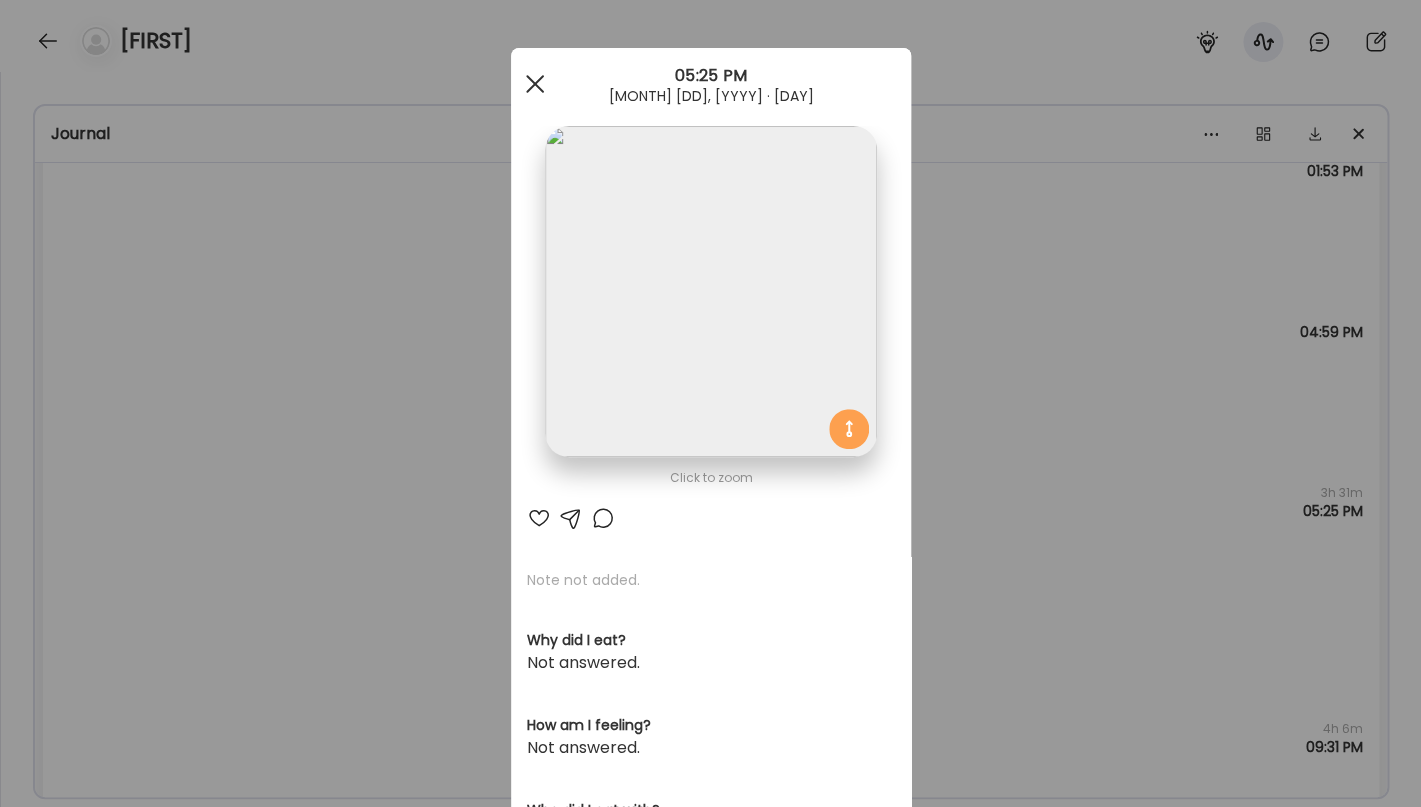 click at bounding box center [535, 84] 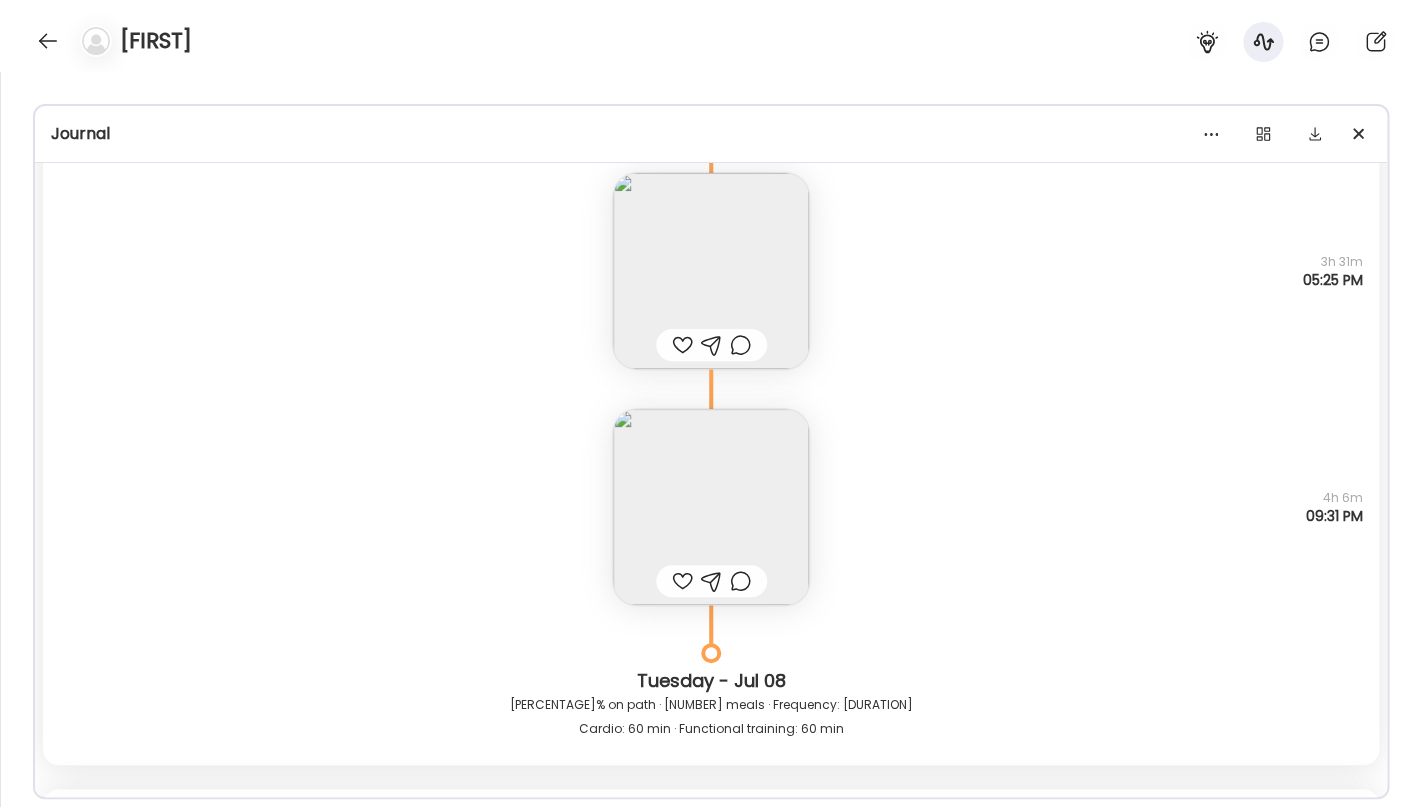 scroll, scrollTop: 6865, scrollLeft: 0, axis: vertical 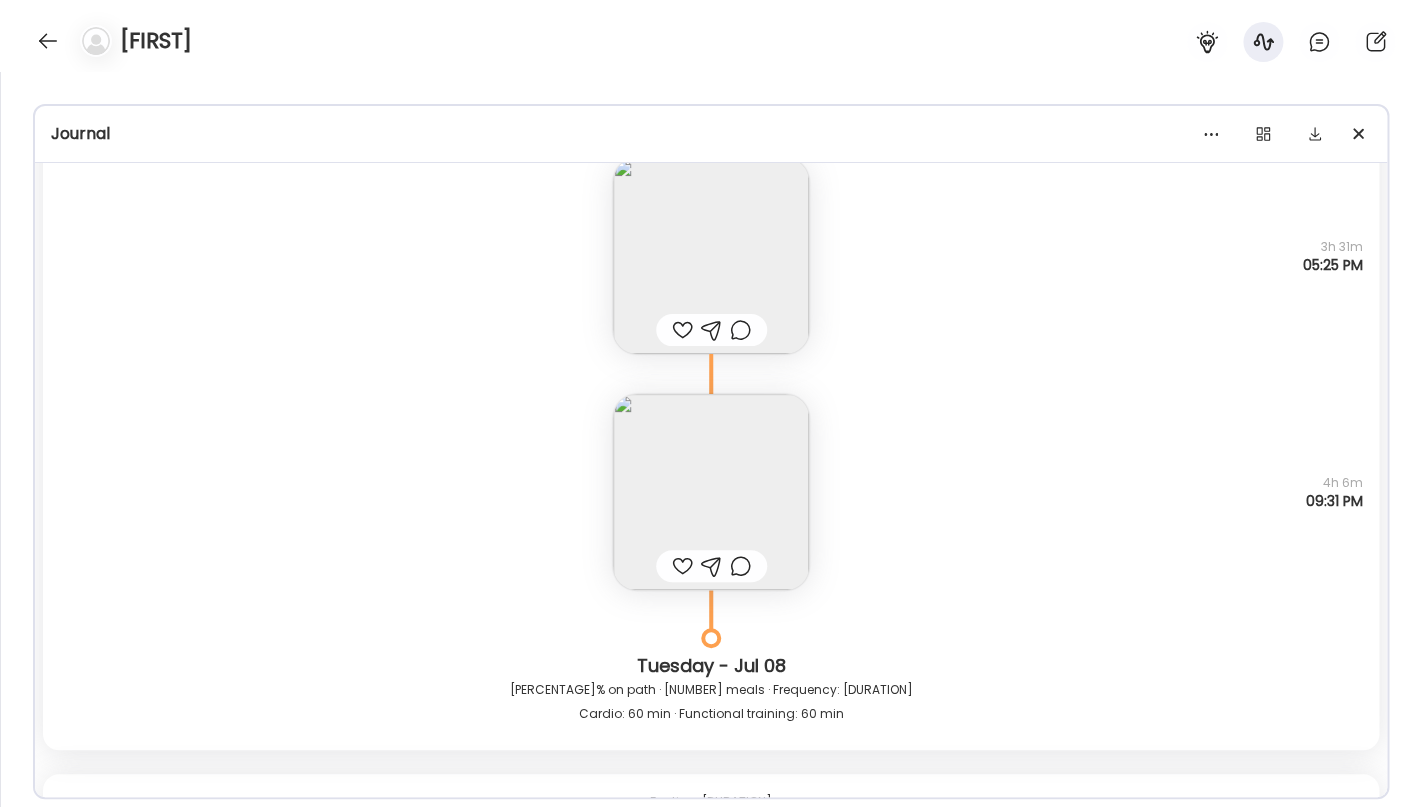 click at bounding box center [711, 492] 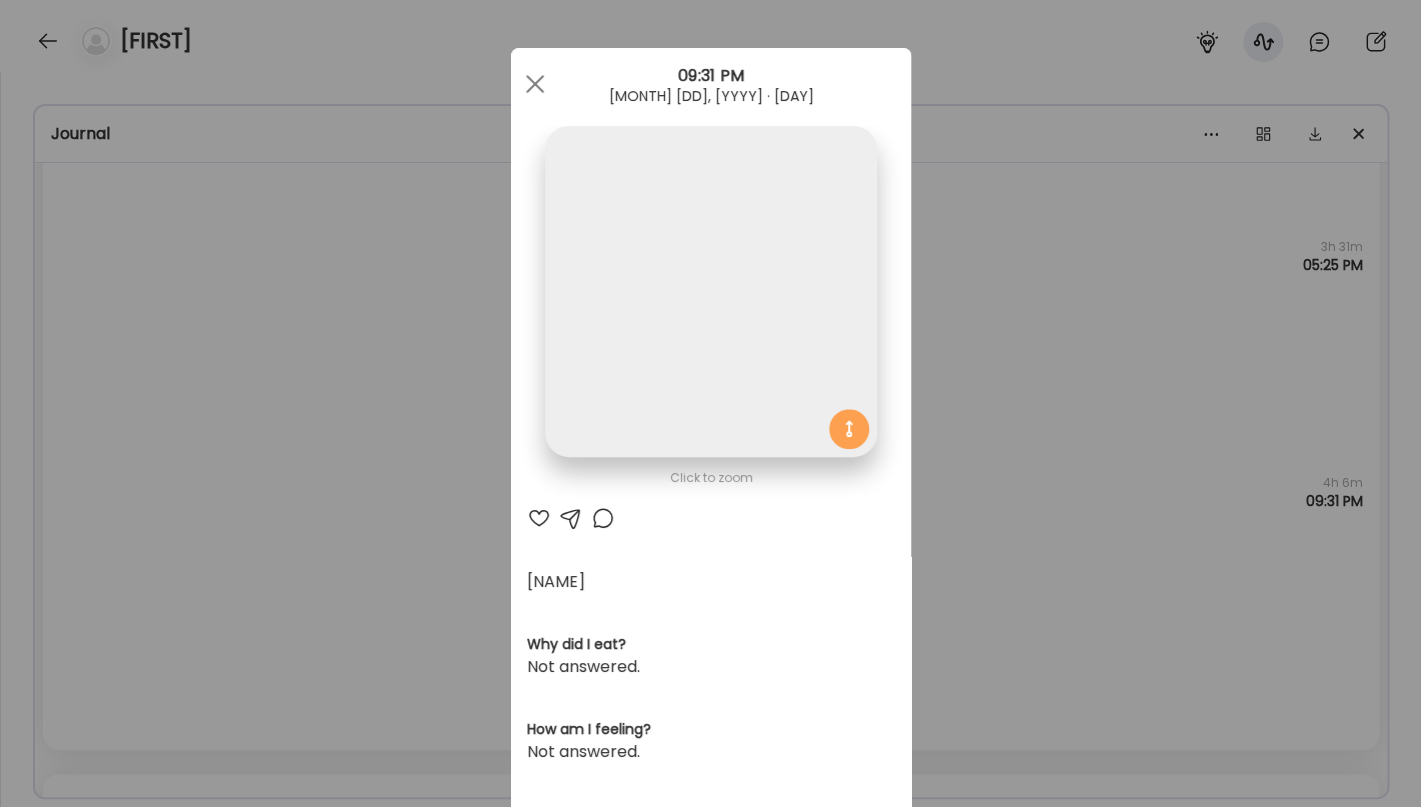 click at bounding box center (710, 291) 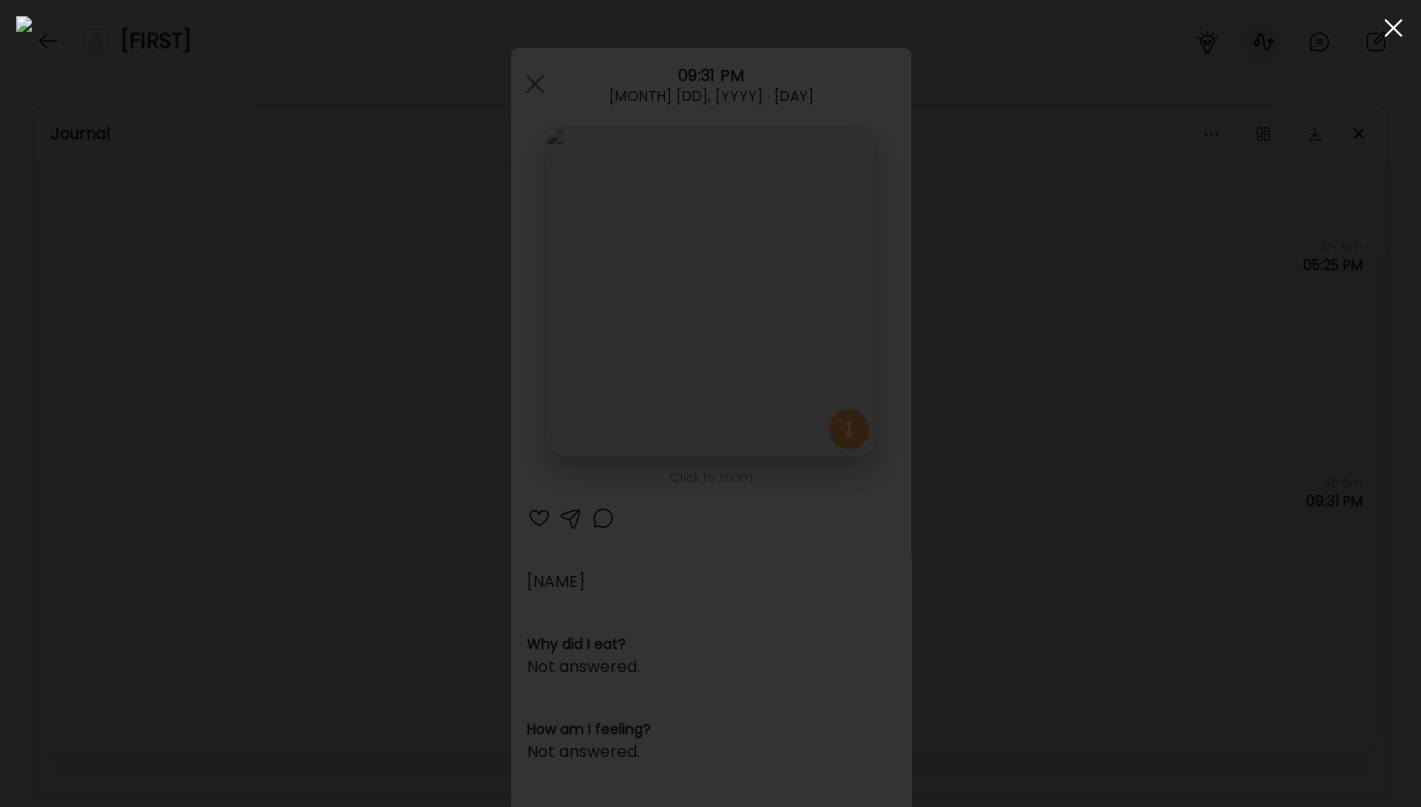 click at bounding box center (1393, 28) 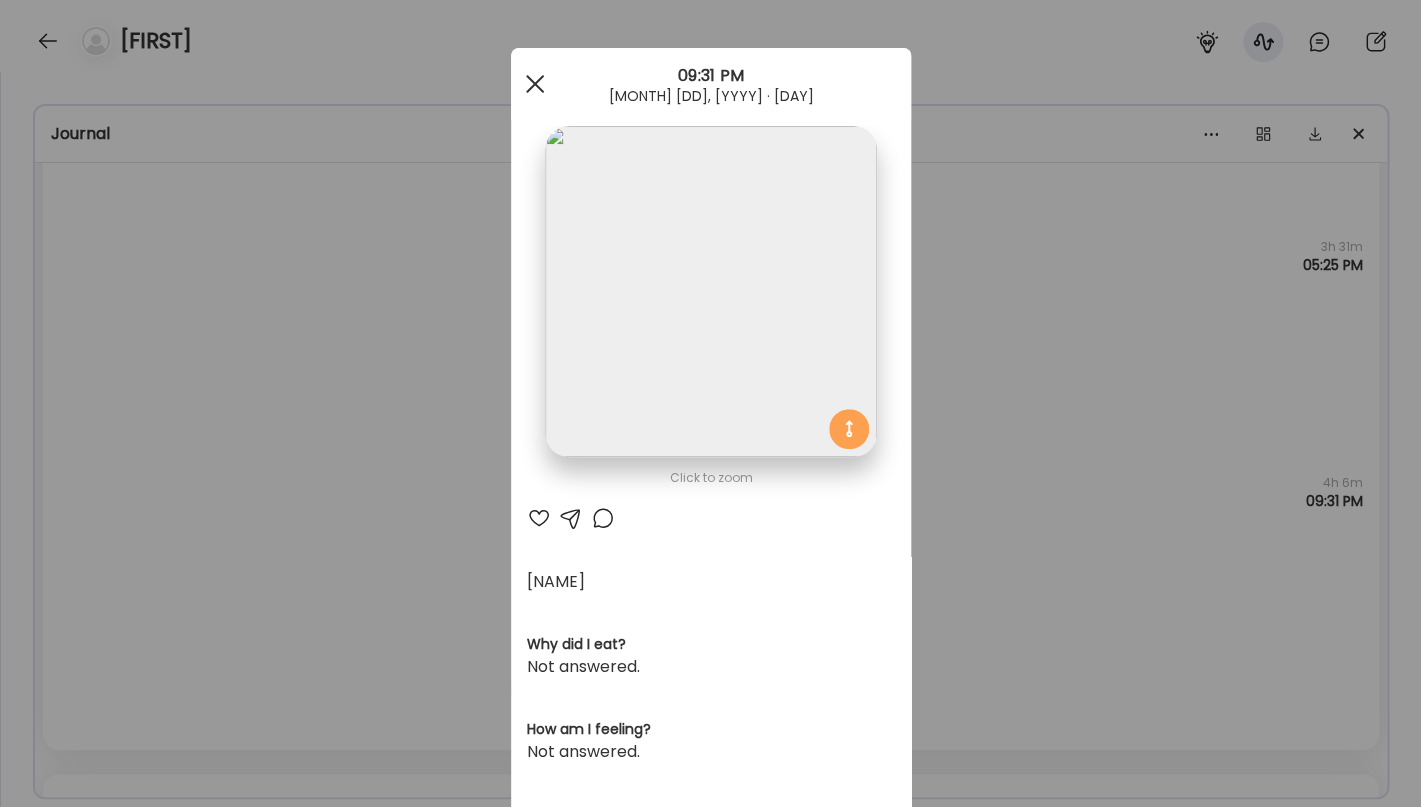 click at bounding box center (535, 84) 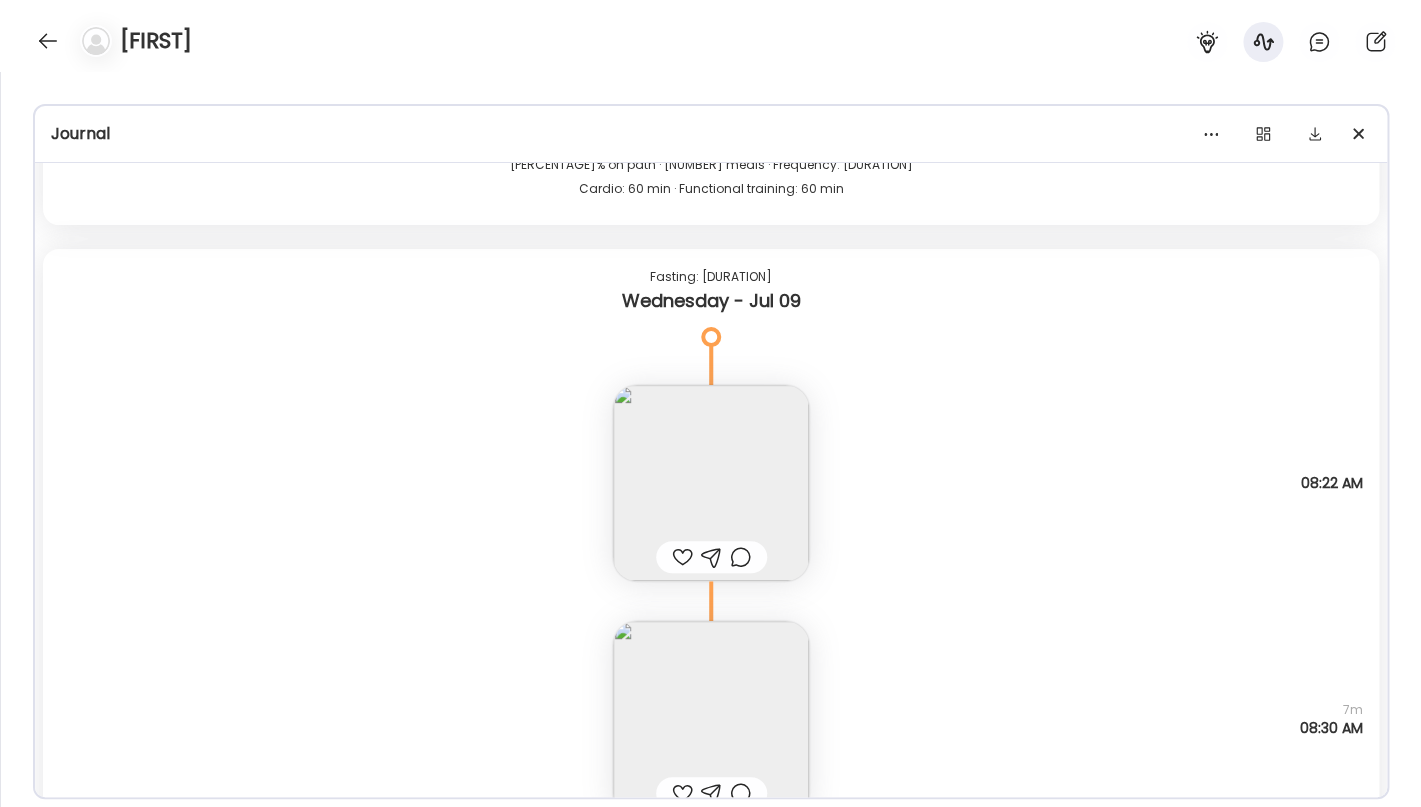 scroll, scrollTop: 7415, scrollLeft: 0, axis: vertical 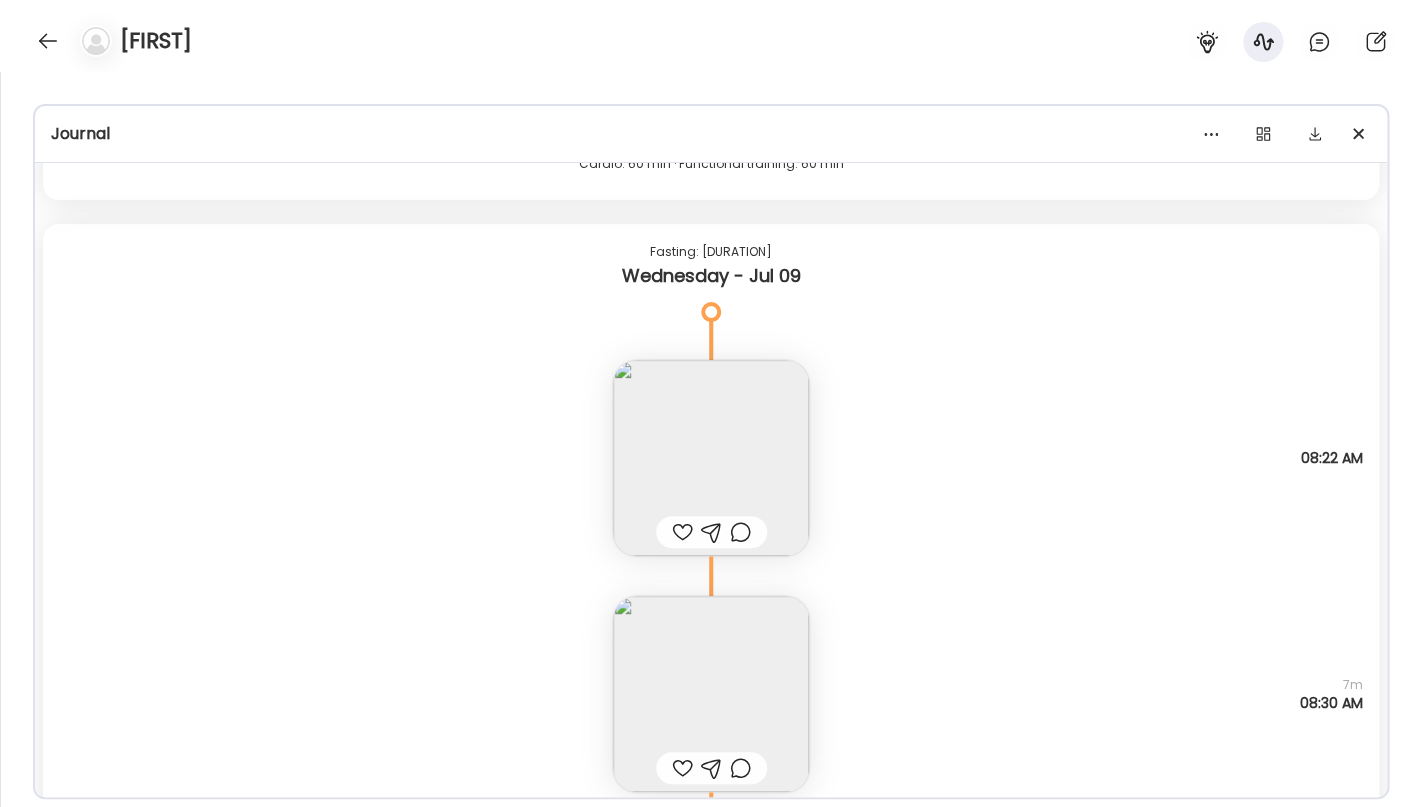 click at bounding box center [711, 458] 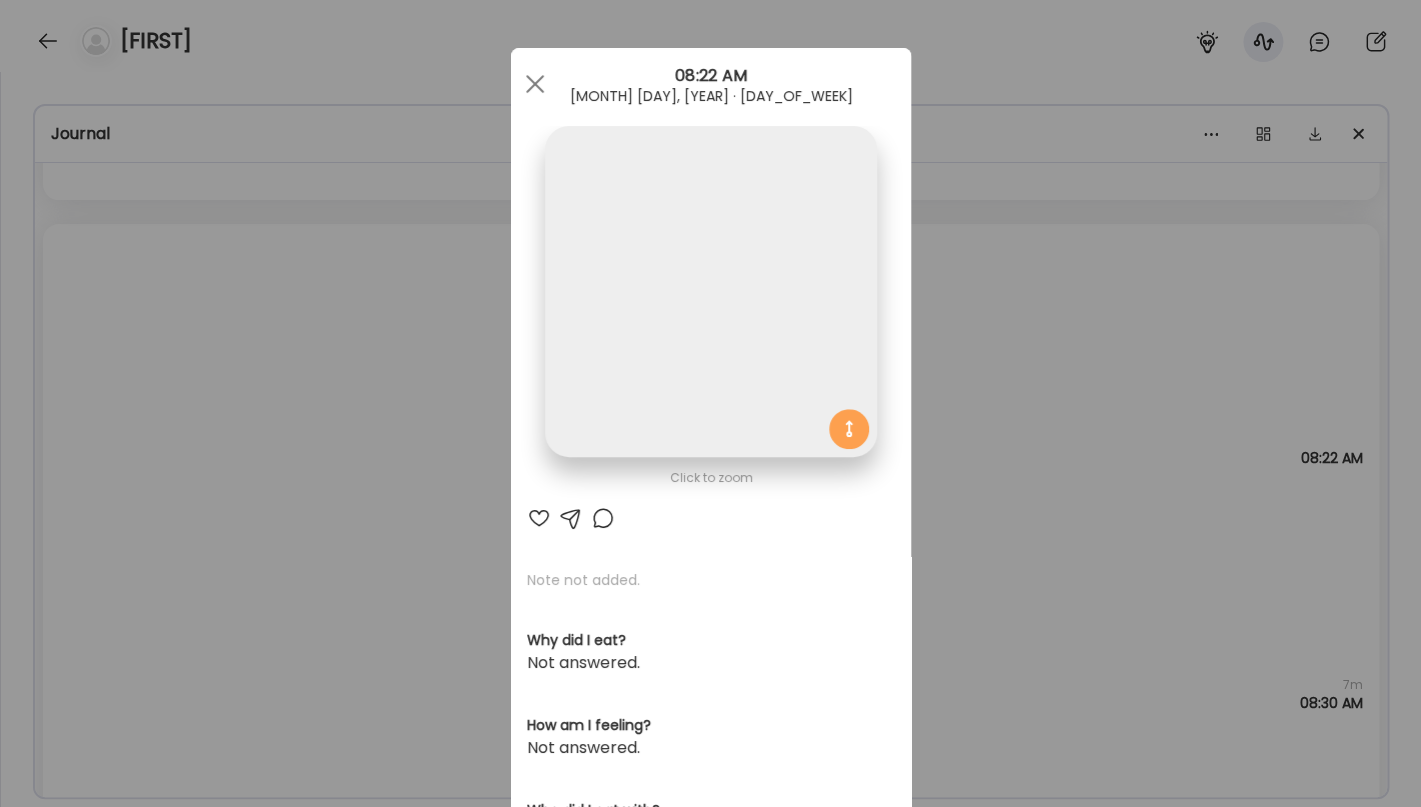 click at bounding box center (710, 291) 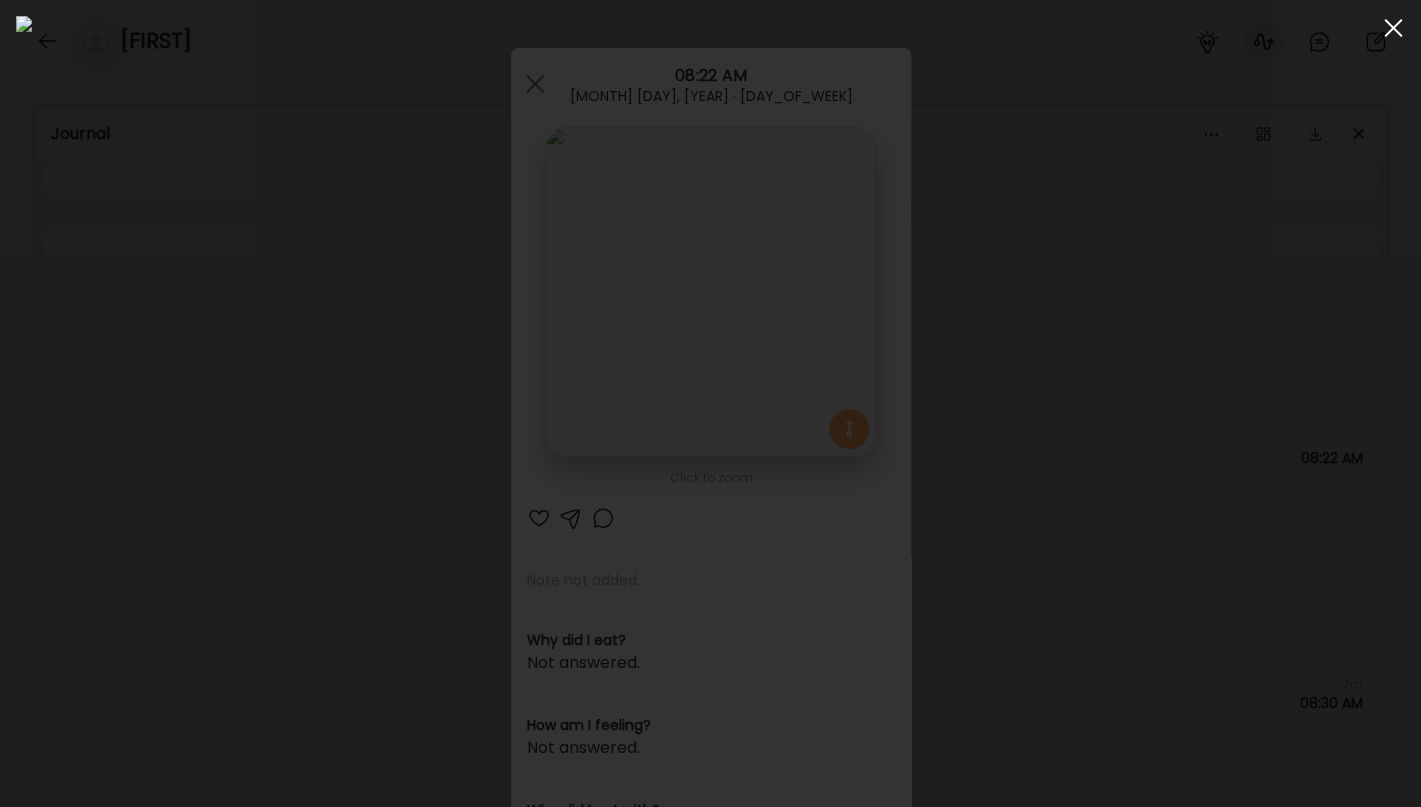 click at bounding box center [1393, 28] 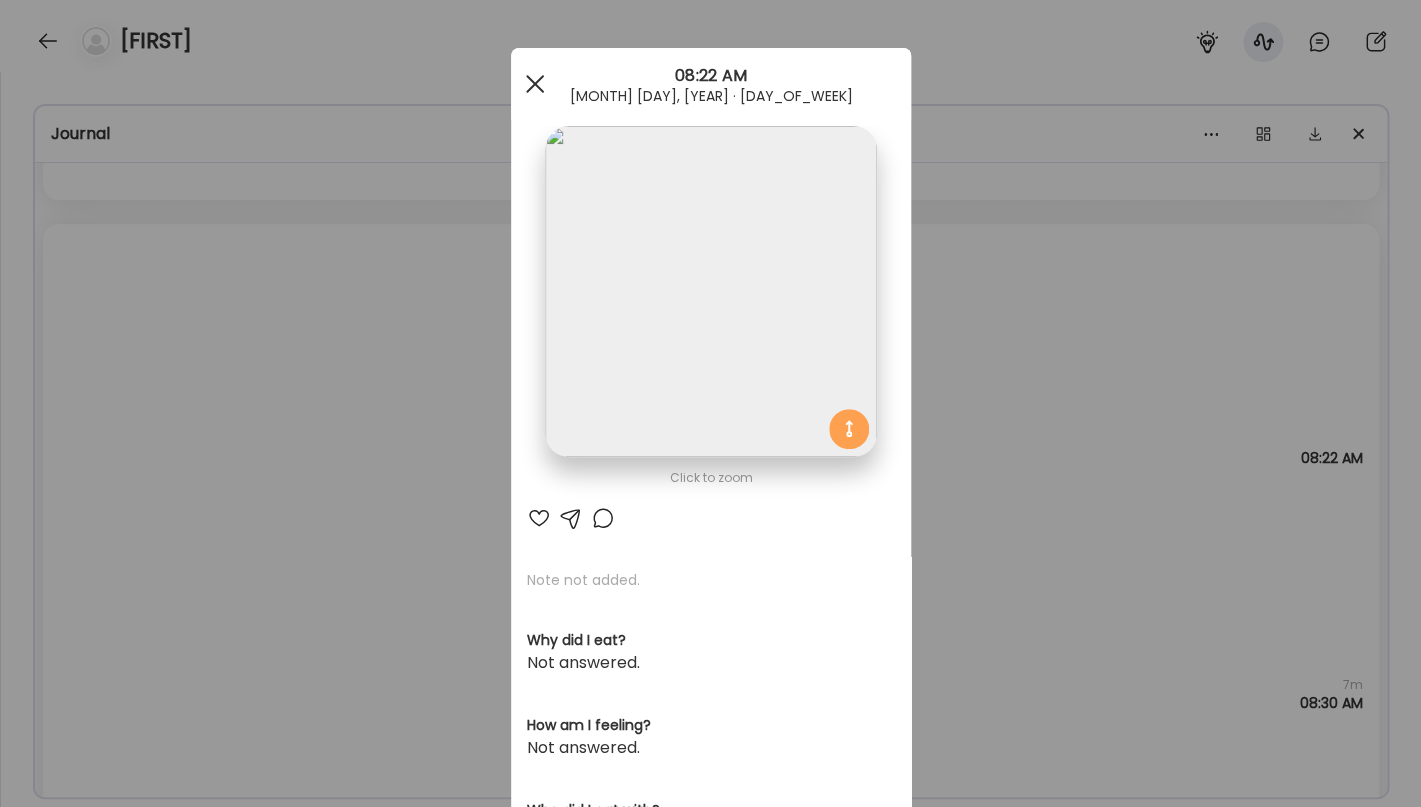 click at bounding box center [534, 84] 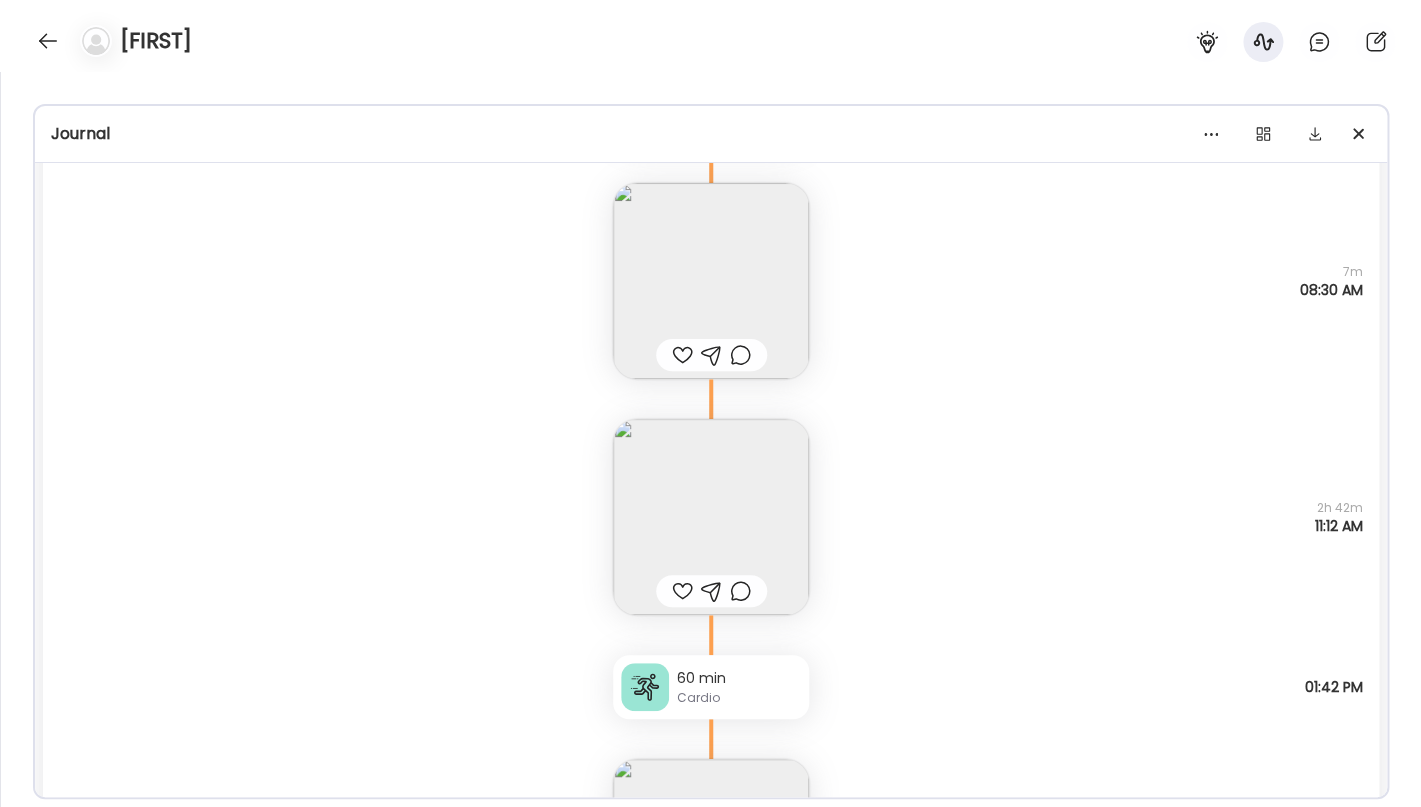 scroll, scrollTop: 7831, scrollLeft: 0, axis: vertical 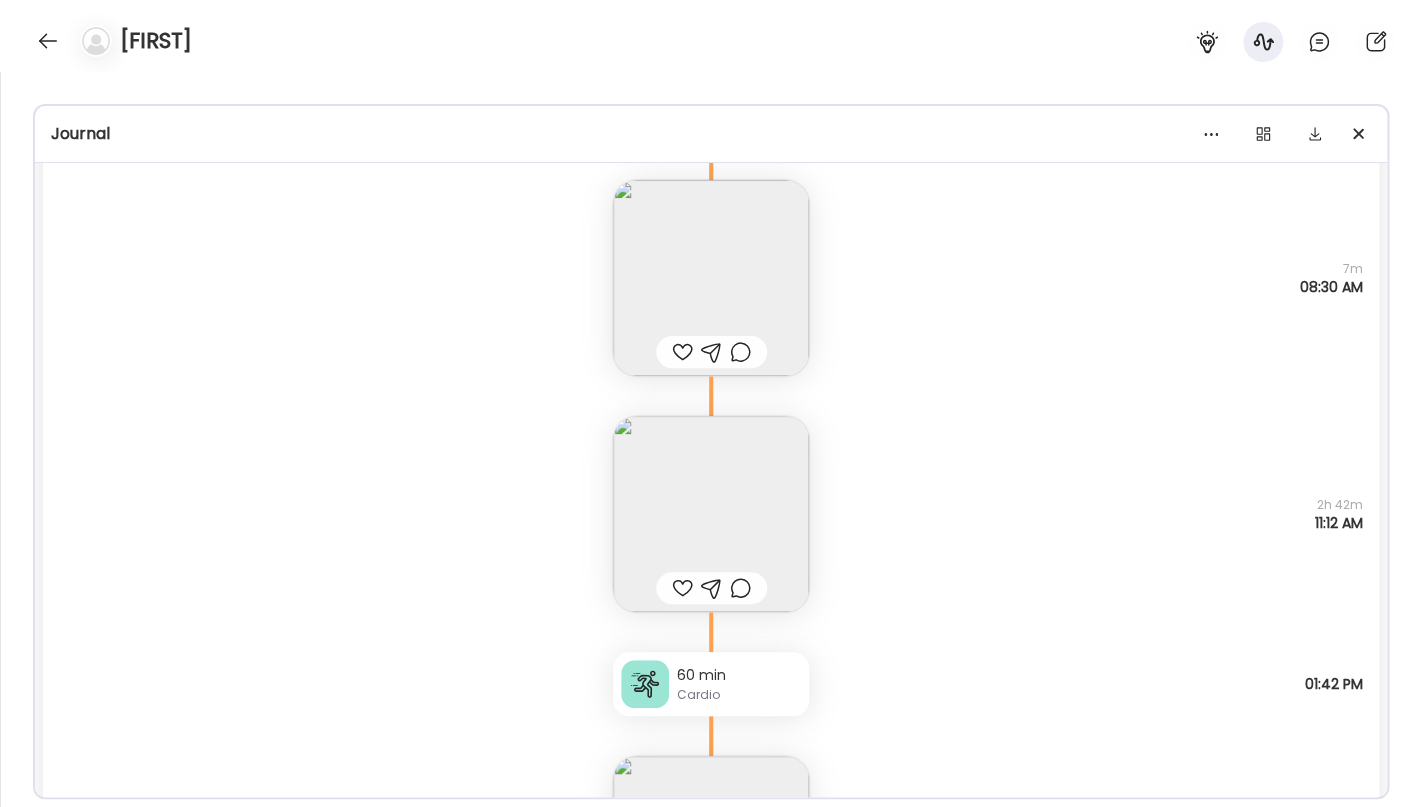 click on "60 min" at bounding box center (739, 675) 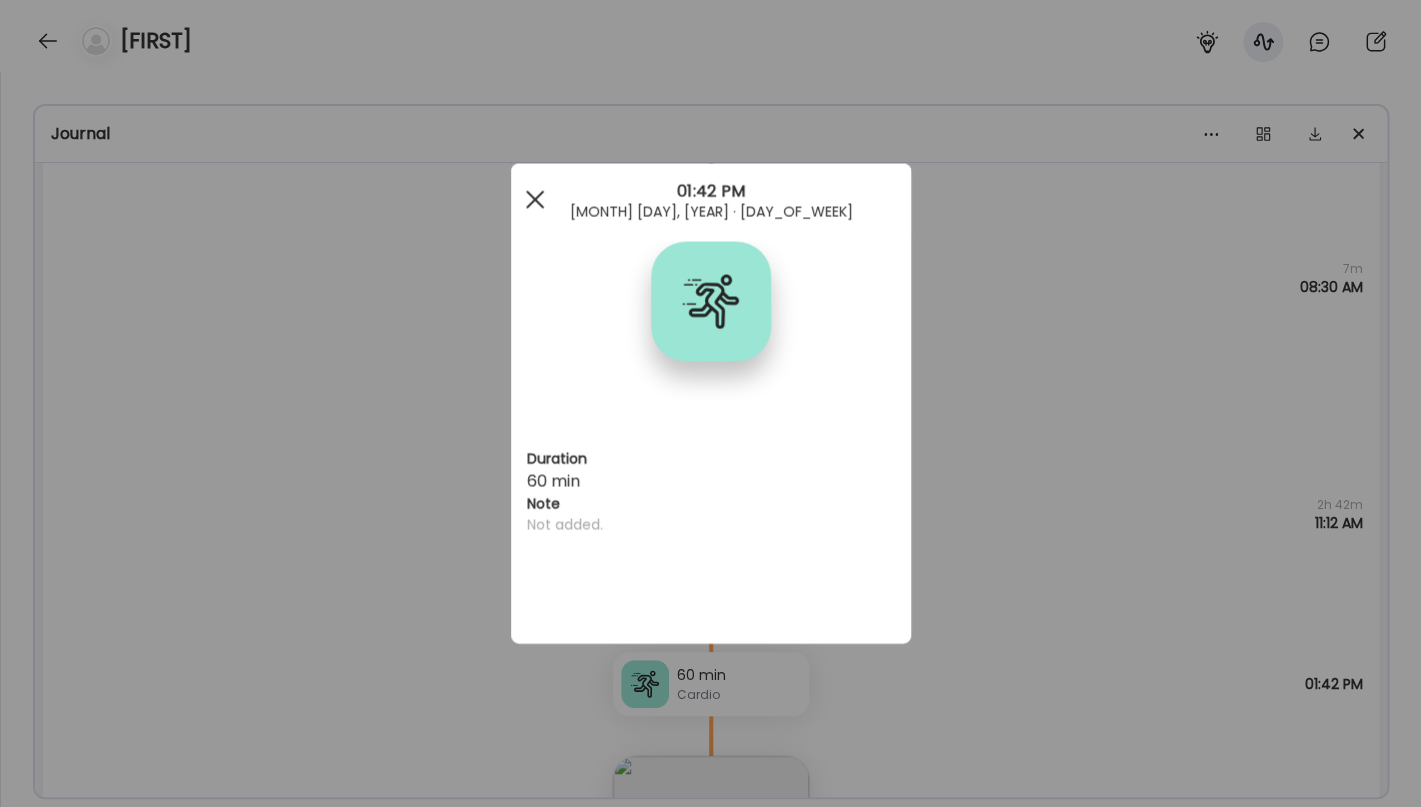 click at bounding box center [535, 200] 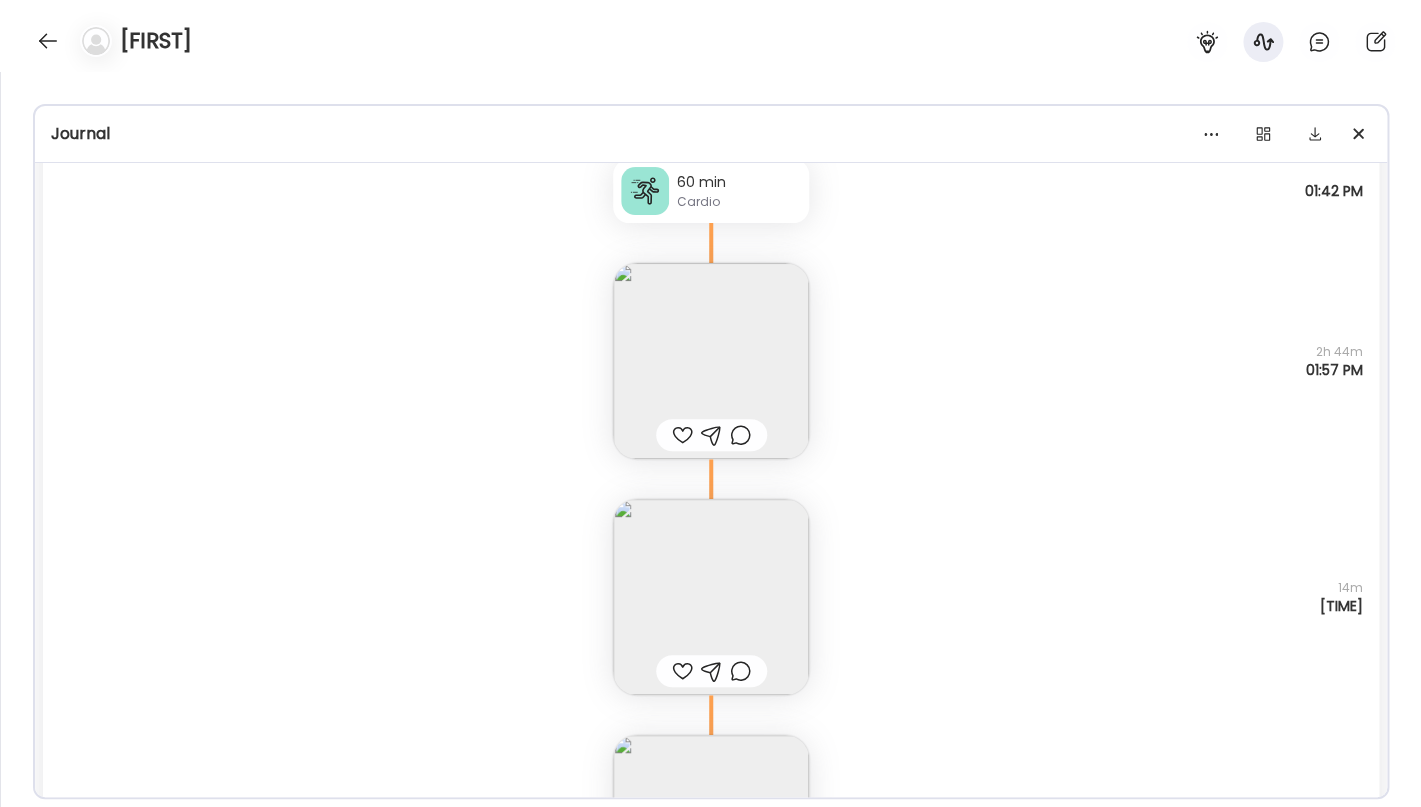 scroll, scrollTop: 8326, scrollLeft: 0, axis: vertical 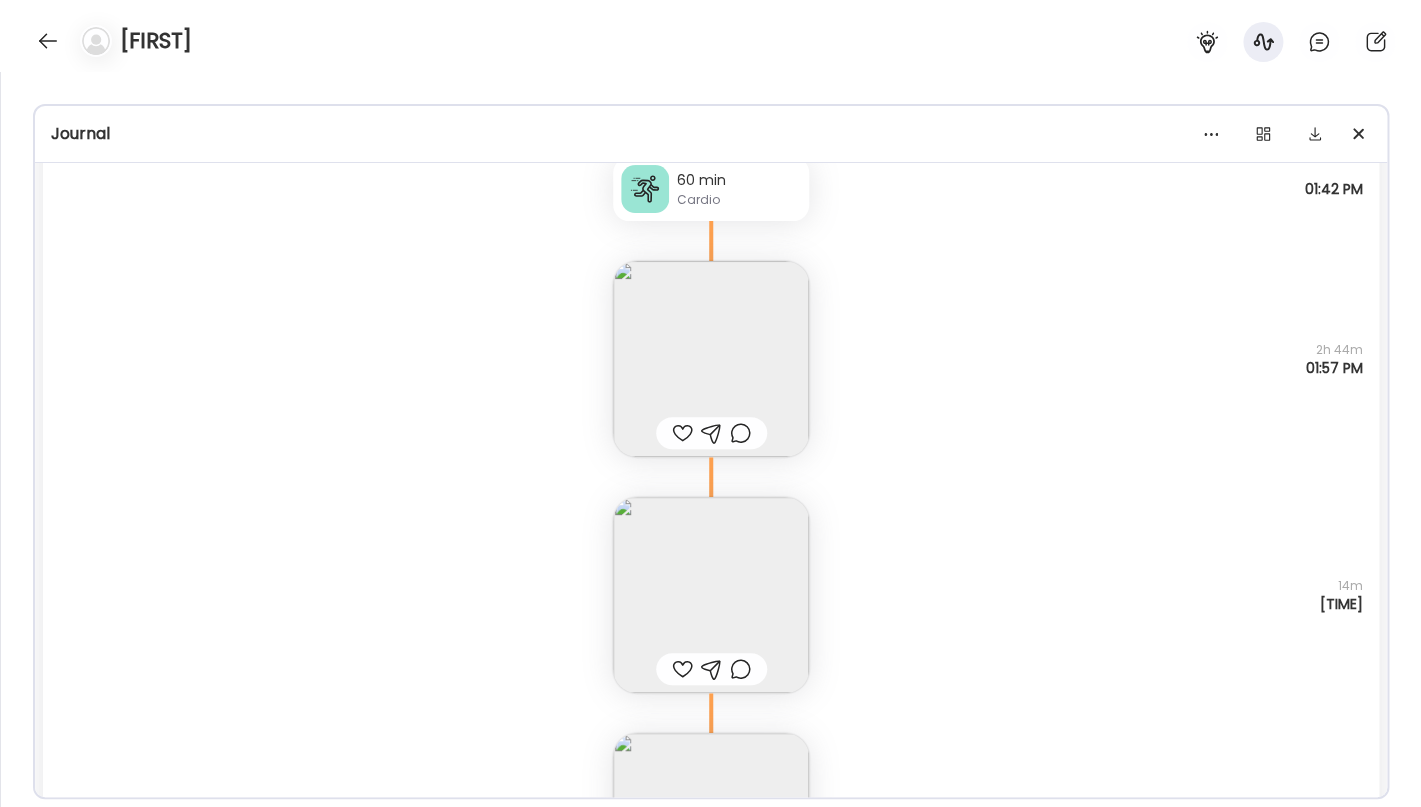click at bounding box center [711, 359] 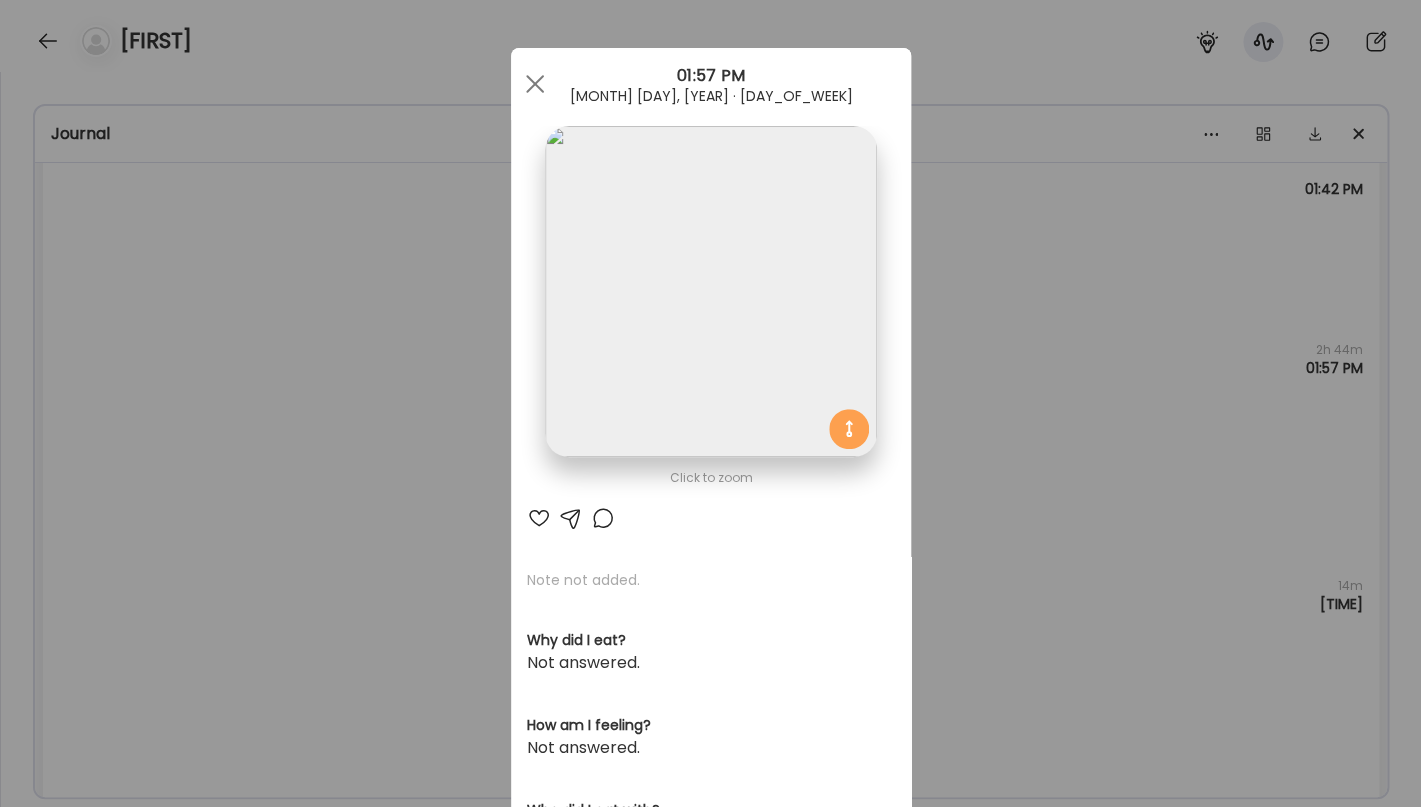 click at bounding box center (710, 291) 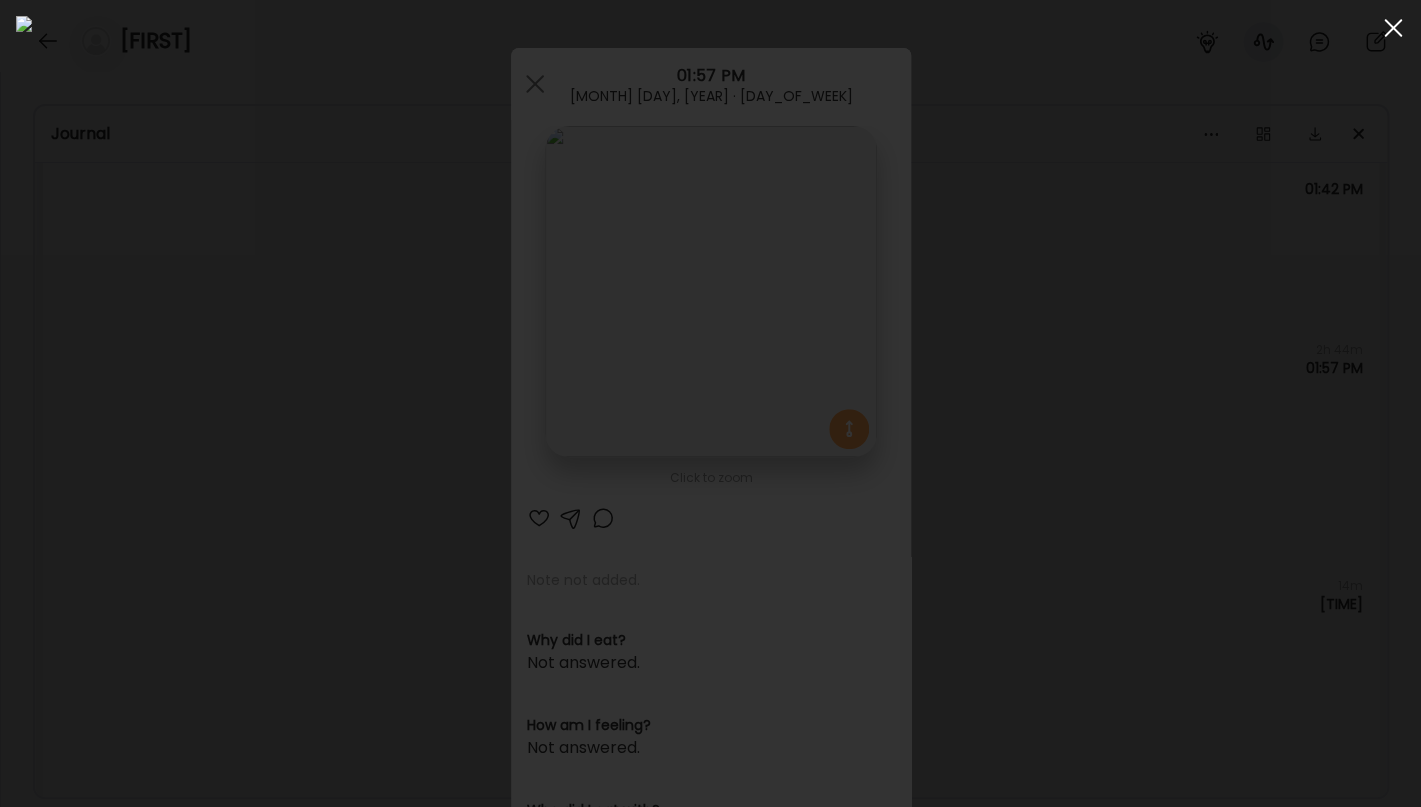 click at bounding box center (1393, 28) 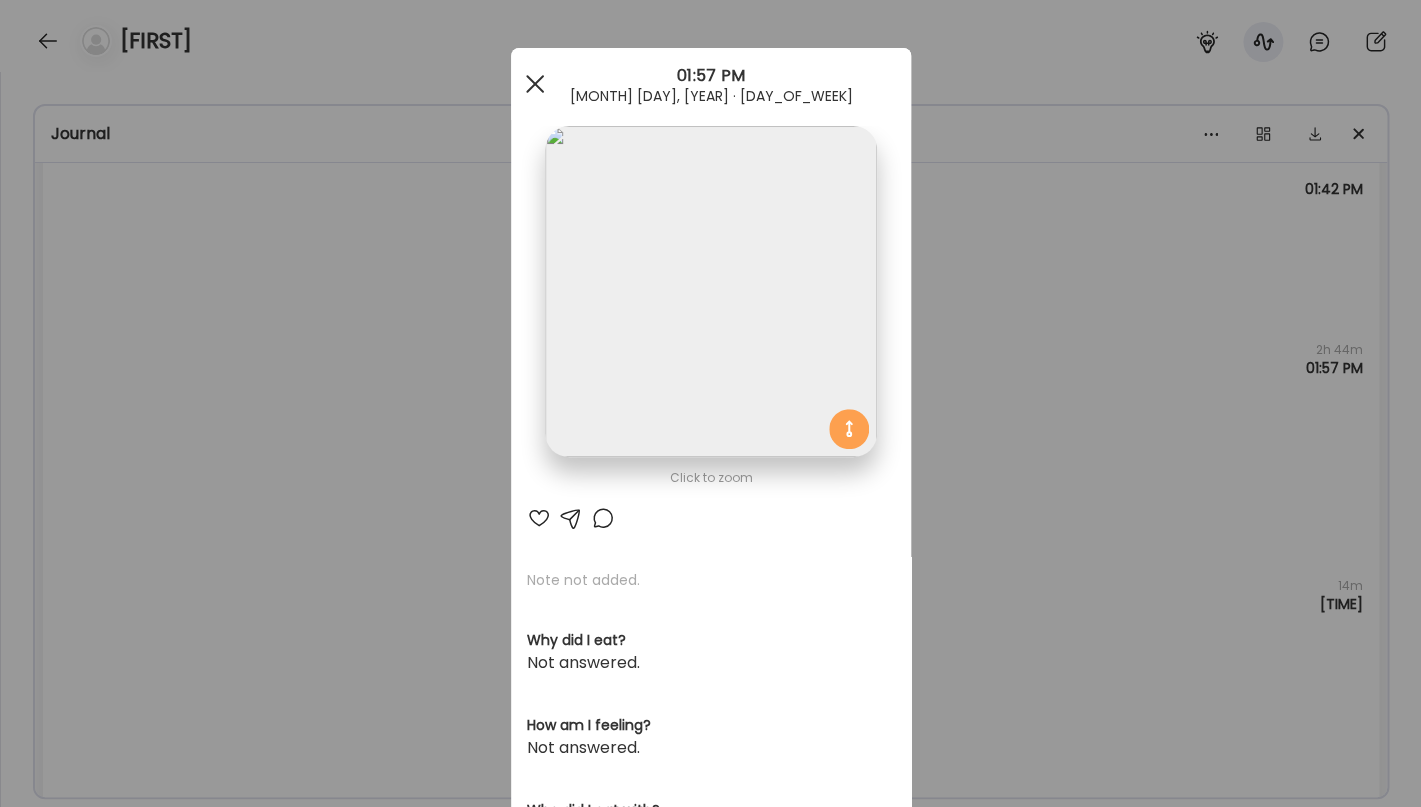 click at bounding box center (535, 84) 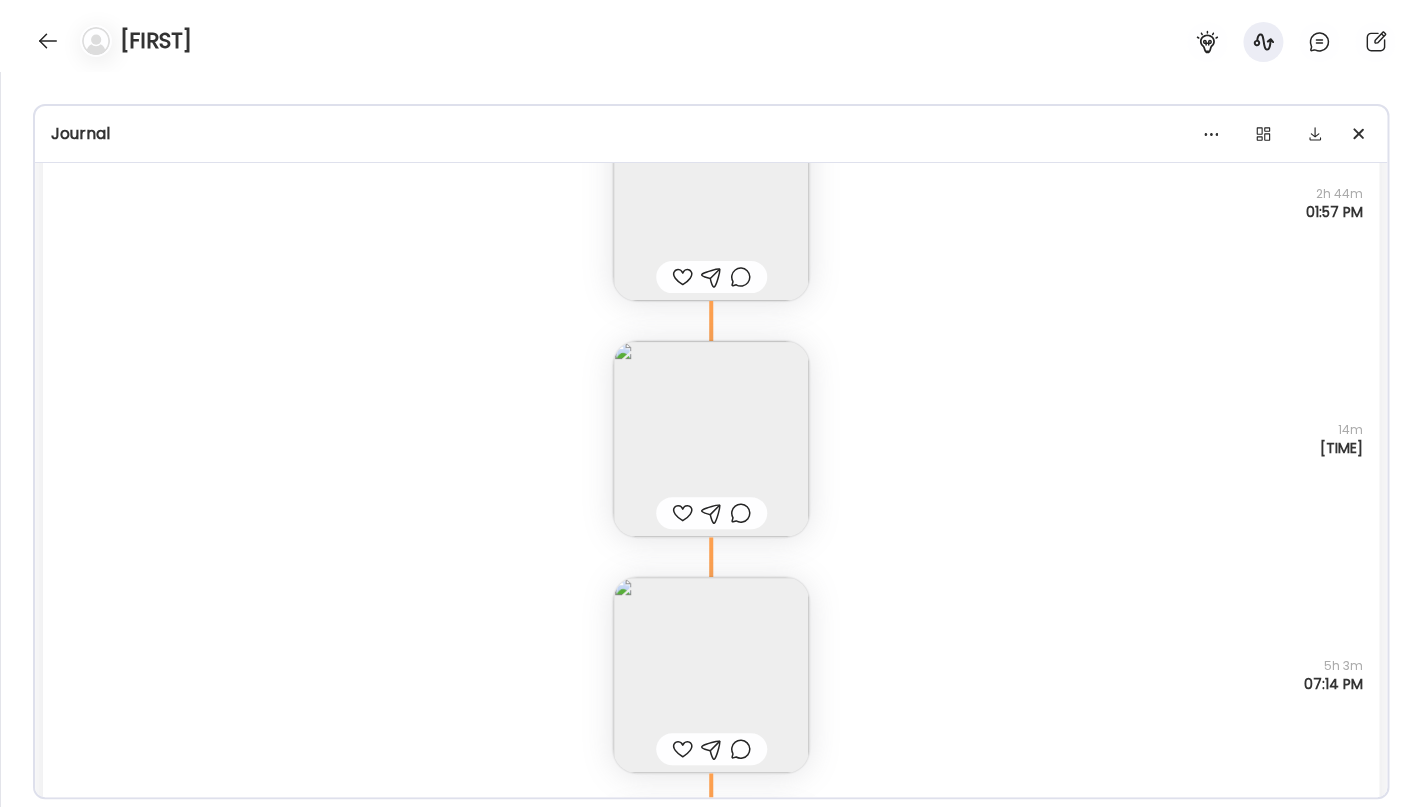 scroll, scrollTop: 8484, scrollLeft: 0, axis: vertical 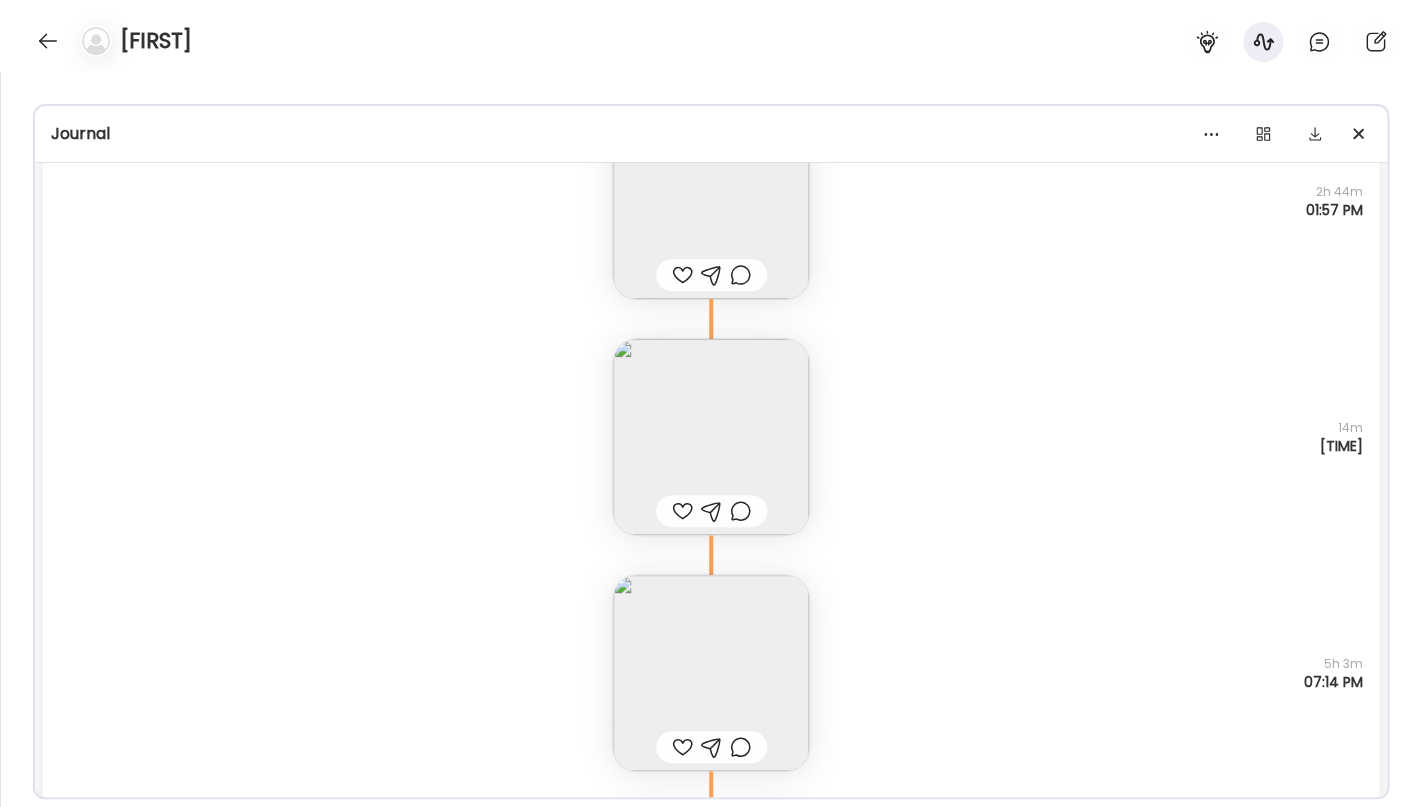 click at bounding box center (711, 437) 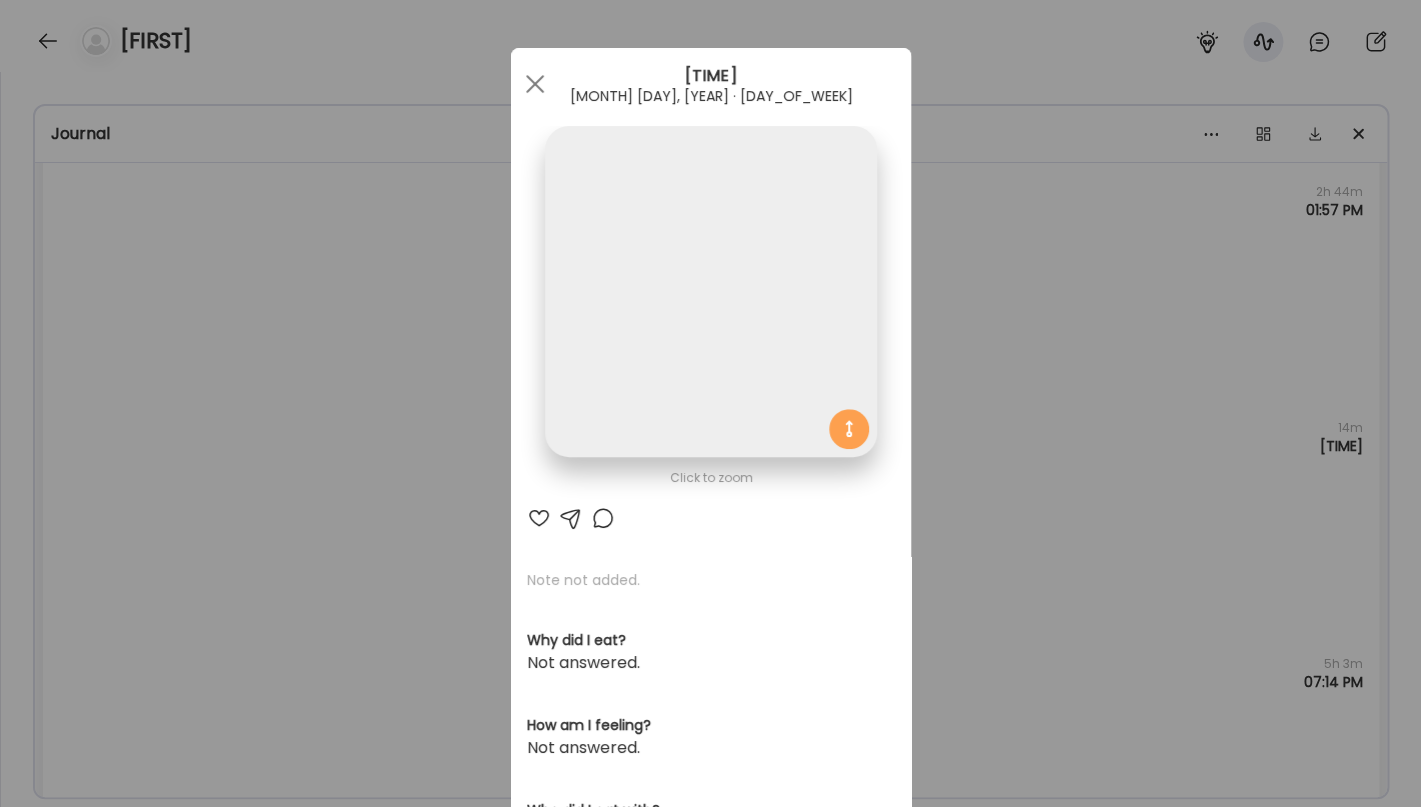 click at bounding box center [710, 291] 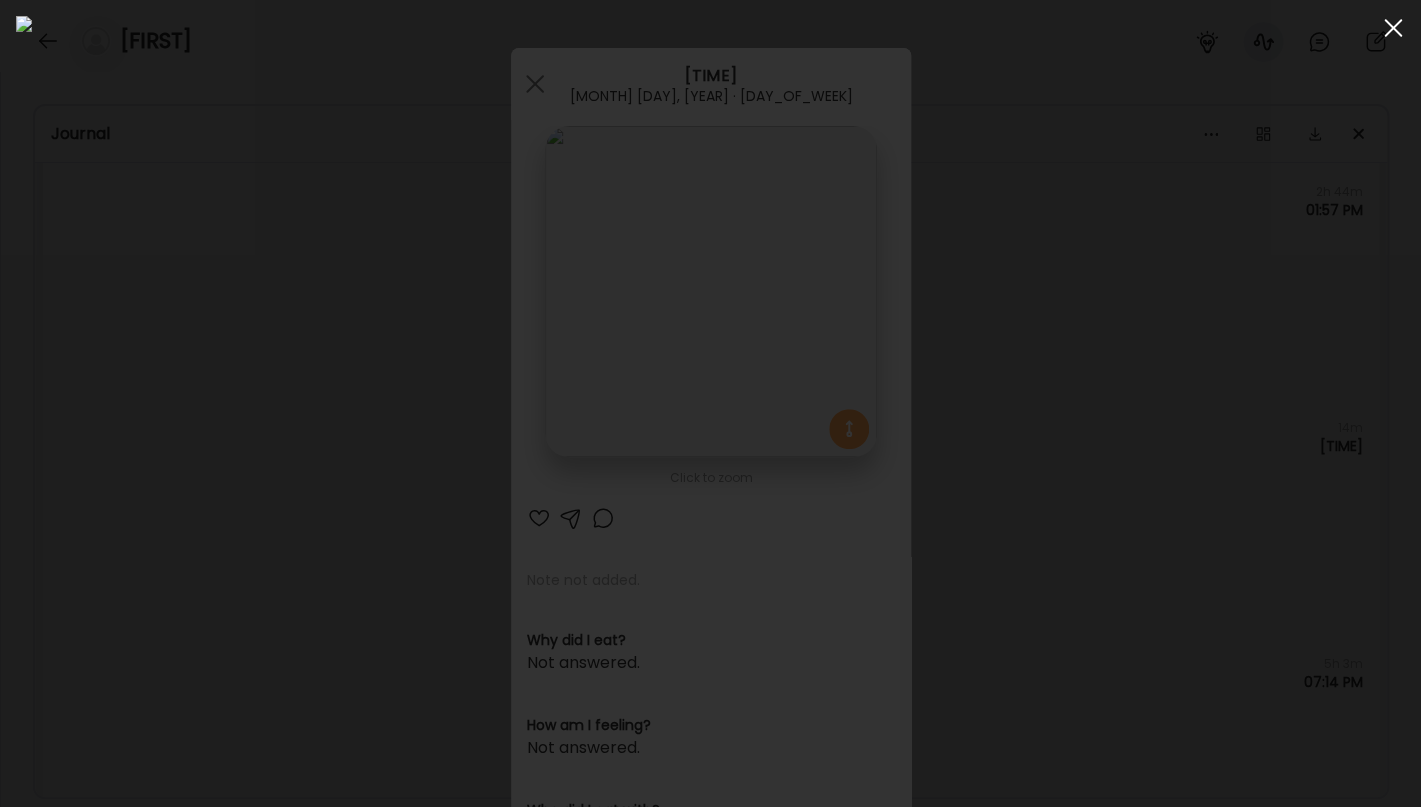 click at bounding box center [1393, 28] 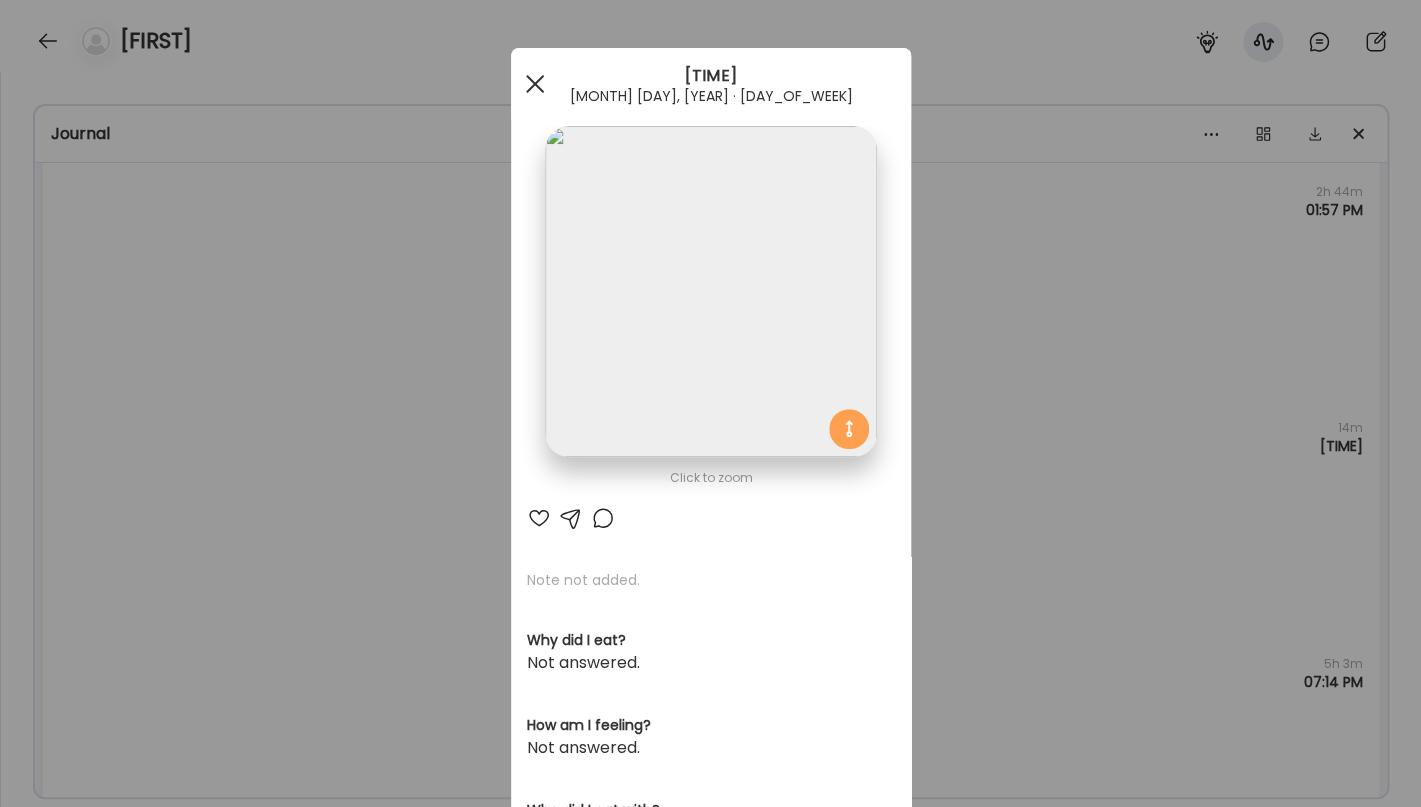 click at bounding box center [535, 84] 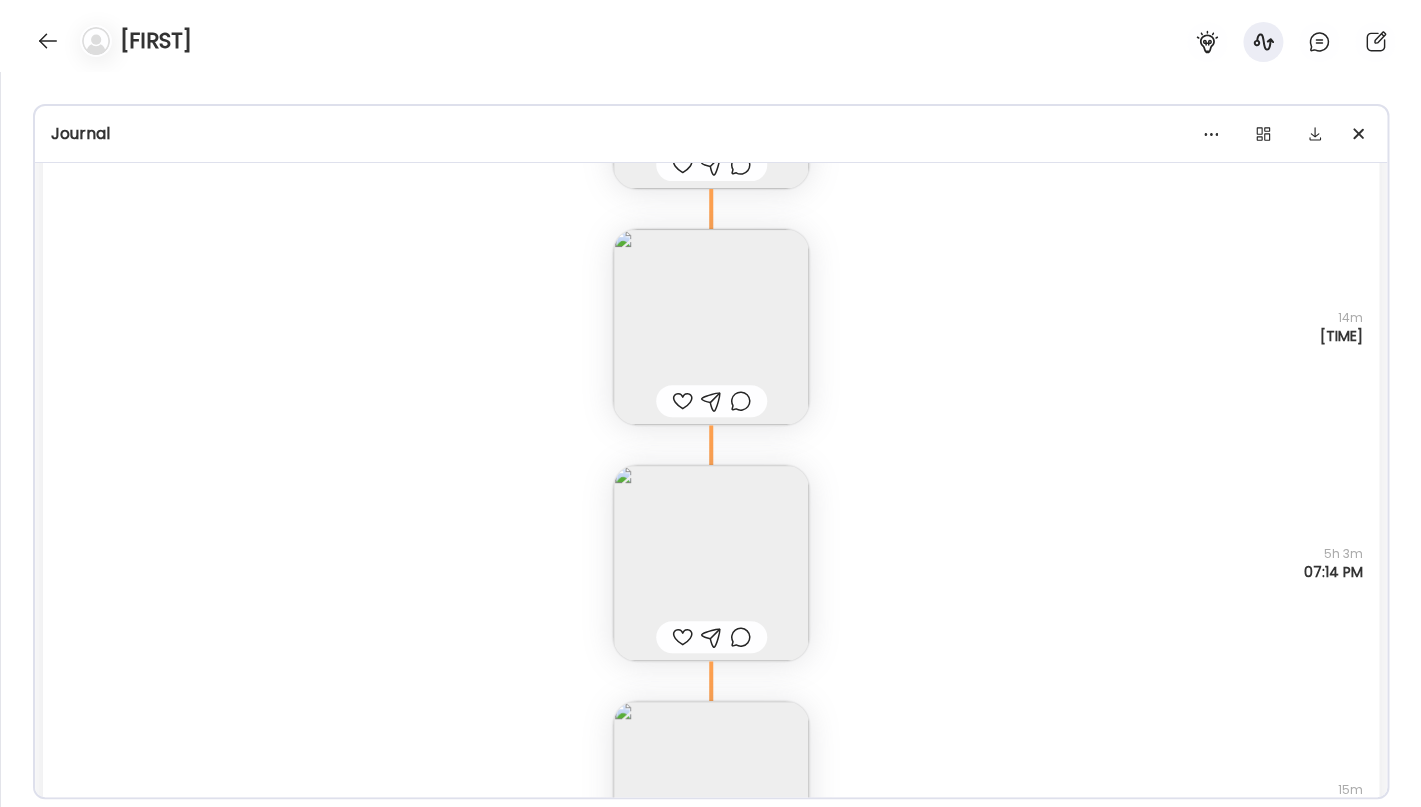 scroll, scrollTop: 8600, scrollLeft: 0, axis: vertical 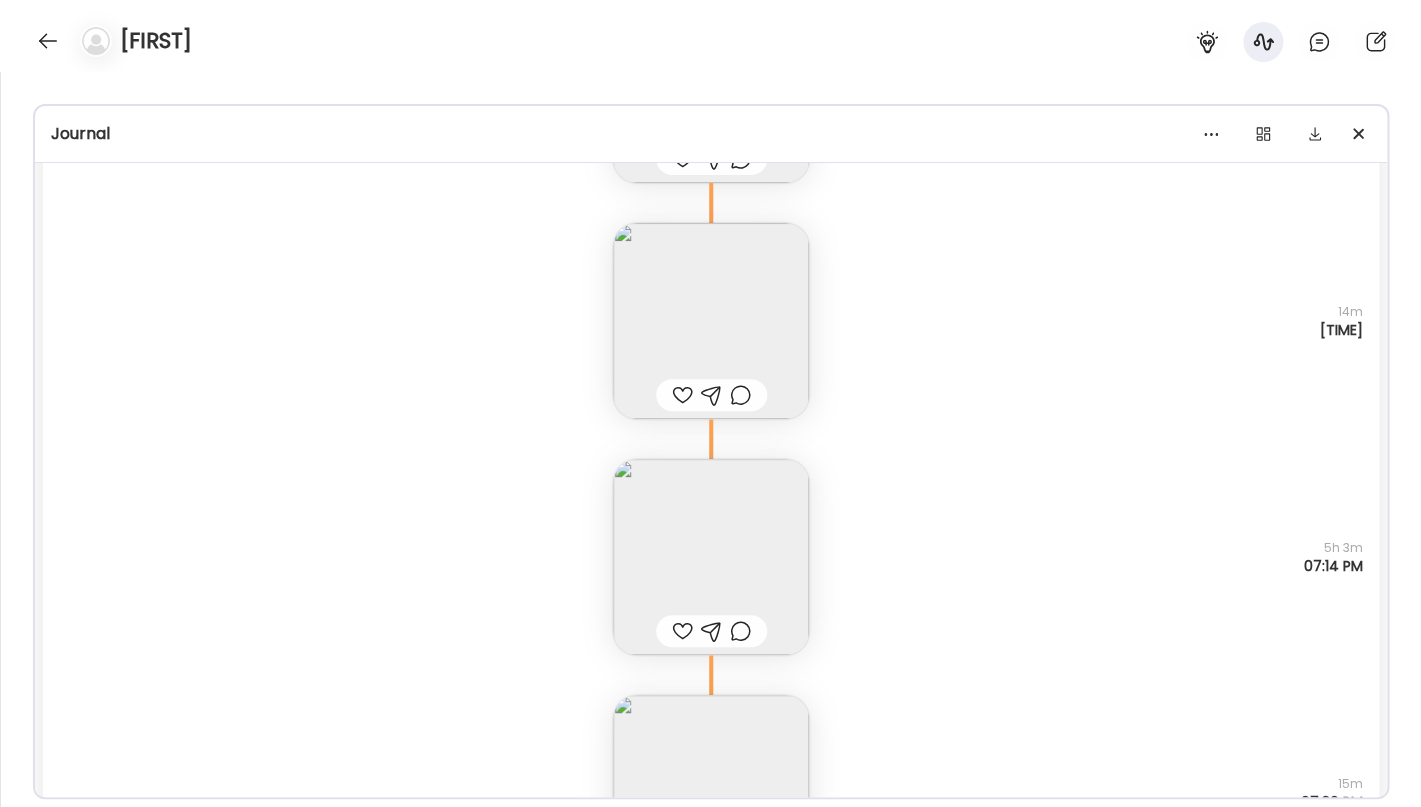 click at bounding box center (711, 557) 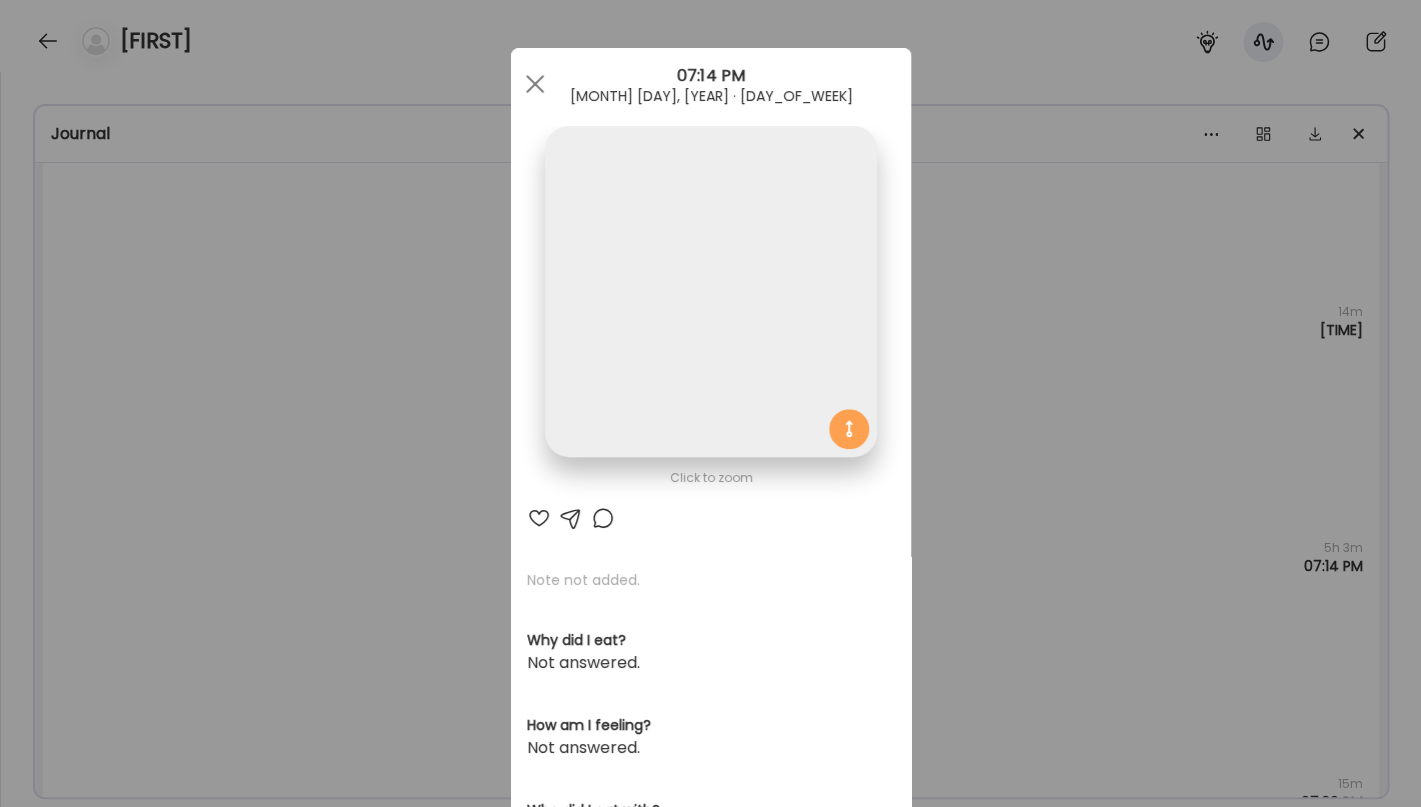 click at bounding box center [710, 291] 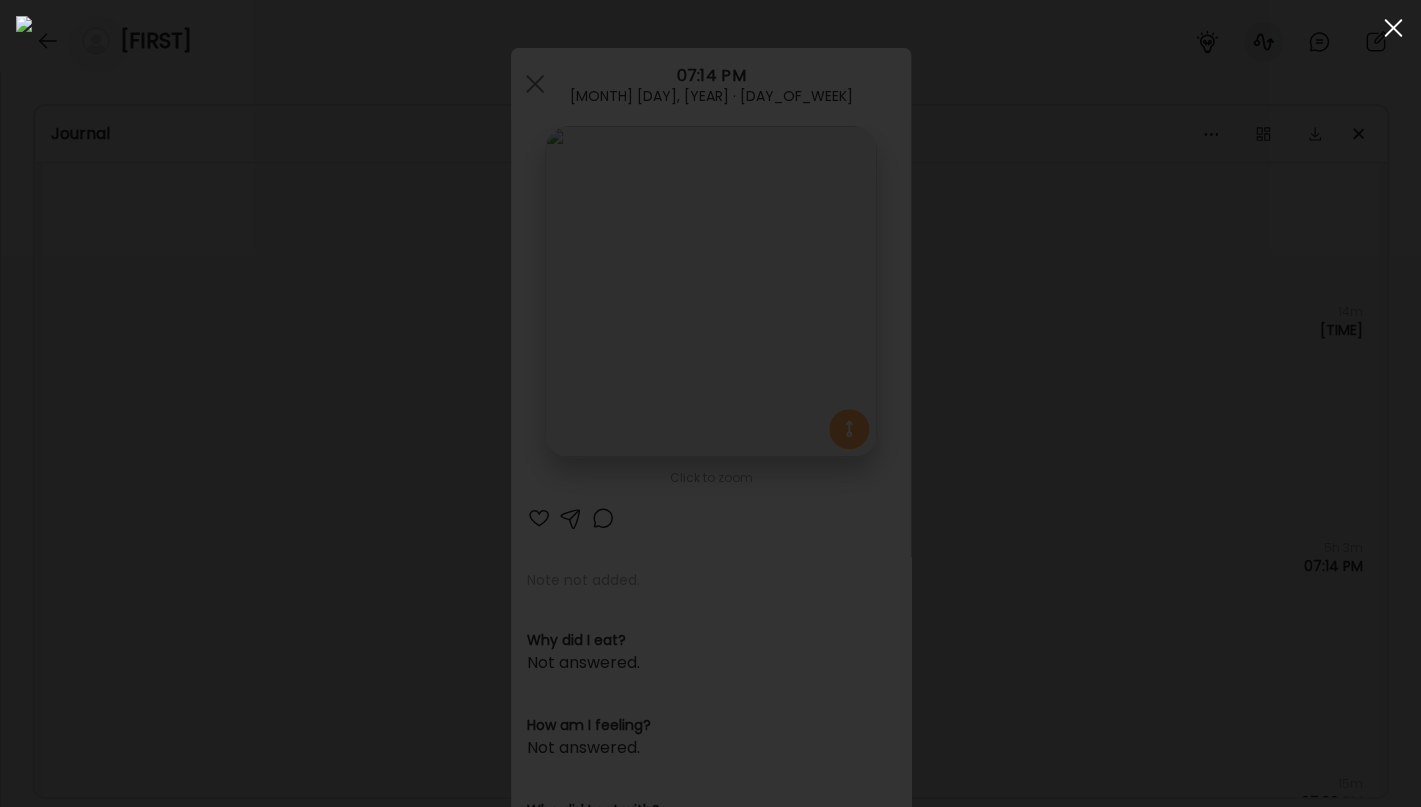 click at bounding box center [1393, 28] 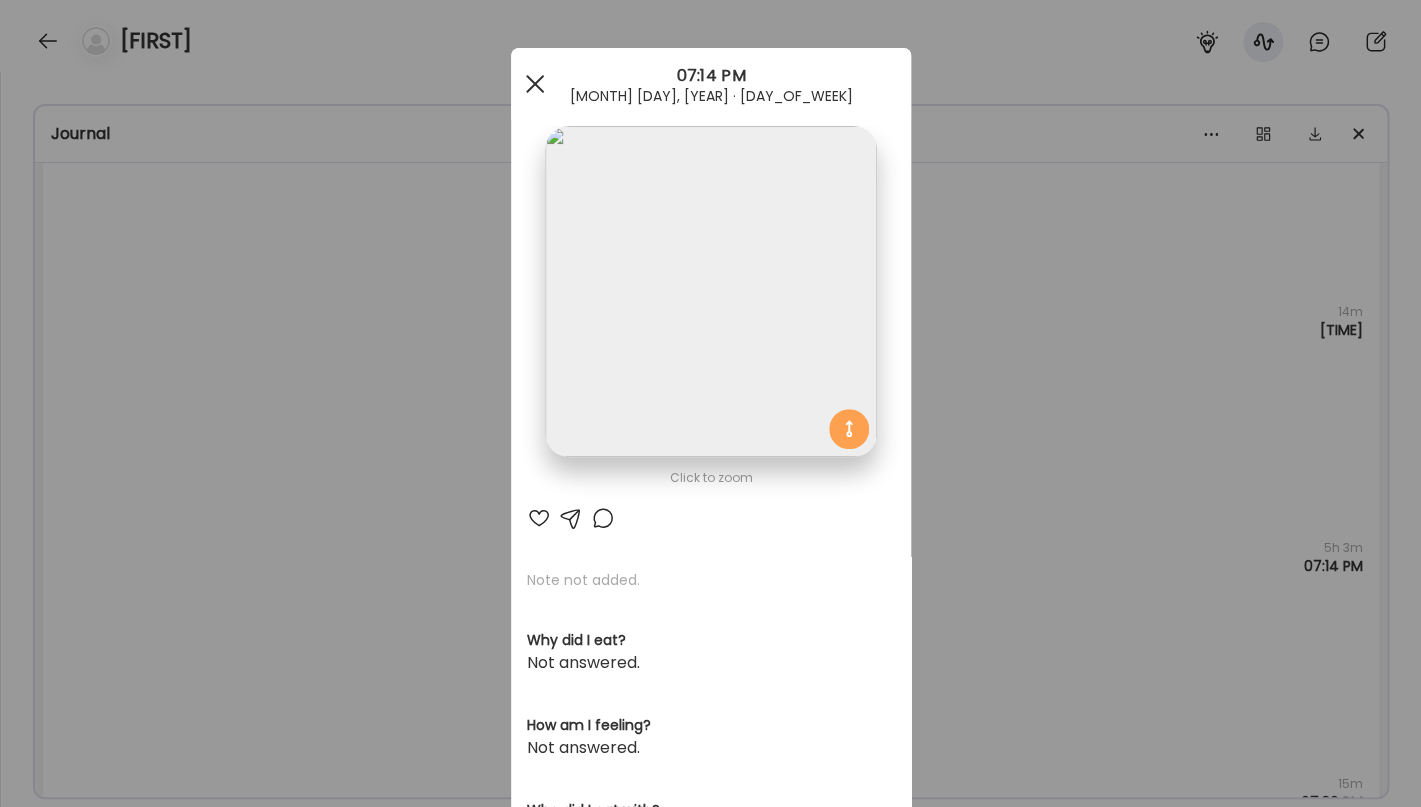 click at bounding box center (535, 84) 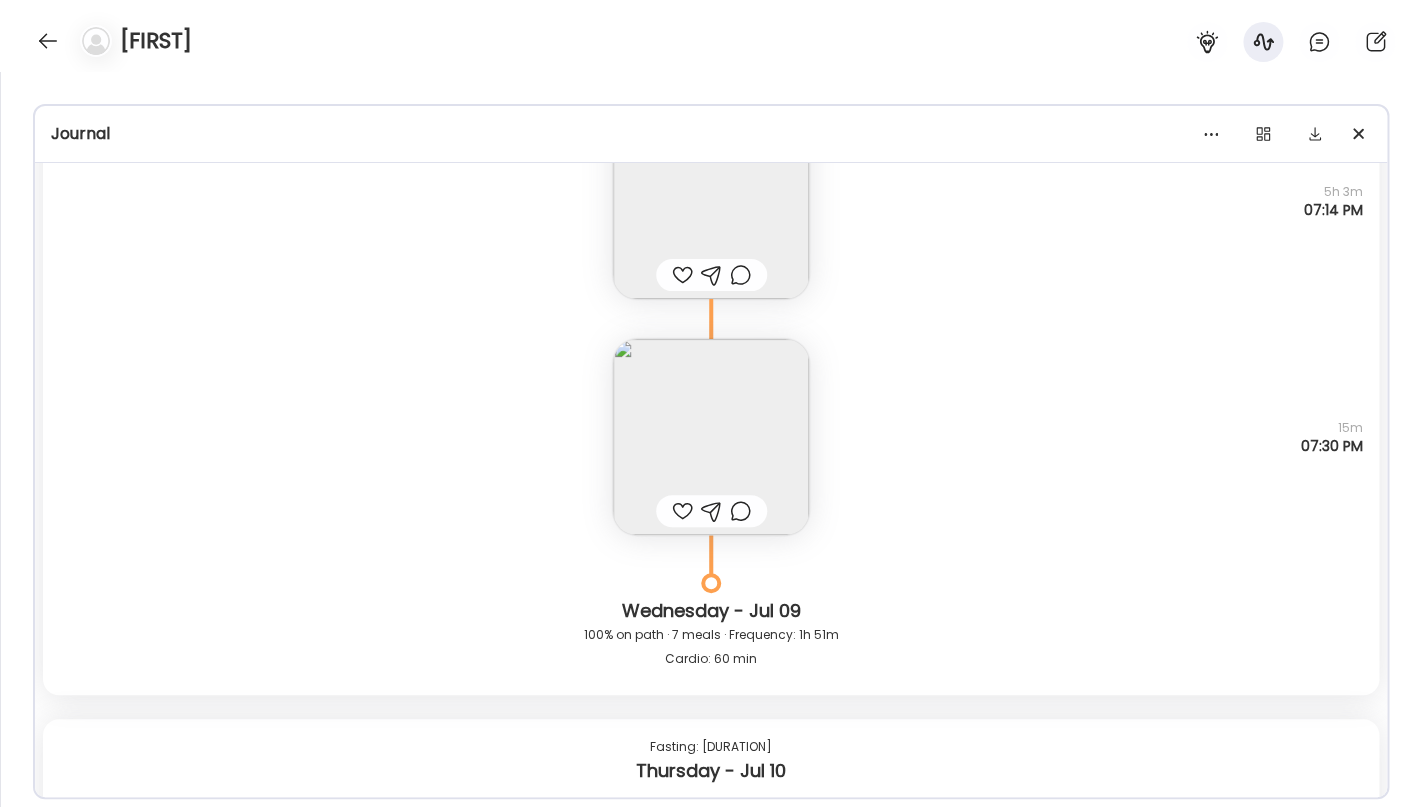 scroll, scrollTop: 9026, scrollLeft: 0, axis: vertical 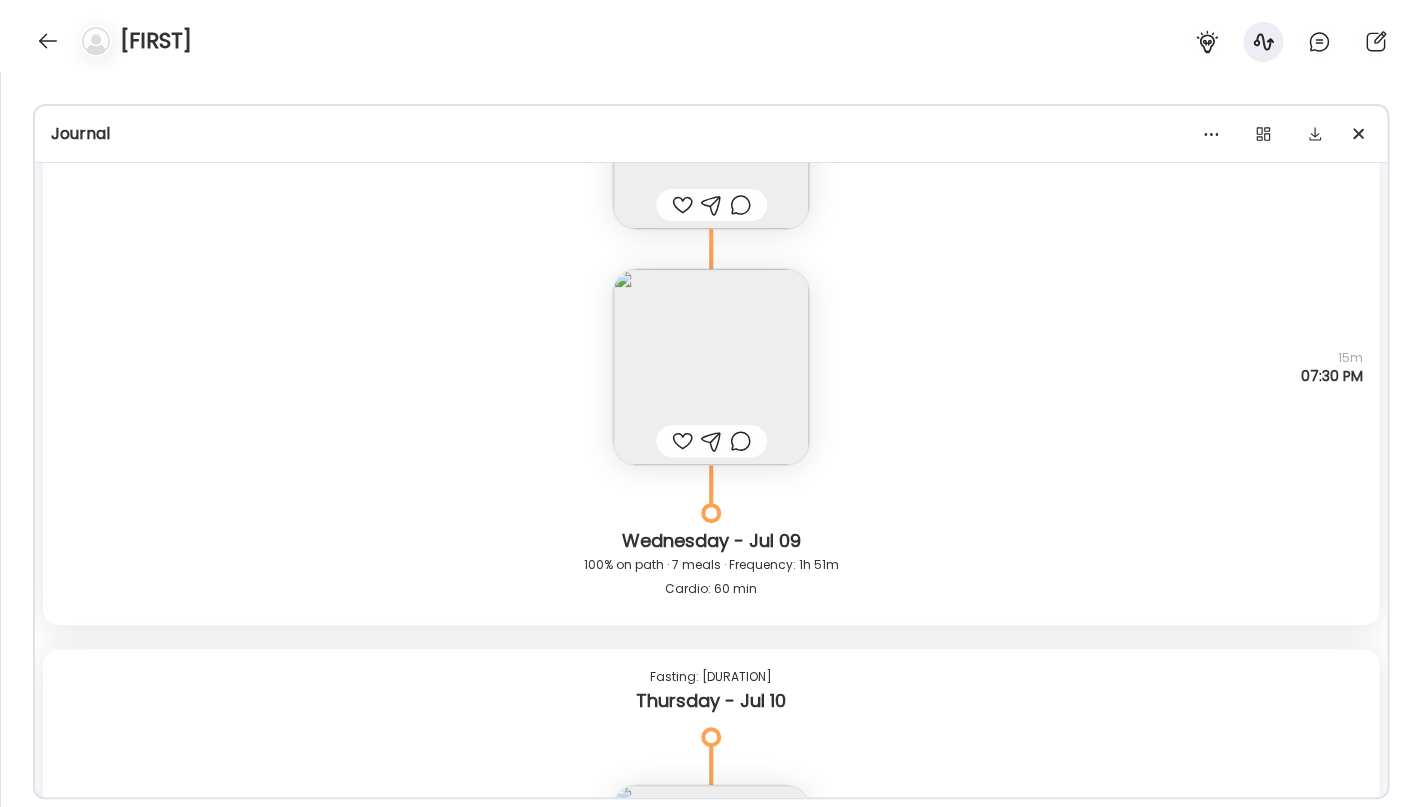 click at bounding box center (711, 367) 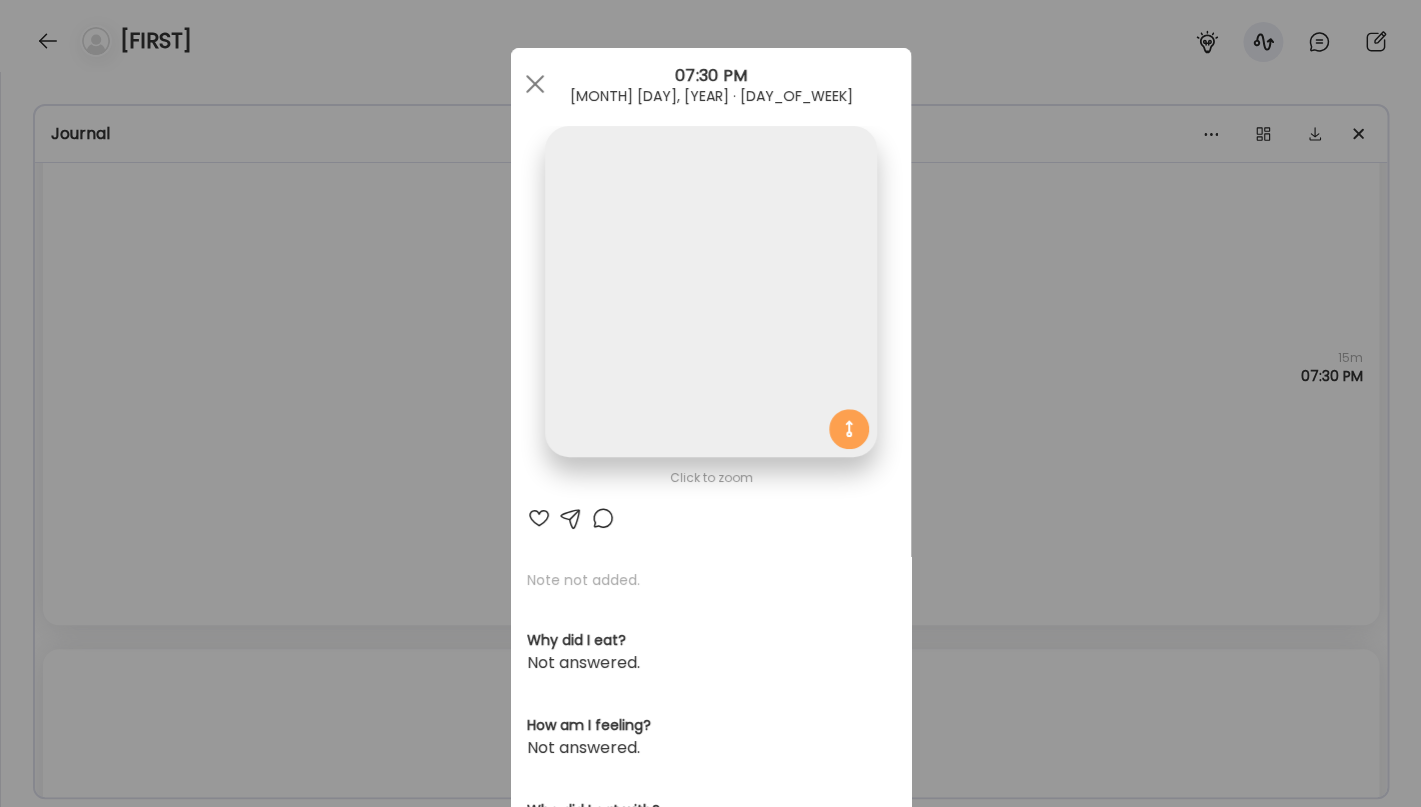 click at bounding box center (710, 291) 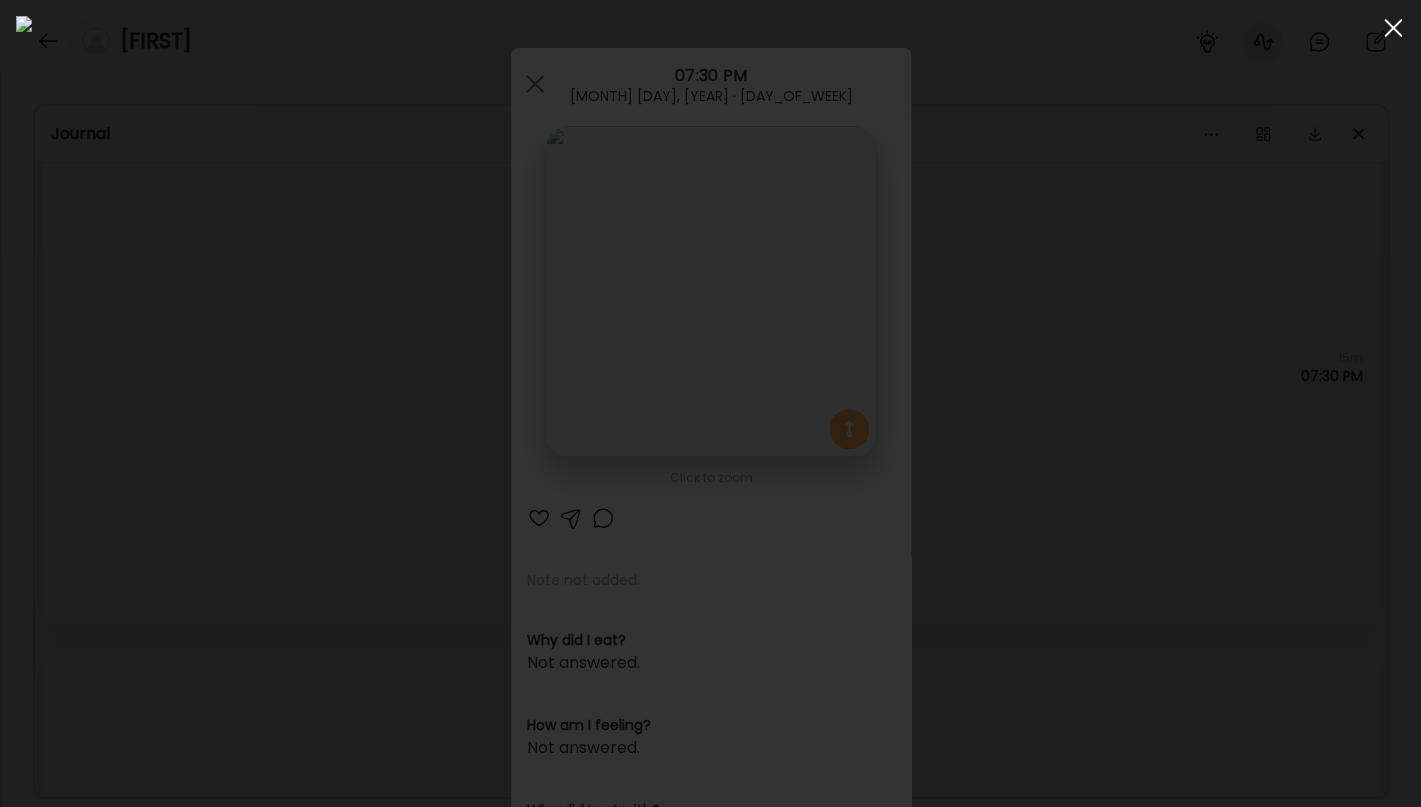 click at bounding box center (1393, 28) 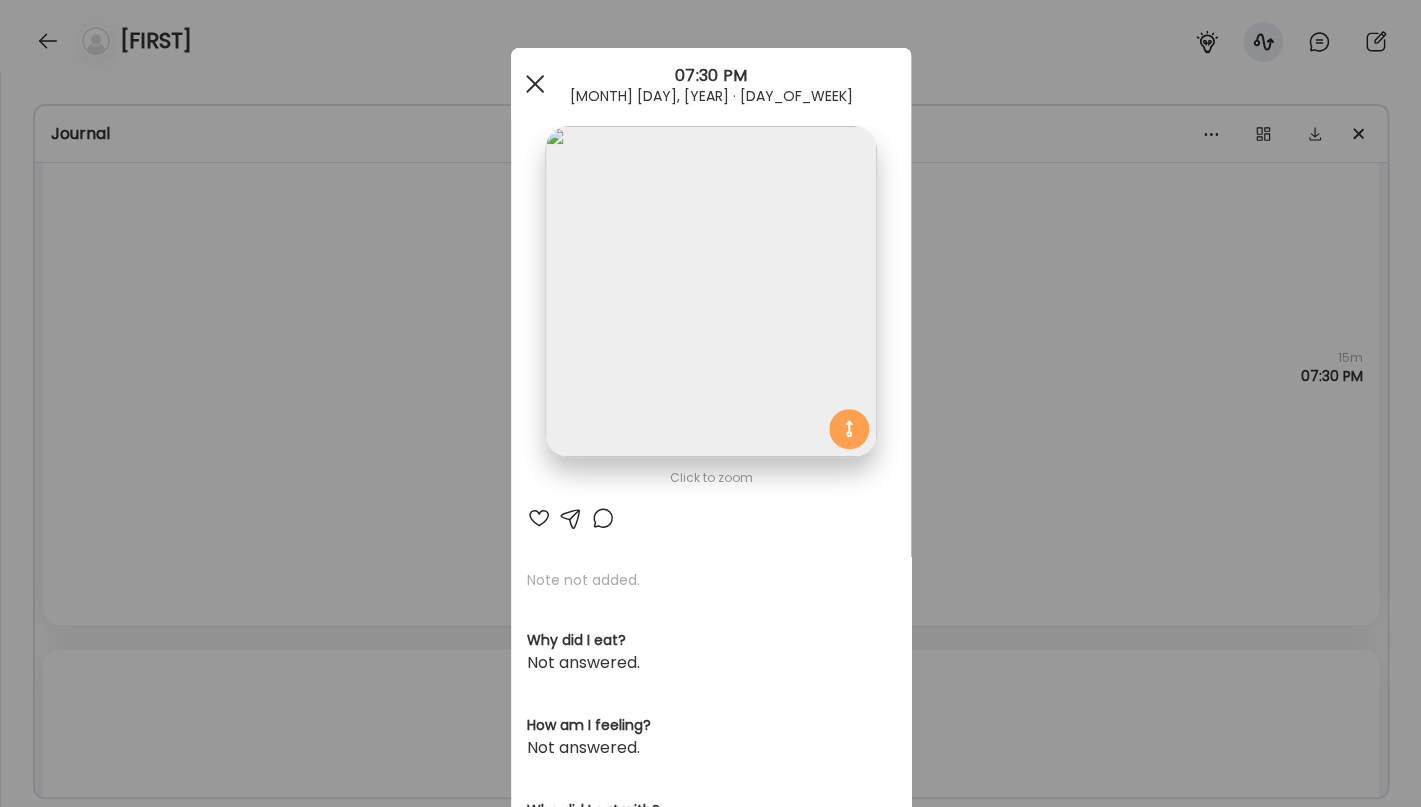 click at bounding box center (535, 84) 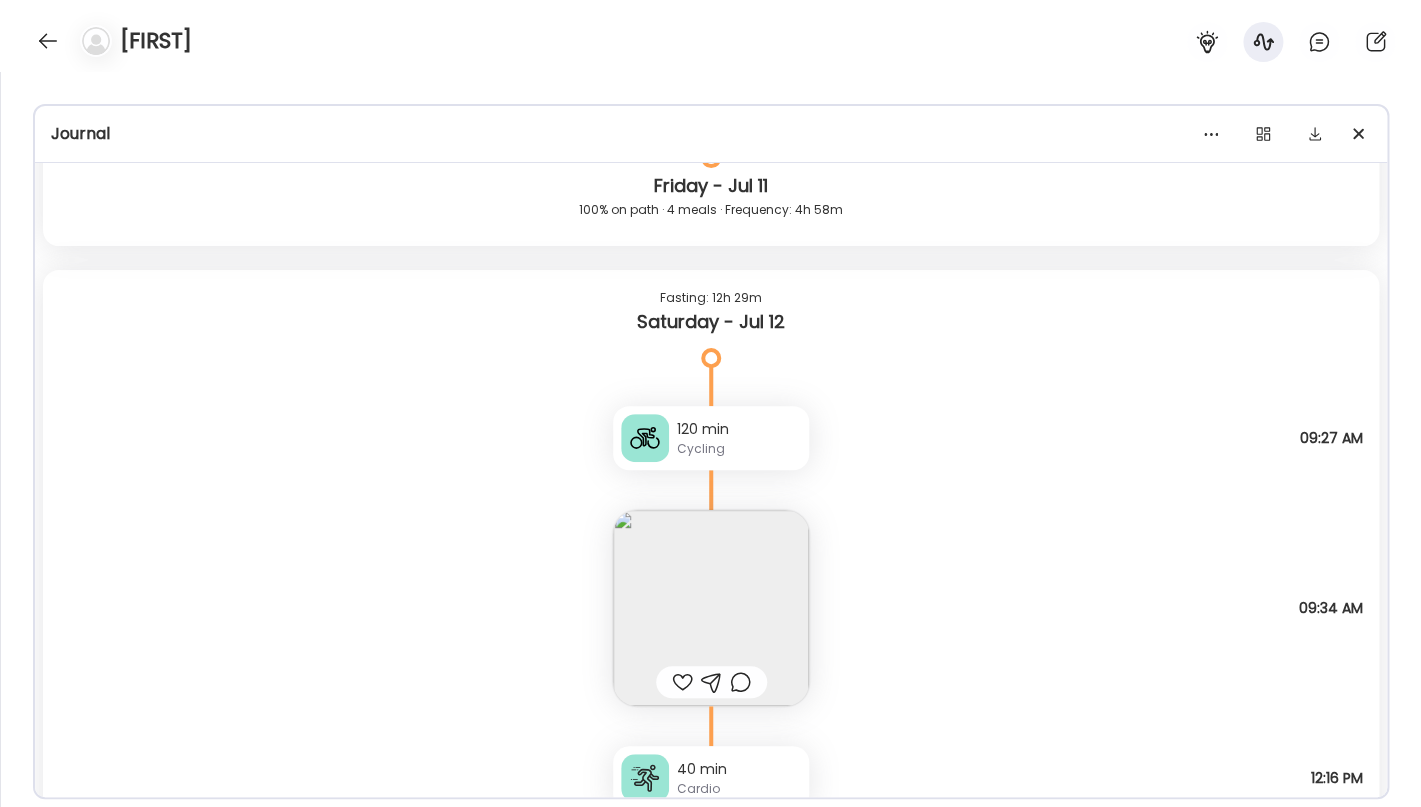 scroll, scrollTop: 12408, scrollLeft: 0, axis: vertical 